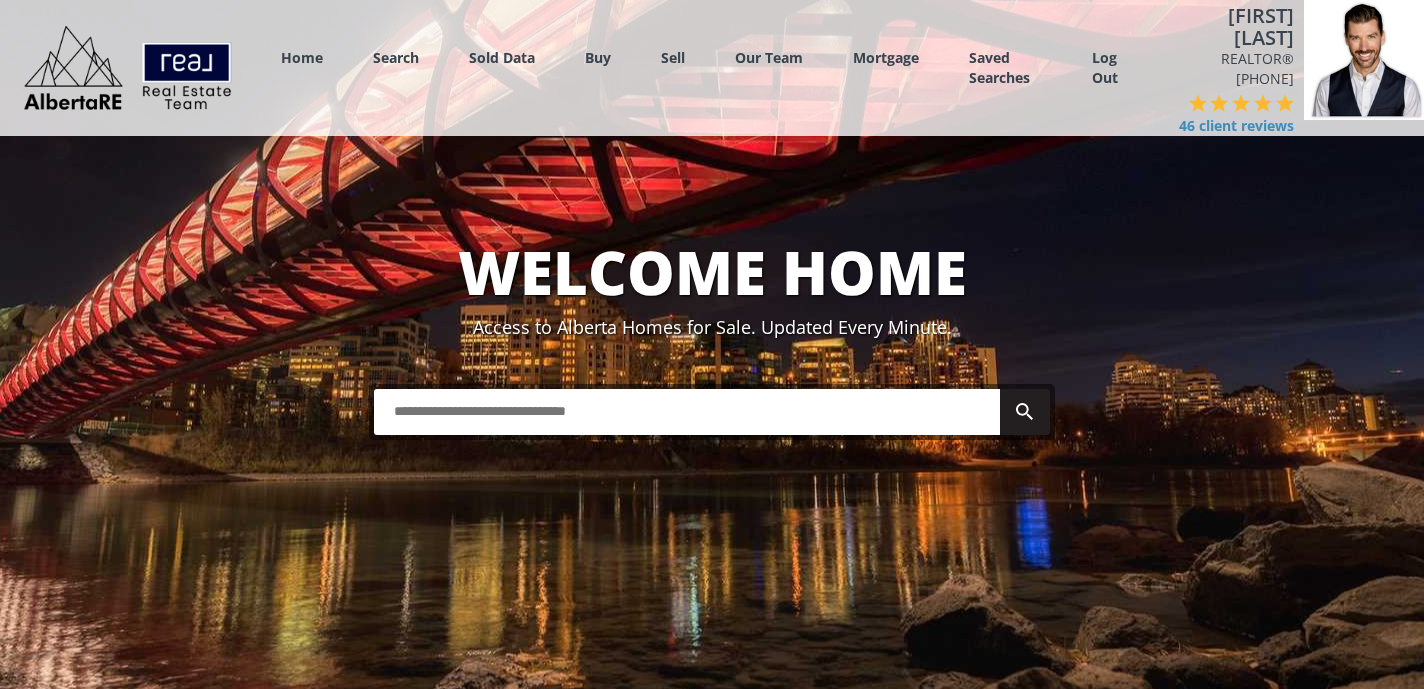 scroll, scrollTop: 0, scrollLeft: 0, axis: both 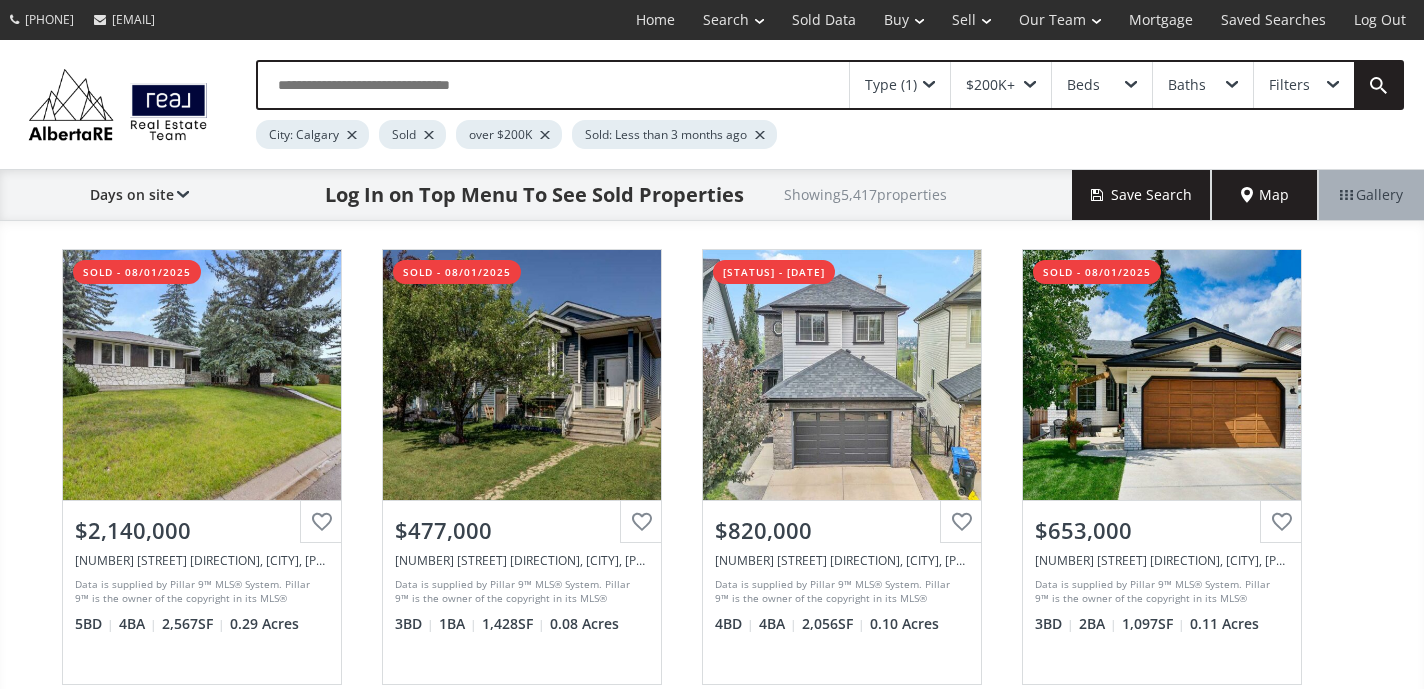 click at bounding box center (352, 135) 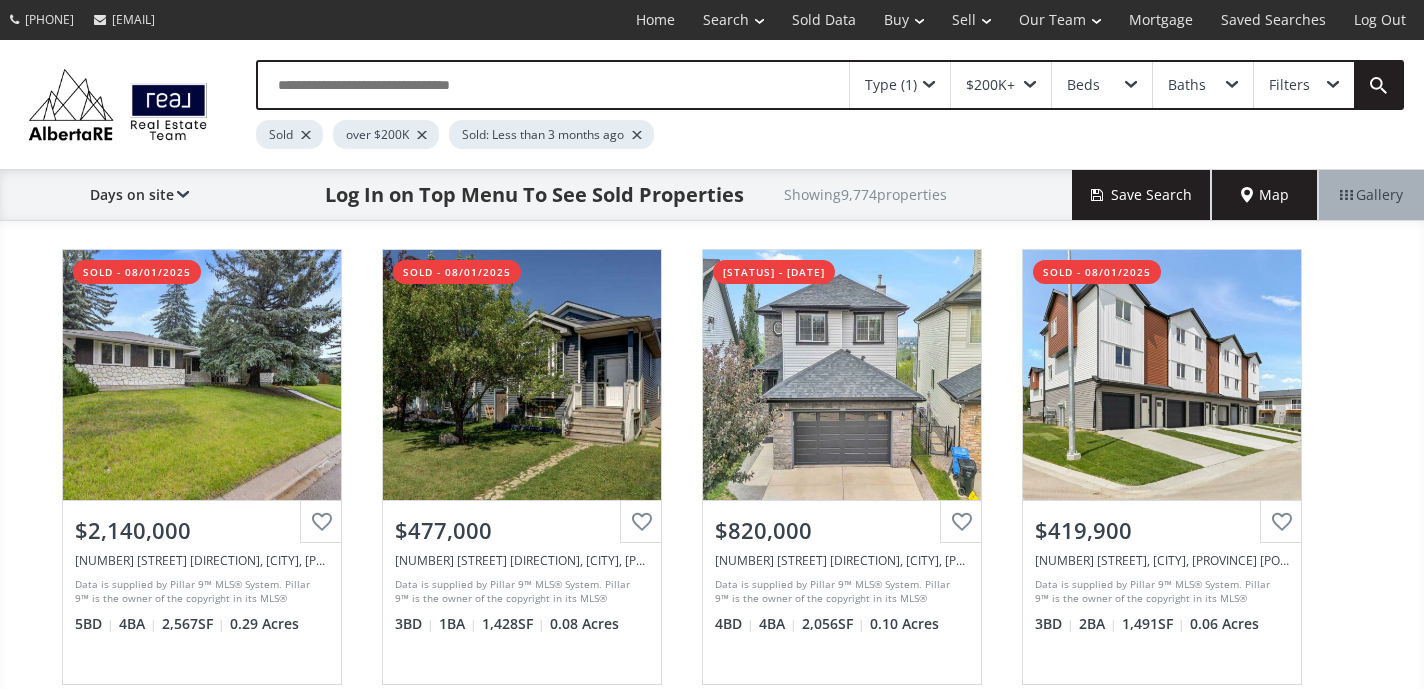 click at bounding box center [553, 85] 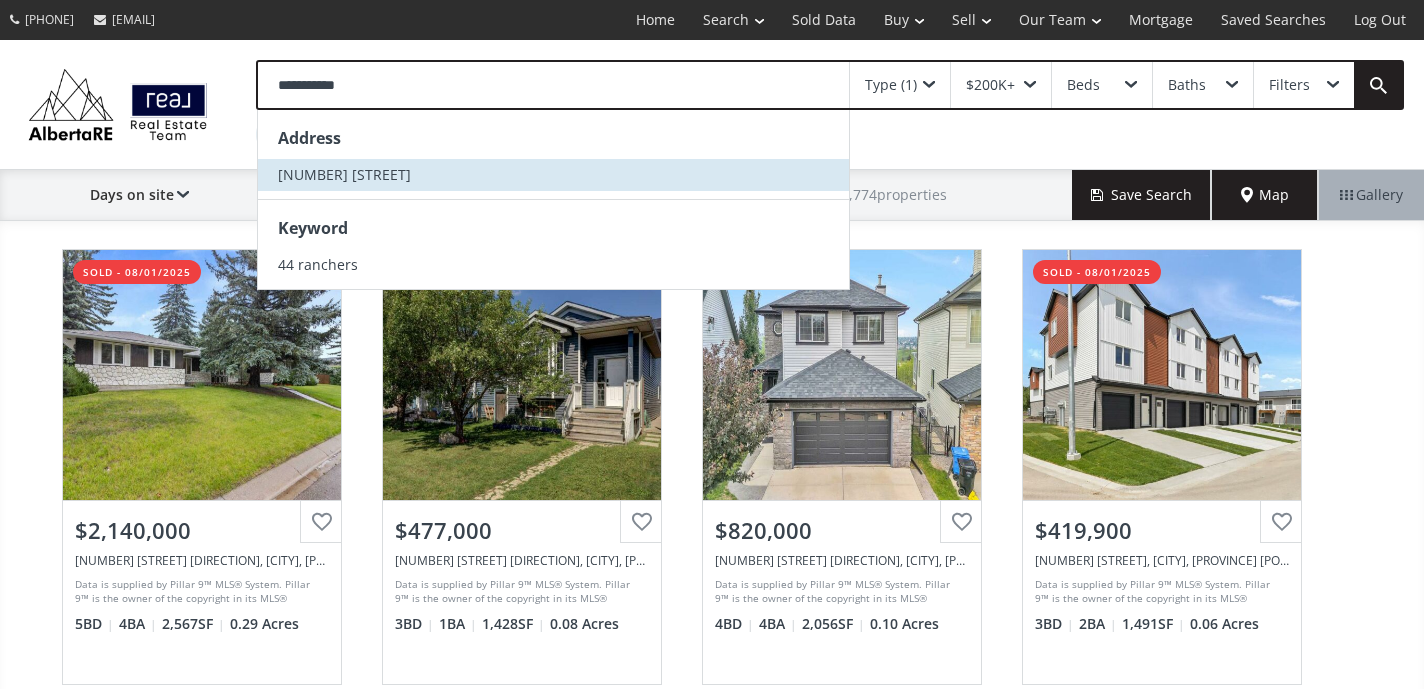 type on "[MASKED_NUMBER]" 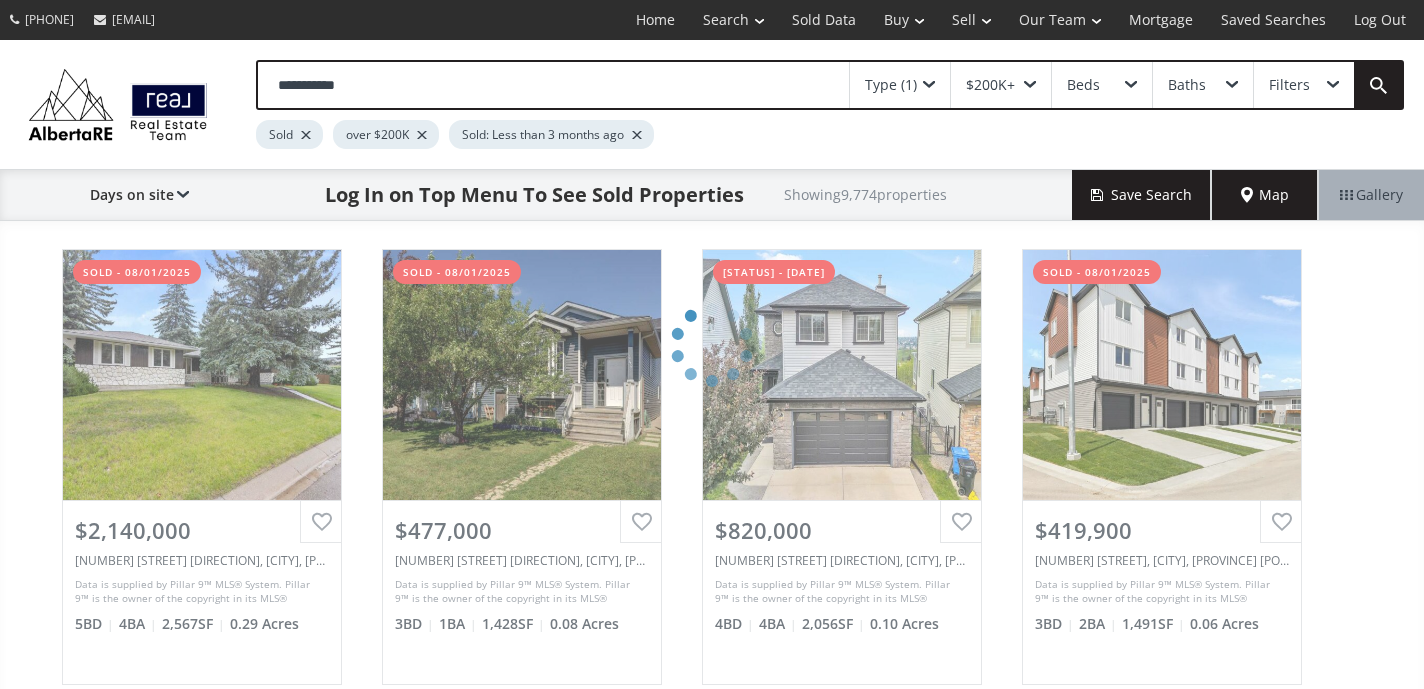 type 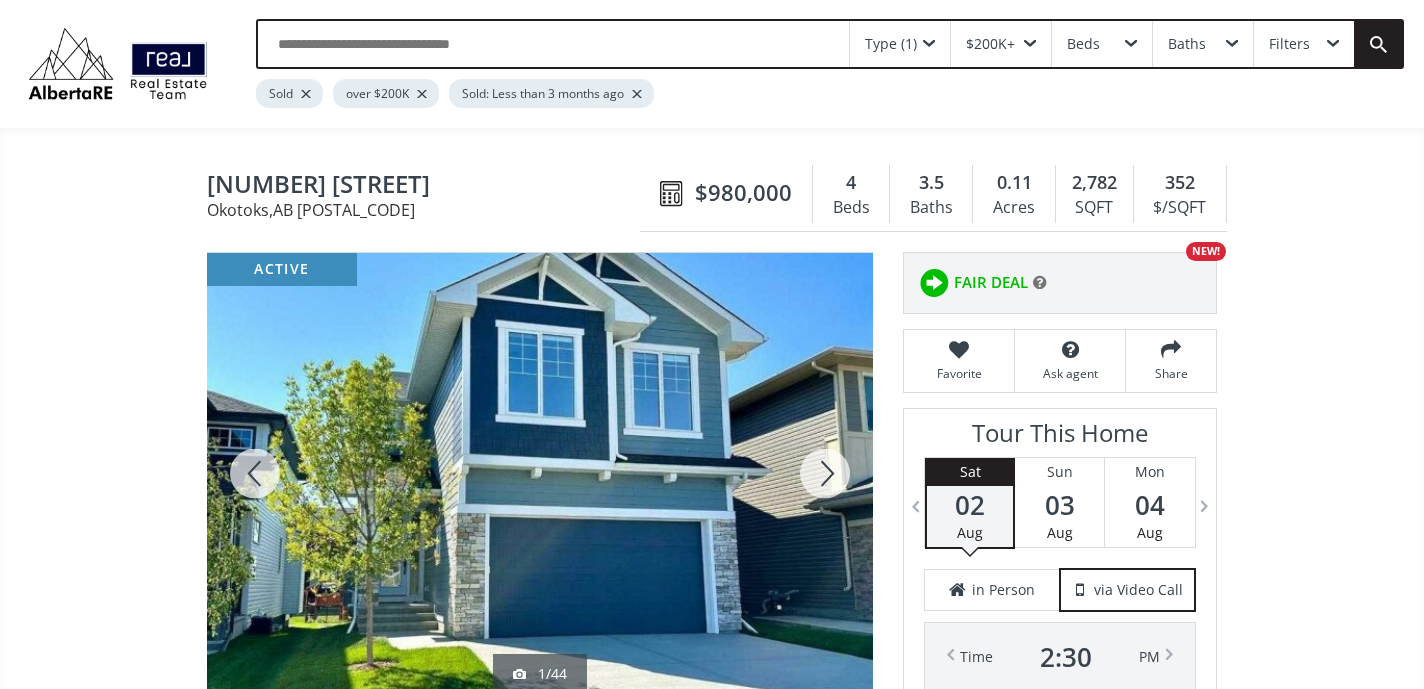 scroll, scrollTop: 8, scrollLeft: 0, axis: vertical 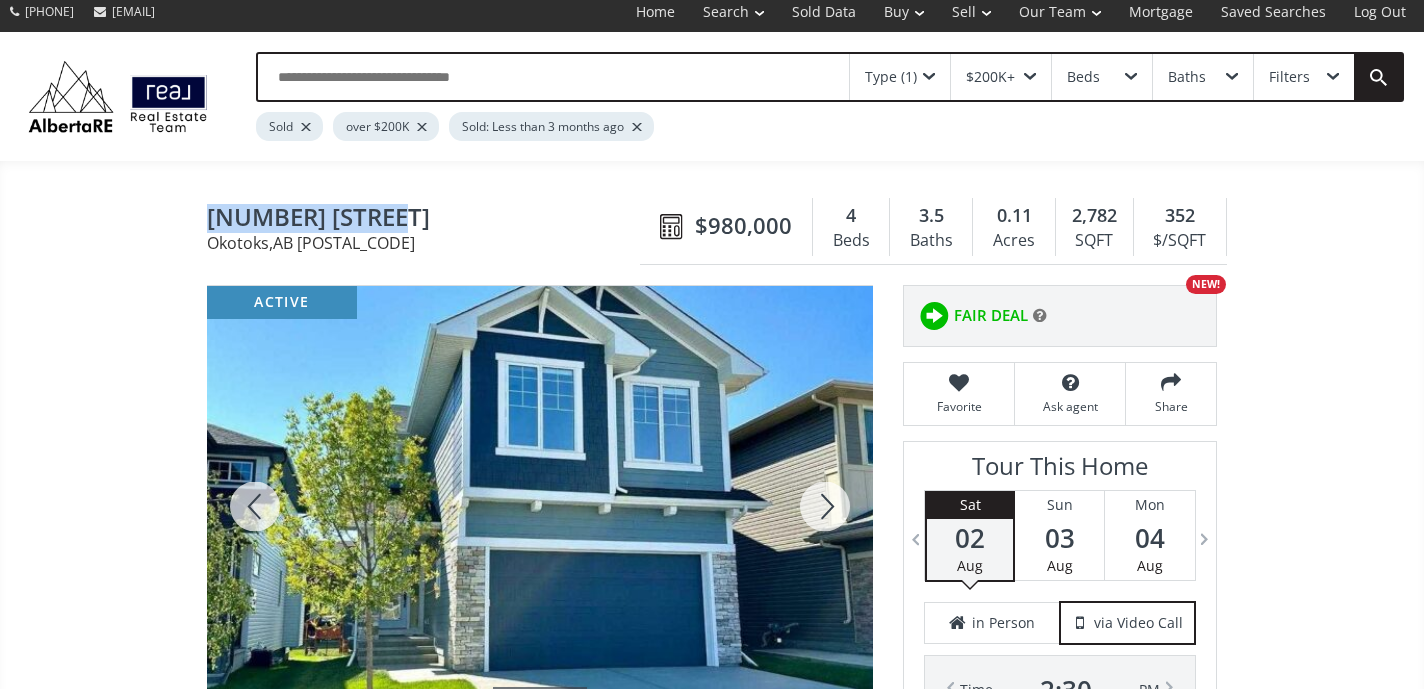 drag, startPoint x: 205, startPoint y: 214, endPoint x: 411, endPoint y: 227, distance: 206.40979 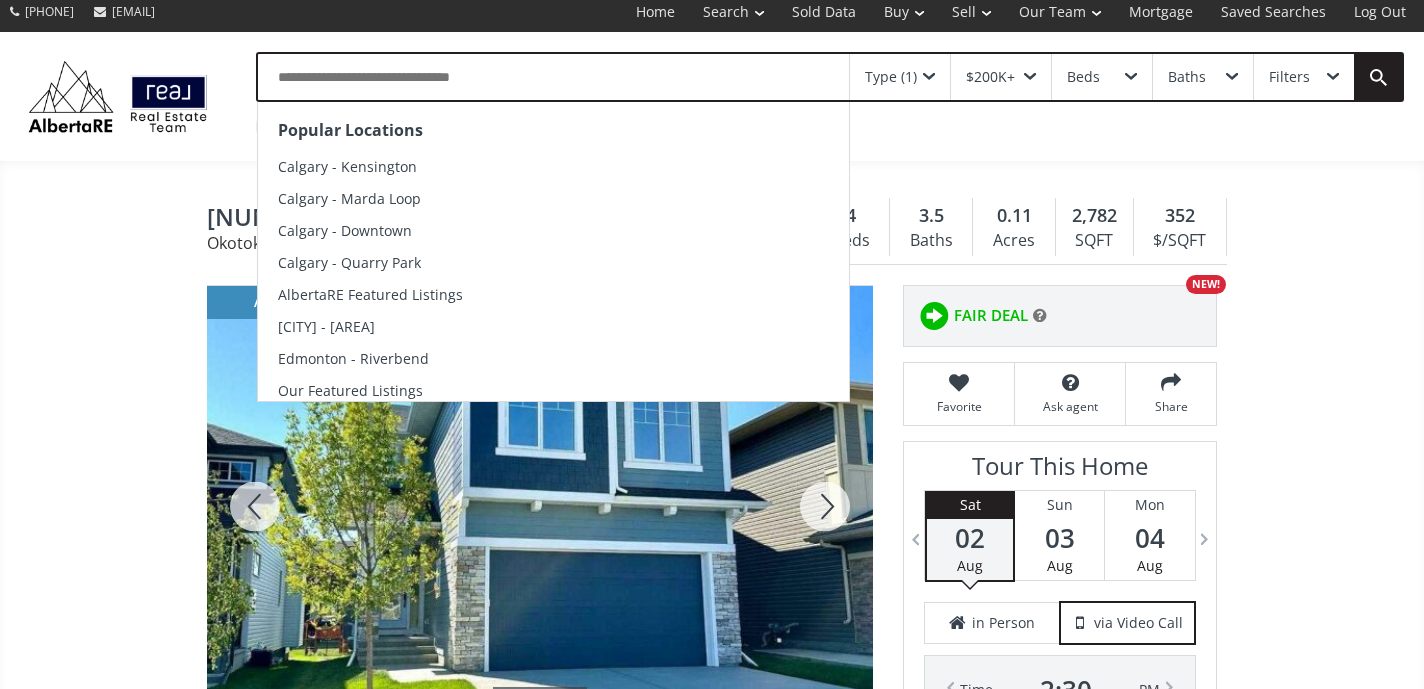 click at bounding box center (553, 77) 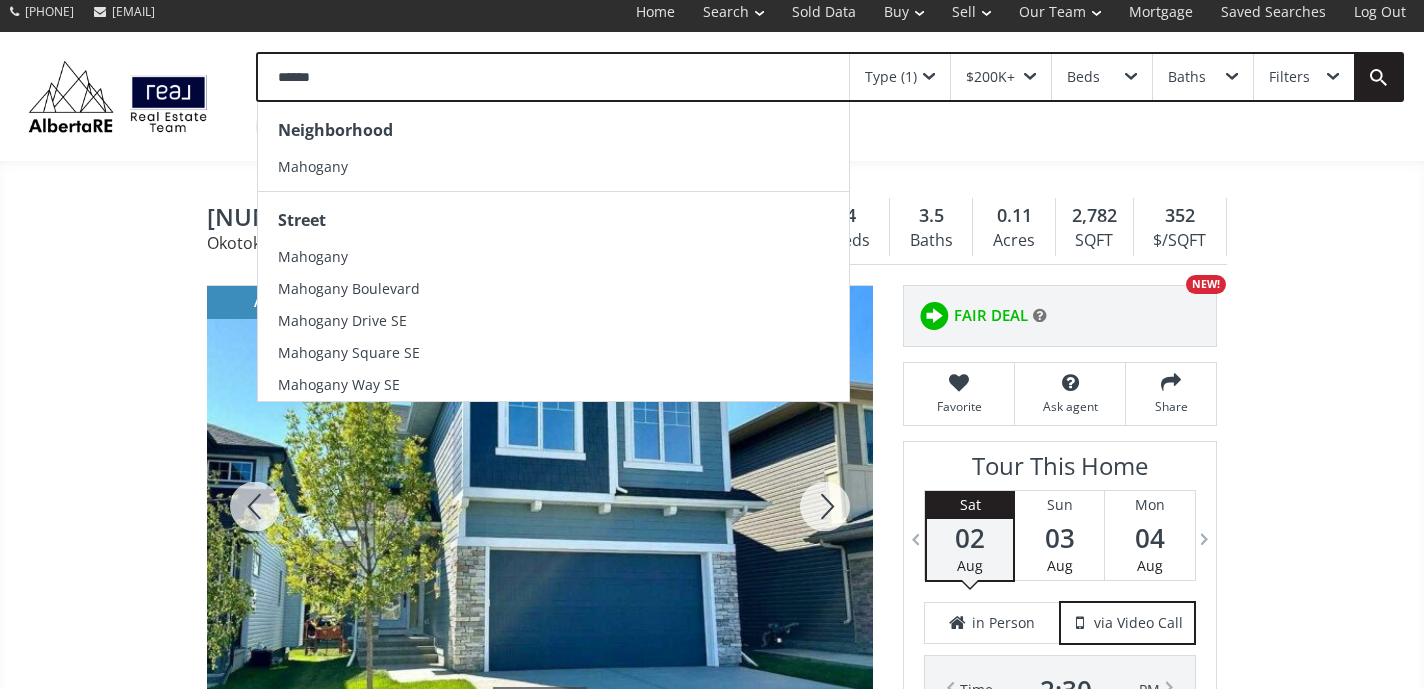 type on "********" 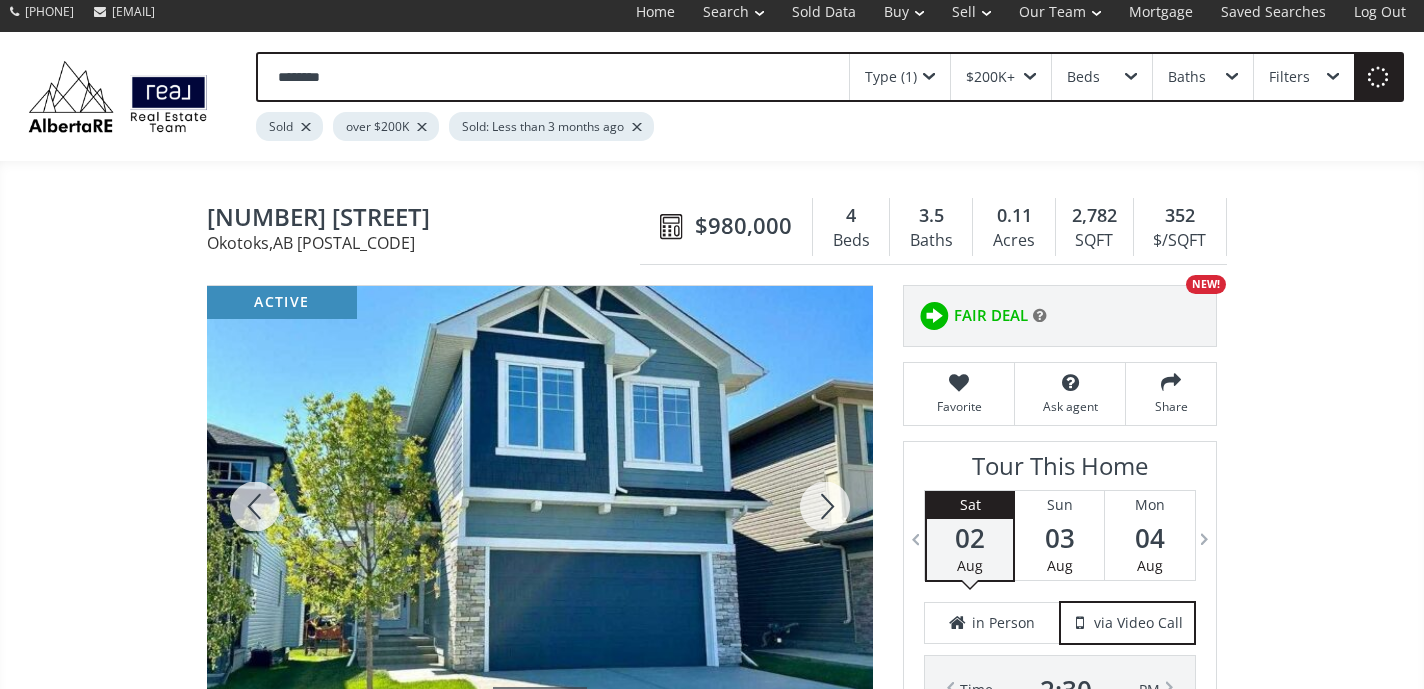 drag, startPoint x: 474, startPoint y: 81, endPoint x: 425, endPoint y: 174, distance: 105.11898 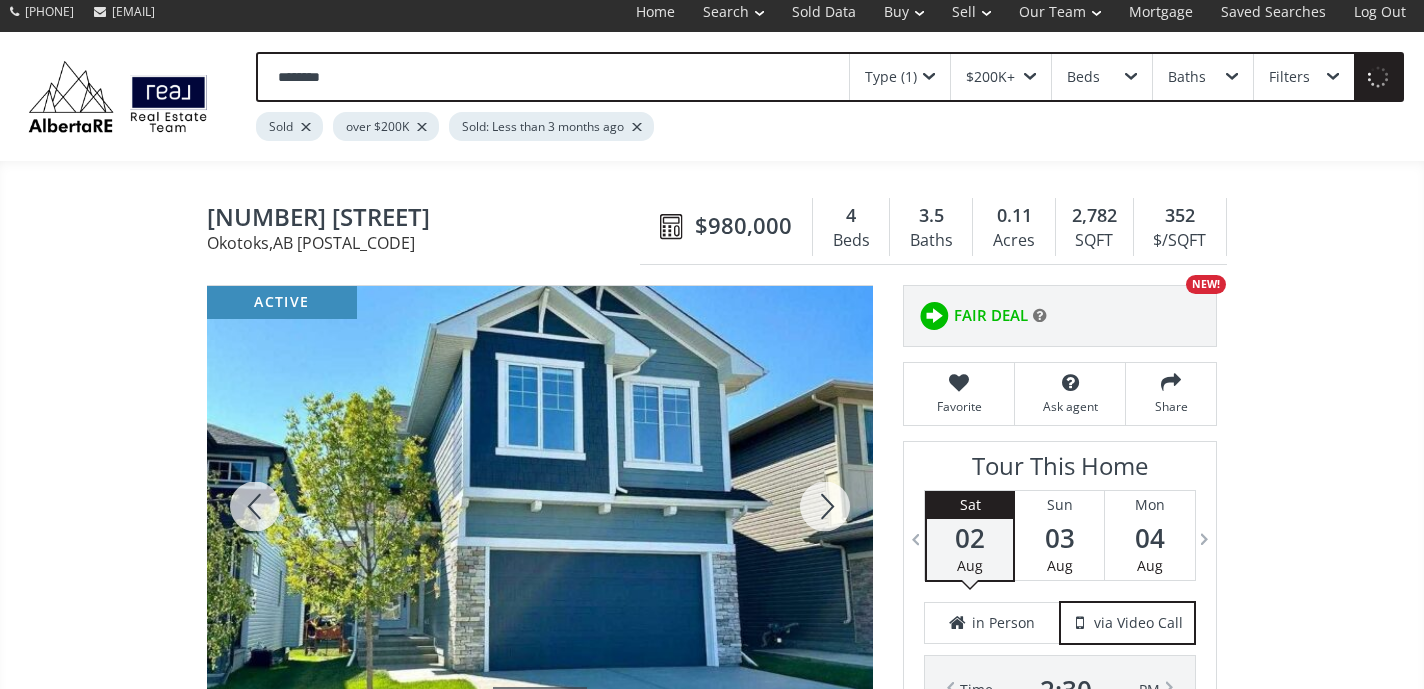 click on "[NUMBER] [STREET], [CITY], [PROVINCE] [POSTAL_CODE] [STREET_NAME] [CITY], [PROVINCE] [POSTAL_CODE] [PRICE] [BEDS] [BATHS] [ACREAGE] [SQFT] [PRICE_PER_SQFT] [PRICE] [BEDS] [BATHS] [SQFT] [PRICE_PER_SQFT] [FAVORITE] [AGENT] [SHARE] [ACTIVE] [STREET_VIEW] [NEIGHBORHOOD] [AIR_RANCH] [TYPE] [HOMES] [SINGLE_FAMILY] [TOTAL_BATHS] [HALF_BATHS] [COUNTY] [FOOTHILLS_COUNTY] [STATUS] [ACTIVE] [LISTING_NUMBER] [A2216181] [BUILT] [YEAR] [LOT_SIZE] [ACRES] [LISTED_ON_SITE] [DAYS] [LISTING_BROKERAGE] [RE/MAX_LANDAN_REAL_ESTATE] [LISTED_BY] [DATA_IS_SUPPLIED_BY_PILLAR_9_SYSTEM] [CLICK_FOR_MAP] [SMART_COMMUTE_PLANNER] [HOW_MUCH_IS_MY_HOME_WORTH] [GET_YOUR_HOME_ESTIMATE]" at bounding box center [712, 2836] 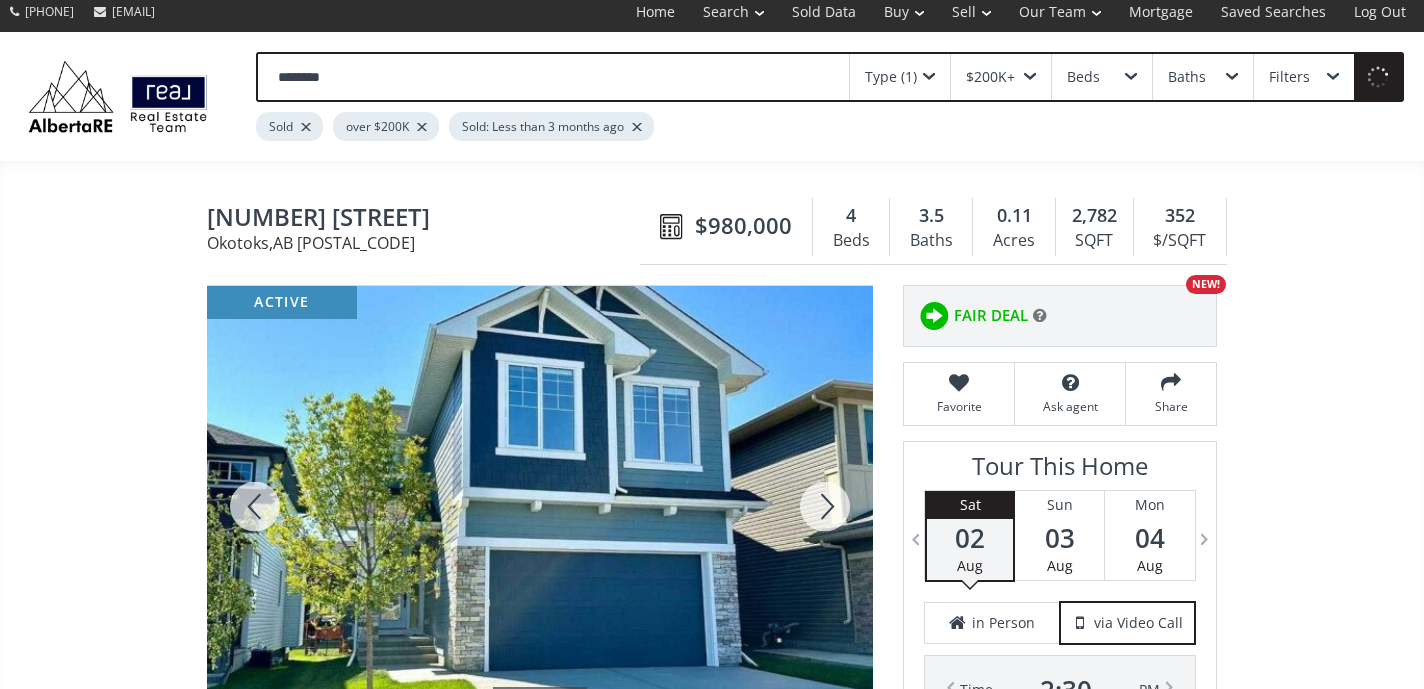 click on "********" at bounding box center [553, 77] 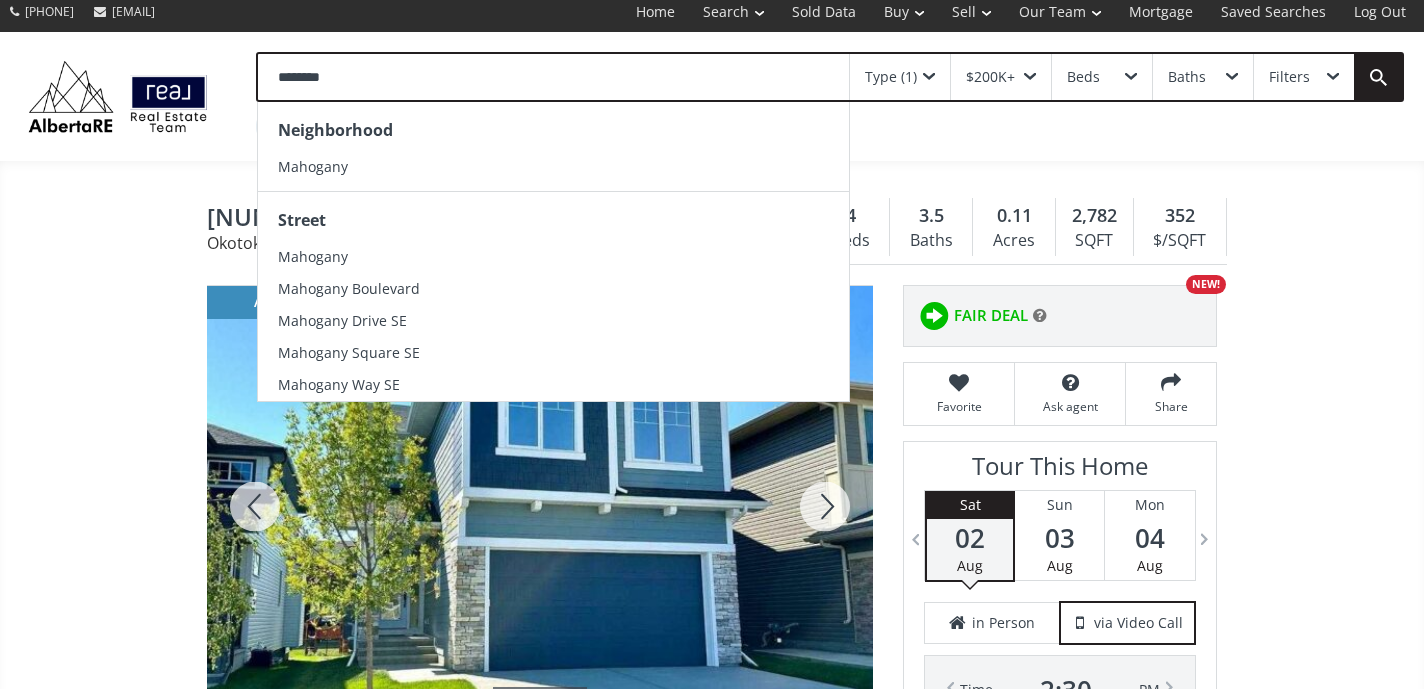 drag, startPoint x: 436, startPoint y: 80, endPoint x: 331, endPoint y: 172, distance: 139.60301 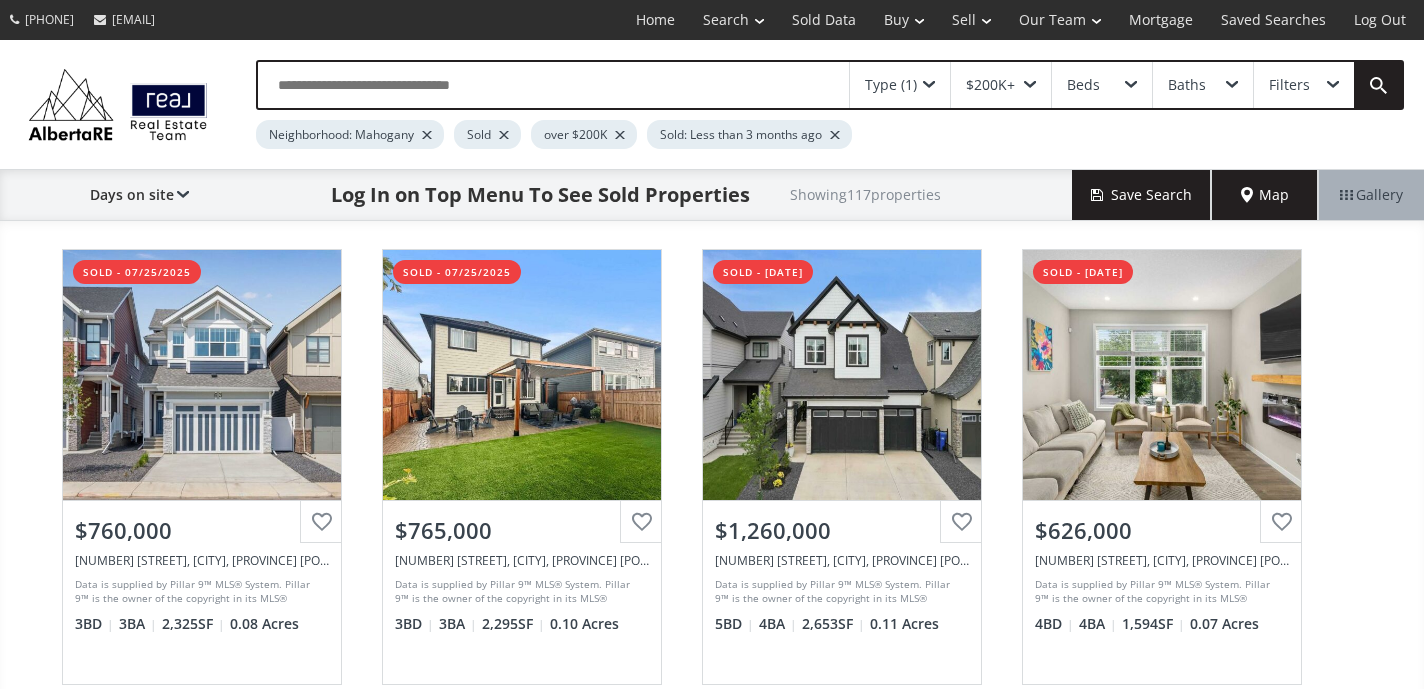 scroll, scrollTop: 0, scrollLeft: 0, axis: both 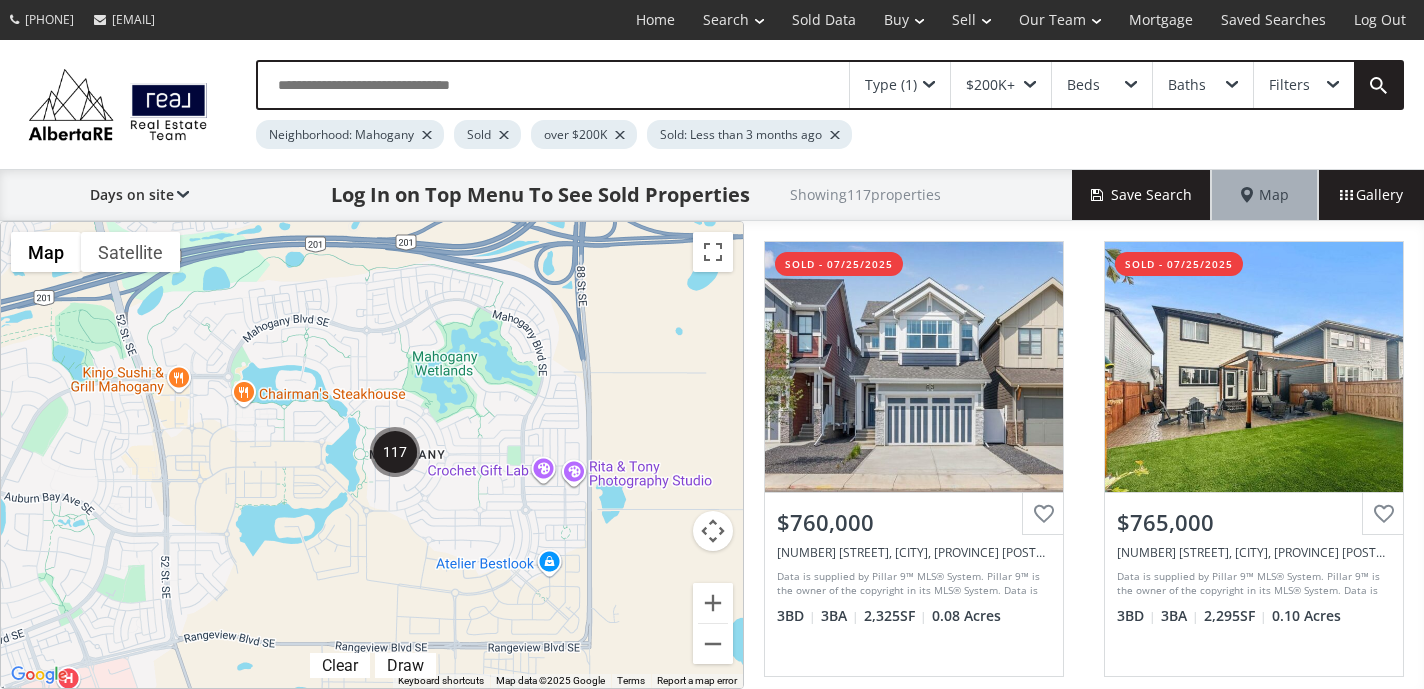 click on "To navigate, press the arrow keys." at bounding box center (372, 455) 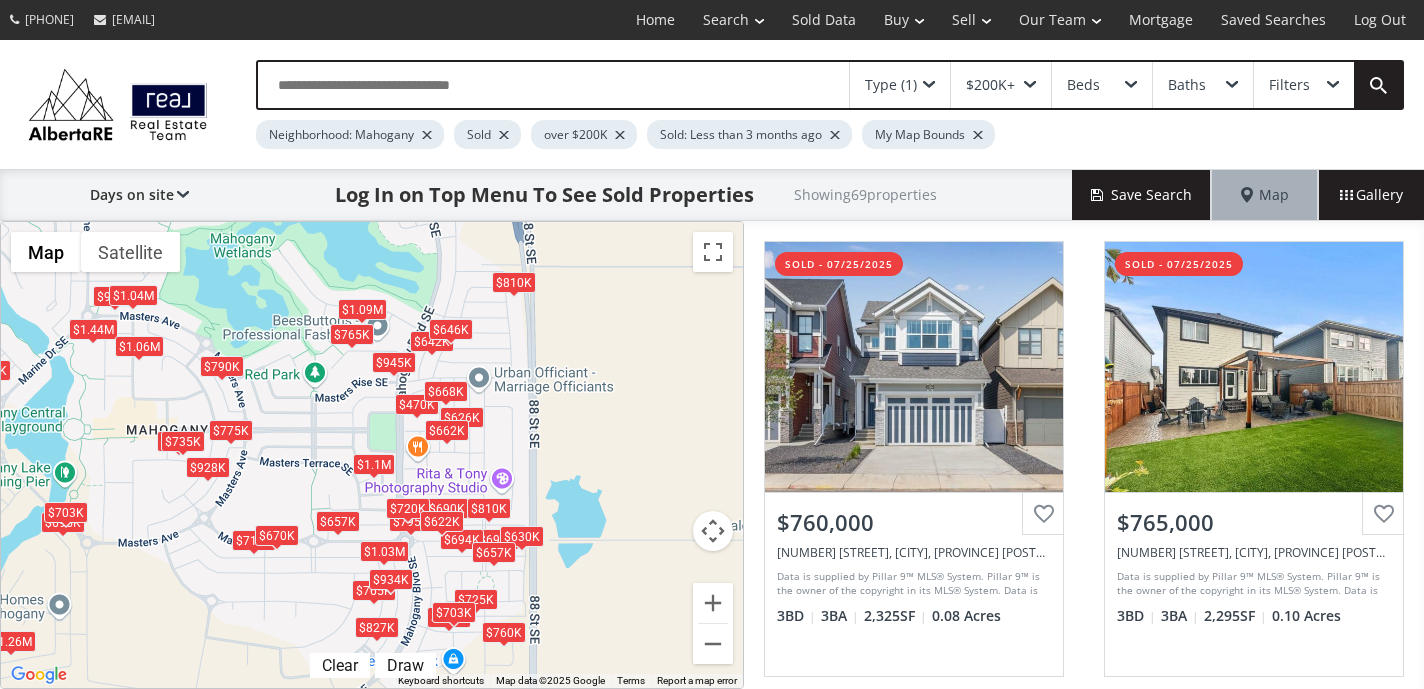 drag, startPoint x: 675, startPoint y: 494, endPoint x: 464, endPoint y: 475, distance: 211.85373 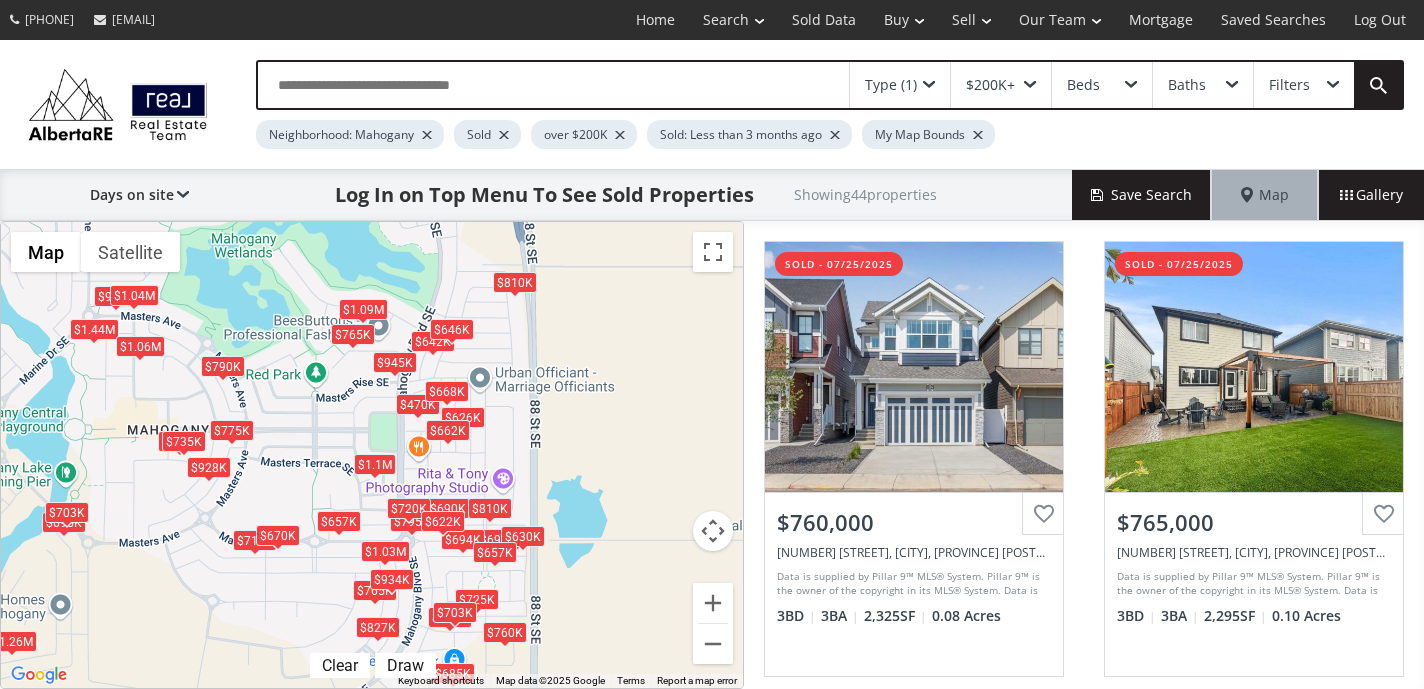 click on "$626K" at bounding box center [463, 417] 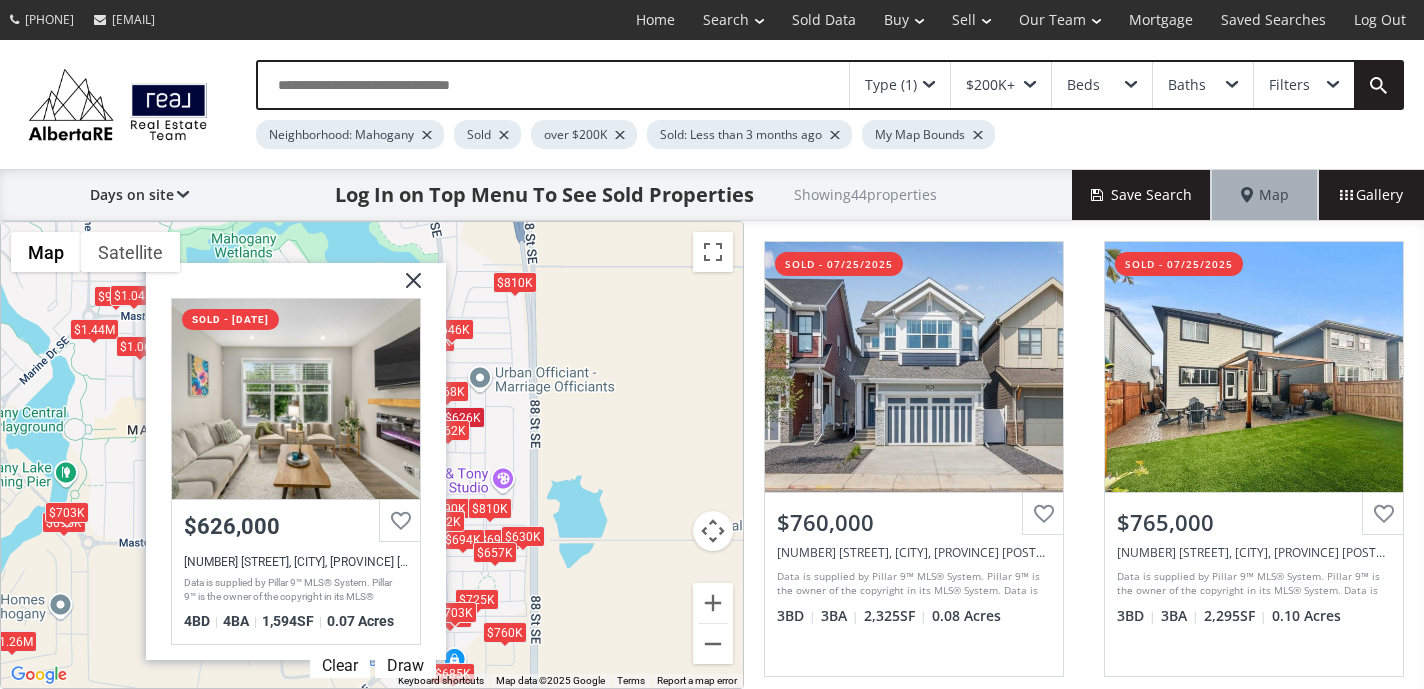 click on "To navigate, press the arrow keys. $760K $765K $1.26M $626K $698K $470K $1.1M $714K $630K $765K $934K $695K $725K $795K $928K $940K $970K $945K $630K $1.44M $827K $690K $662K $775K $1.03M $703K $735K $668K $642K $703K $657K $646K $685K $720K $790K $1.04M $1.06M $670K $810K $1.09M $694K $810K $622K $657K Masters Manor SE Calgary AB T3M 2R4 sold - 07/29/2025 $626,000 76 Masters Manor SE, Calgary, AB T3M 2R4 Data is supplied by Pillar 9™ MLS® System. Pillar 9™ is the owner of the copyright in its MLS® System. Data is deemed reliable but is not guaranteed accurate by Pillar 9™. The trademarks MLS®, Multiple Listing Service® and the associated logos are owned by The Canadian Real Estate Association (CREA) and identify the quality of services provided by real estate professionals who are members of CREA. Used under license.
Last updated: 2025-08-01 12:13:23  4  BD 4  BA 1,594  SF 0.07   Acres" at bounding box center [372, 455] 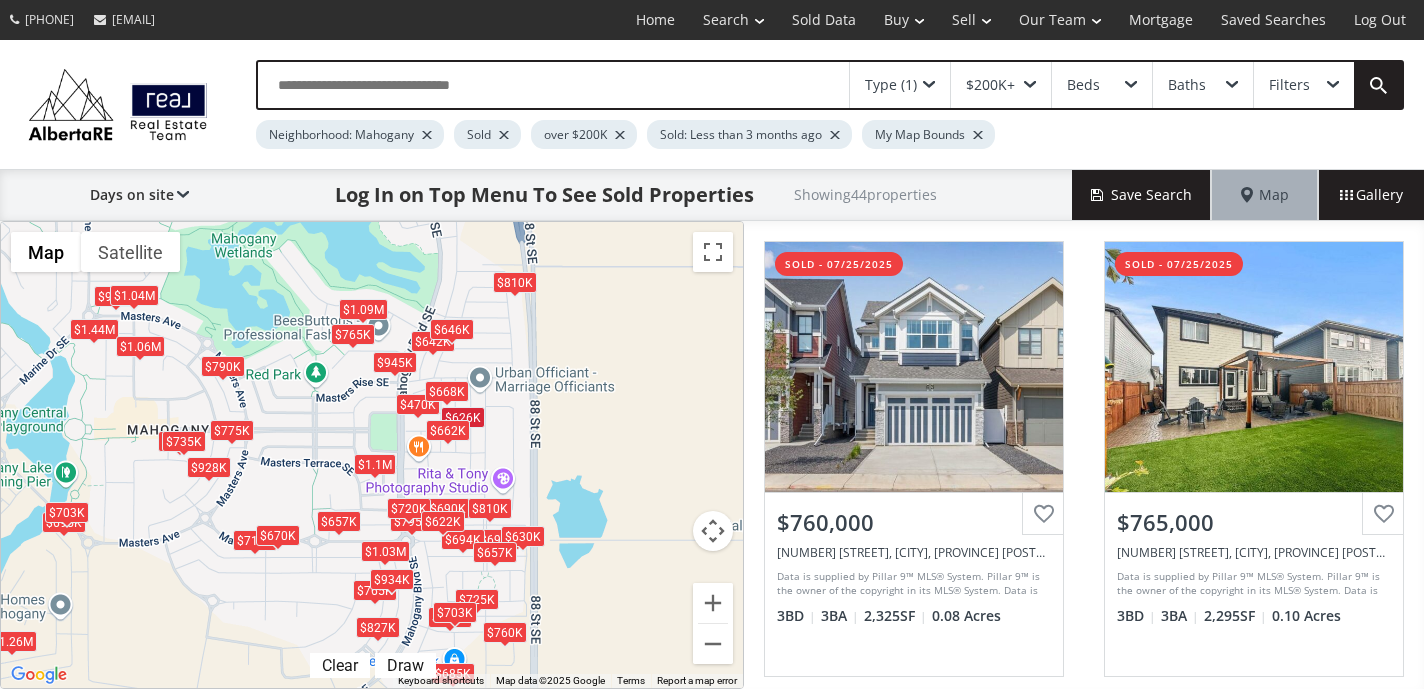 click on "$662K" at bounding box center (448, 430) 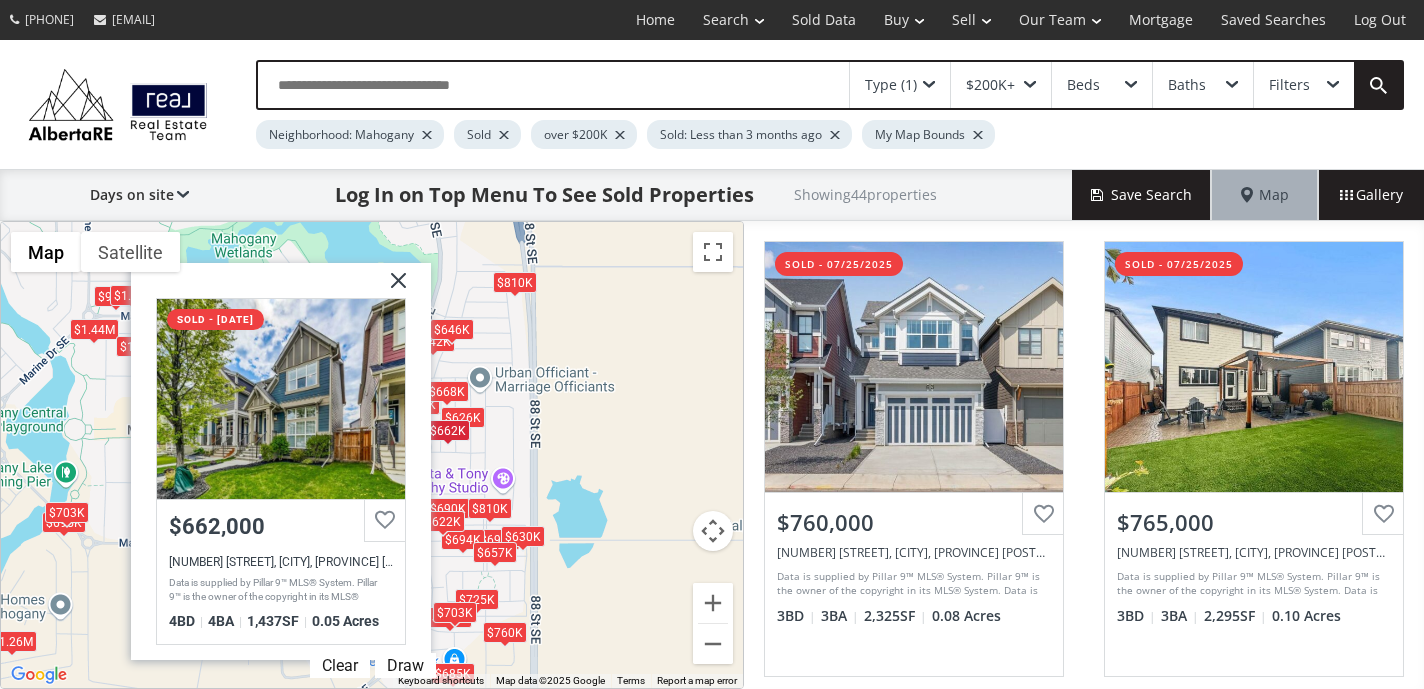 click at bounding box center (391, 288) 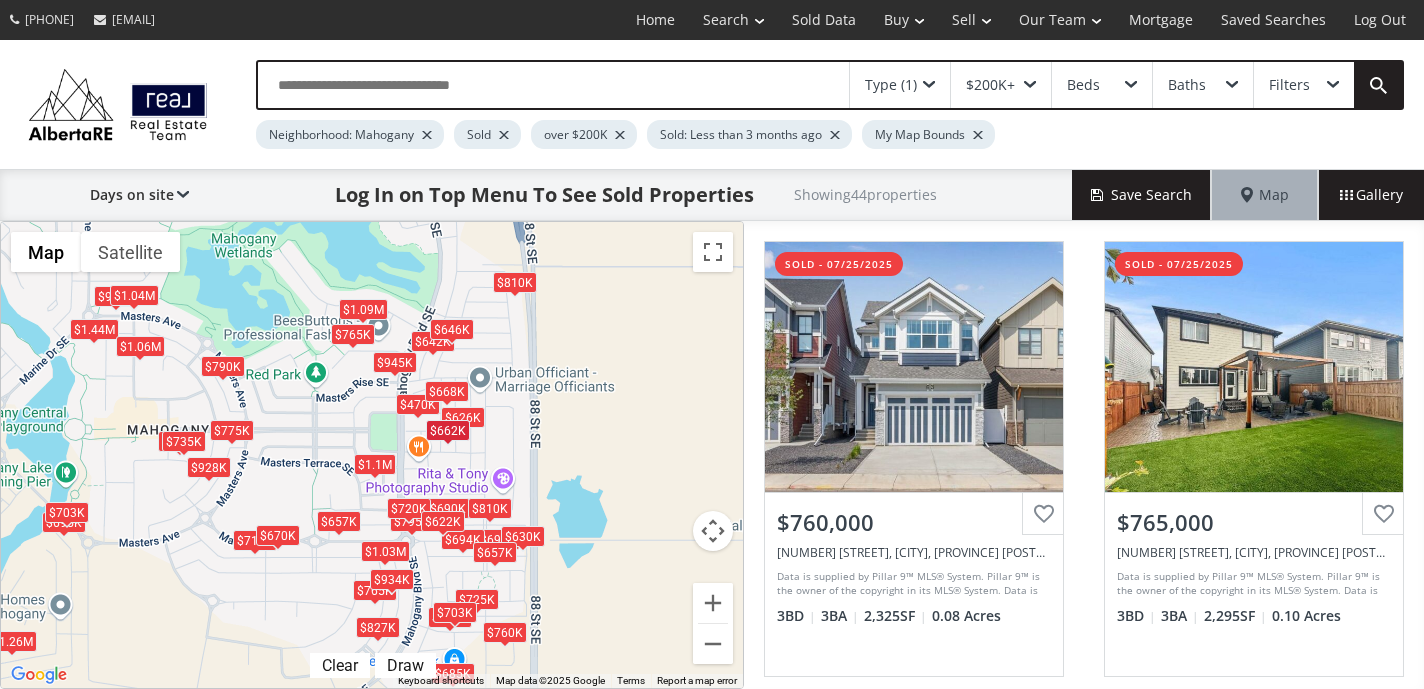 click on "$646K" at bounding box center [452, 329] 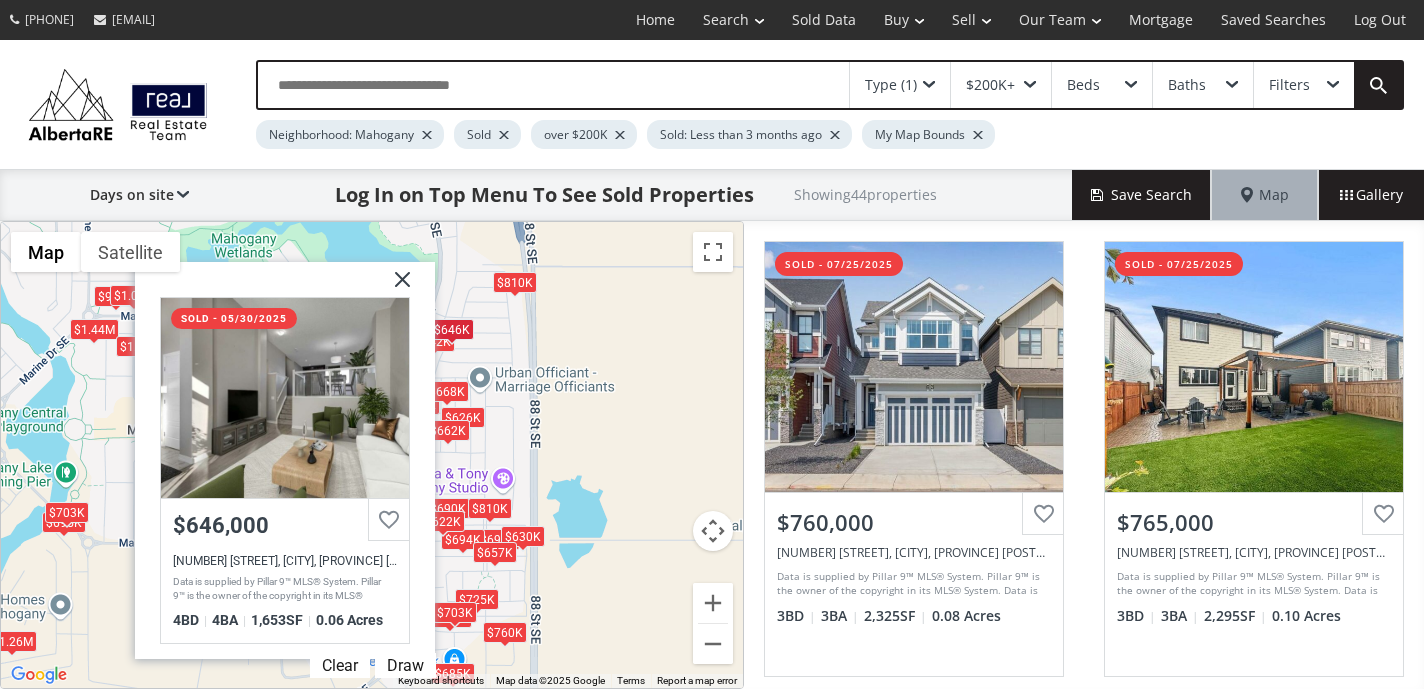 click on "$810K" at bounding box center (515, 282) 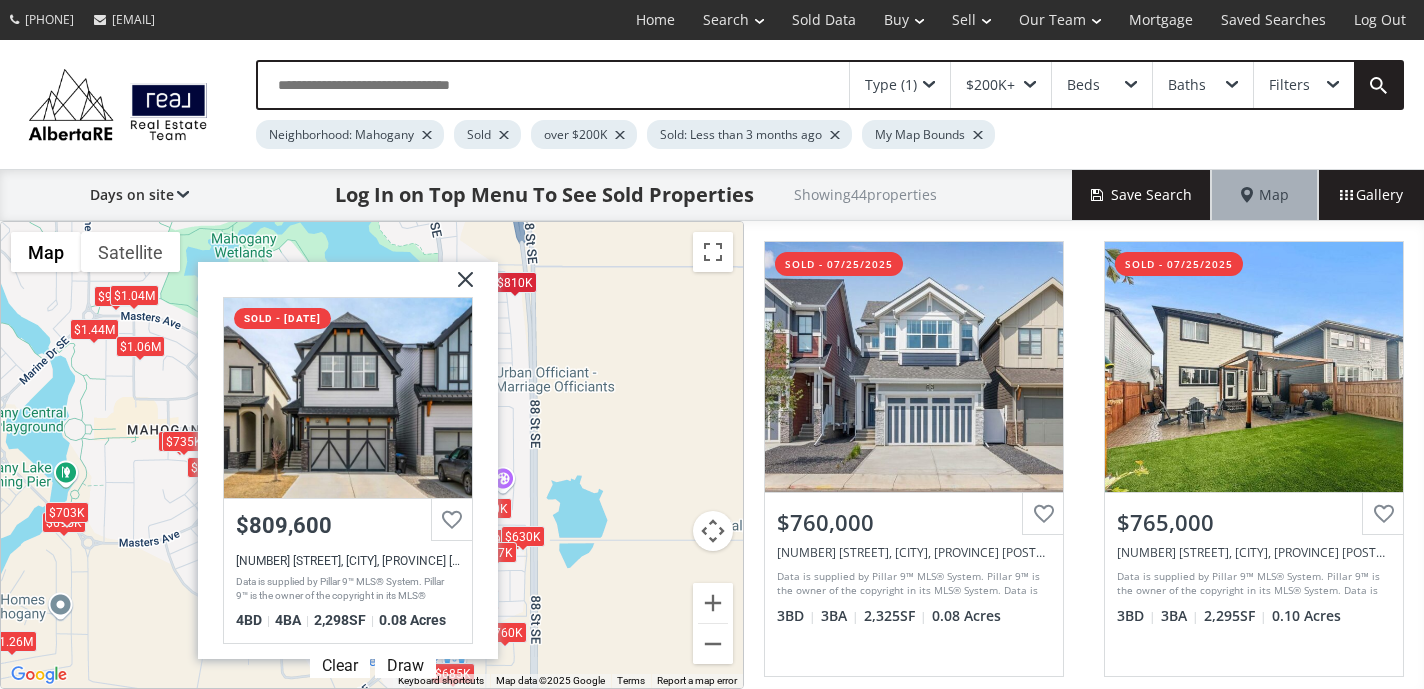 click at bounding box center (458, 287) 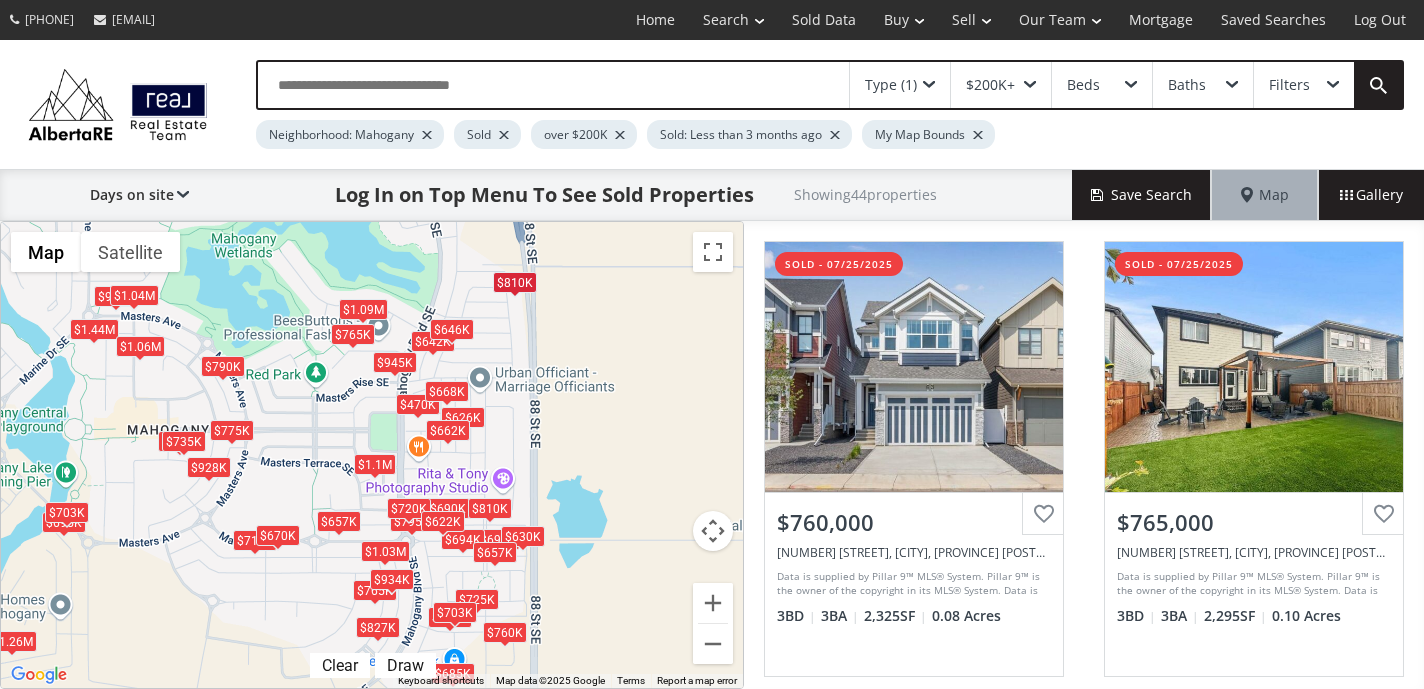 click on "To navigate, press the arrow keys. $760K $765K $1.26M $626K $698K $470K $1.1M $714K $630K $765K $934K $695K $725K $795K $928K $940K $970K $945K $630K $1.44M $827K $690K $662K $775K $1.03M $703K $735K $668K $642K $703K $657K $646K $685K $720K $790K $1.04M $1.06M $670K $810K $1.09M $694K $810K $622K $657K" at bounding box center (372, 455) 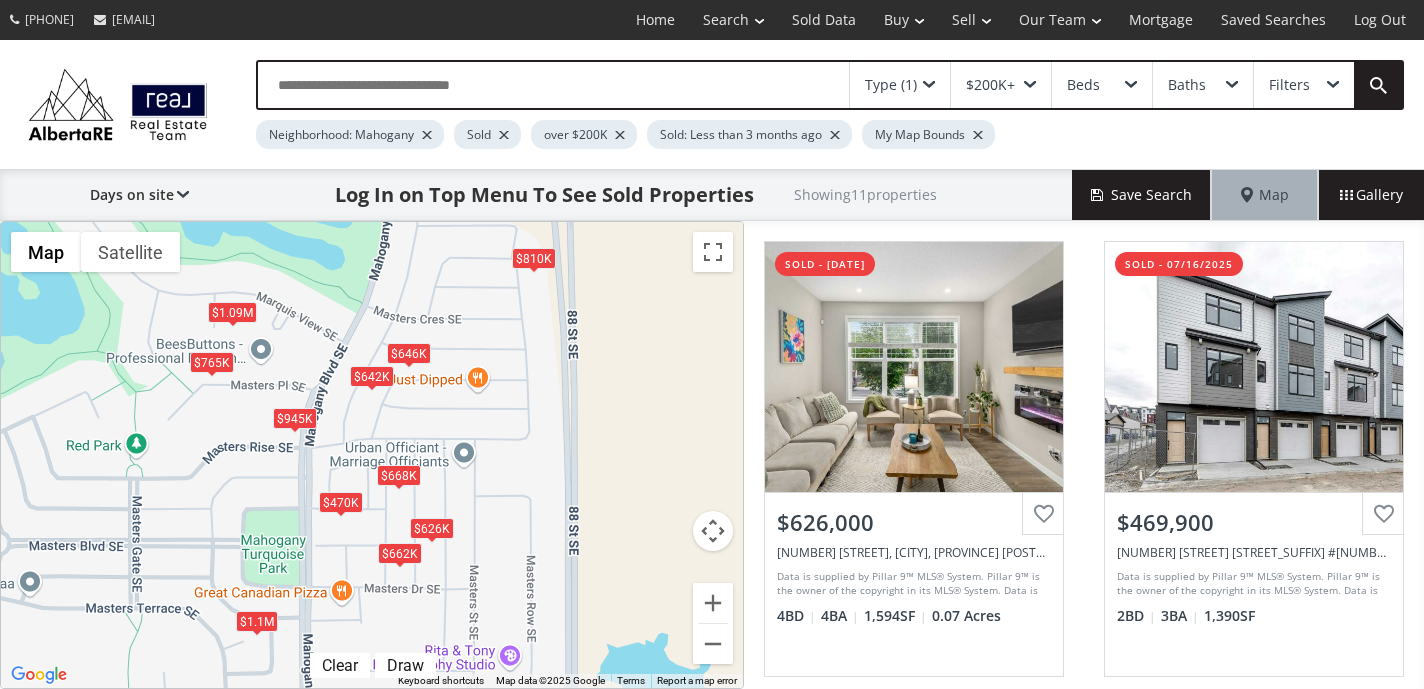 click on "$646K" at bounding box center [409, 353] 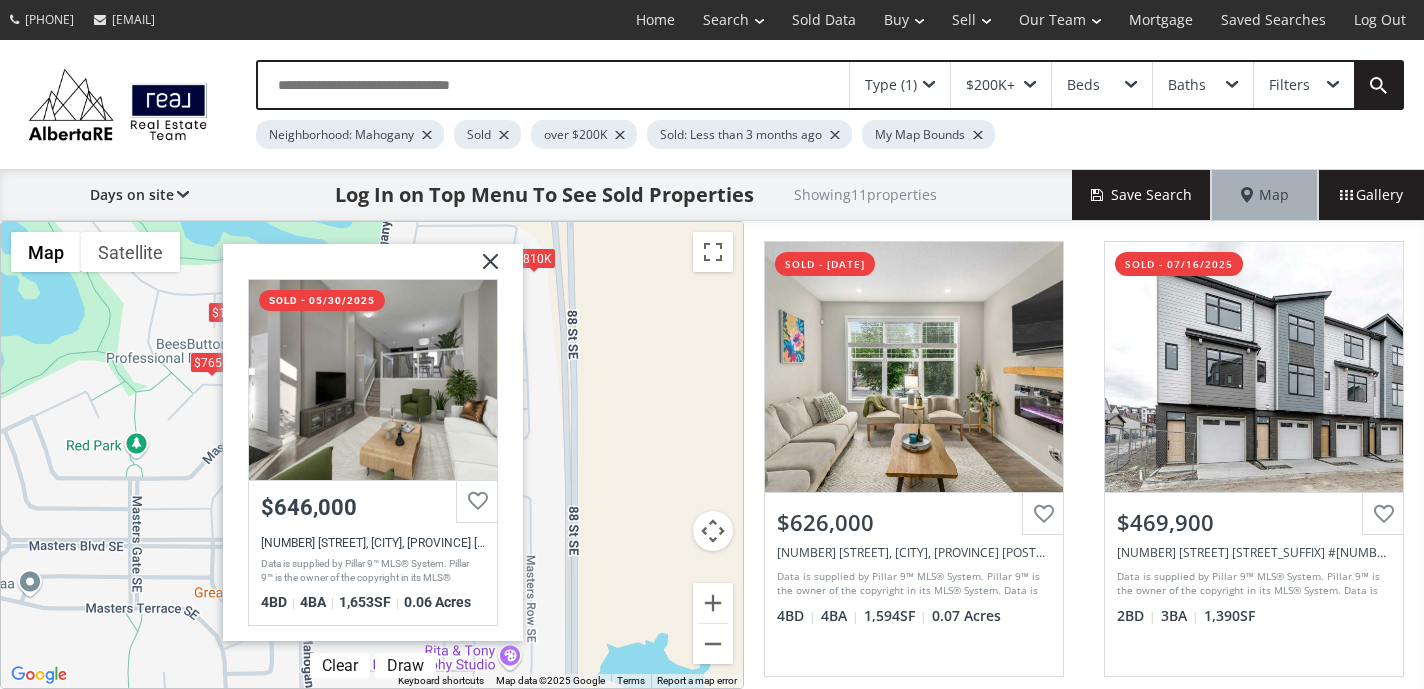 click at bounding box center (483, 269) 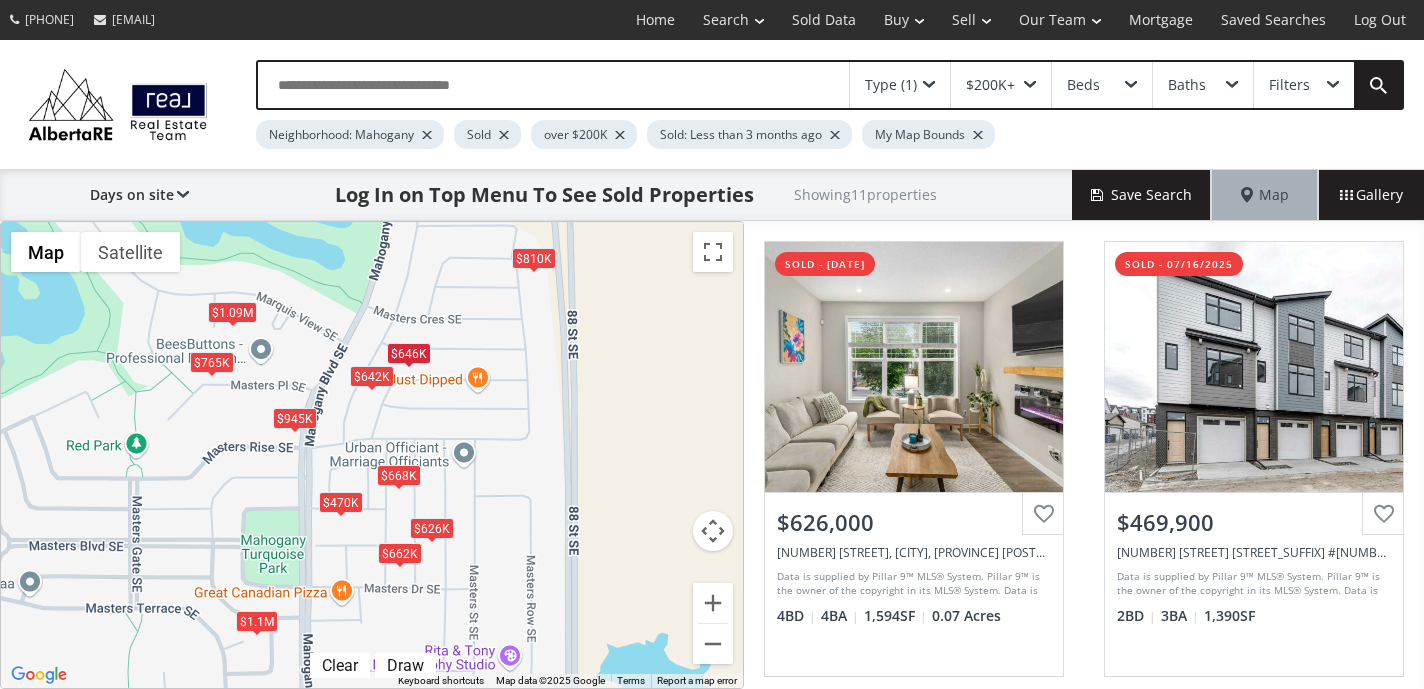 click on "$642K" at bounding box center (372, 376) 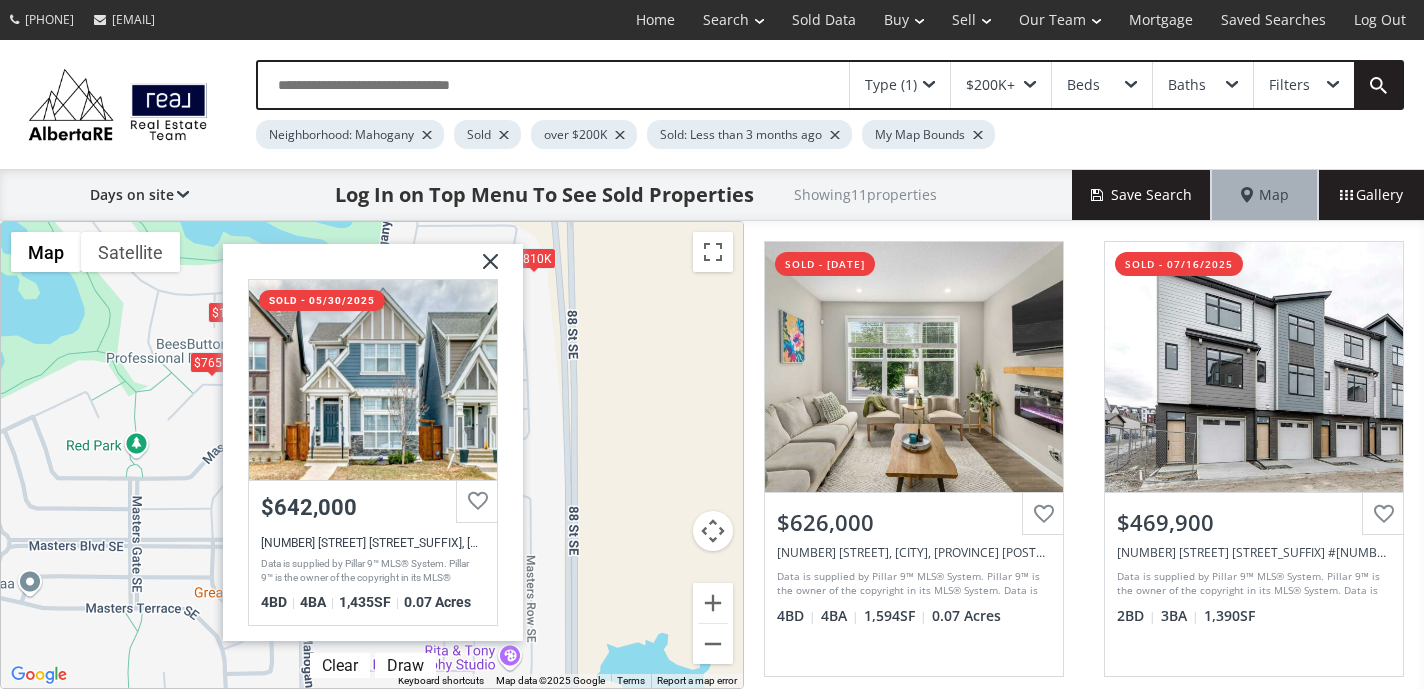 click at bounding box center [483, 269] 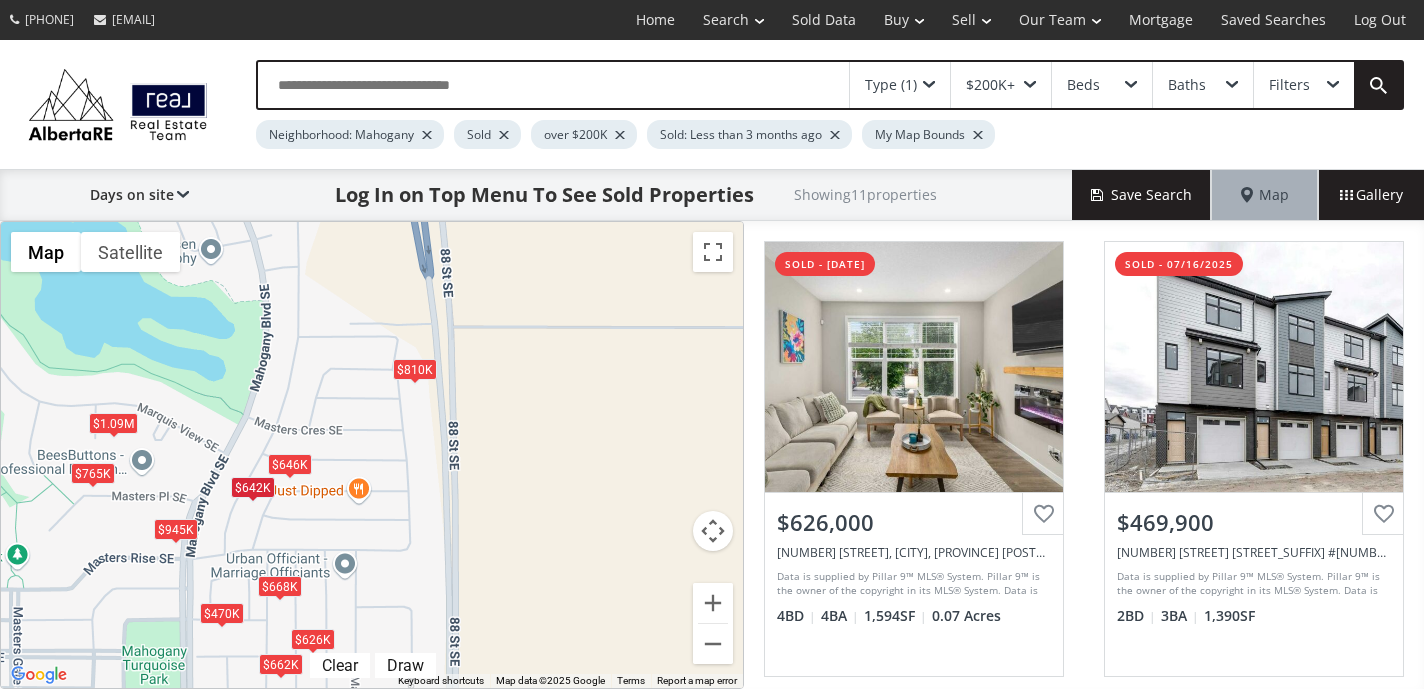 drag, startPoint x: 535, startPoint y: 300, endPoint x: 414, endPoint y: 413, distance: 165.55966 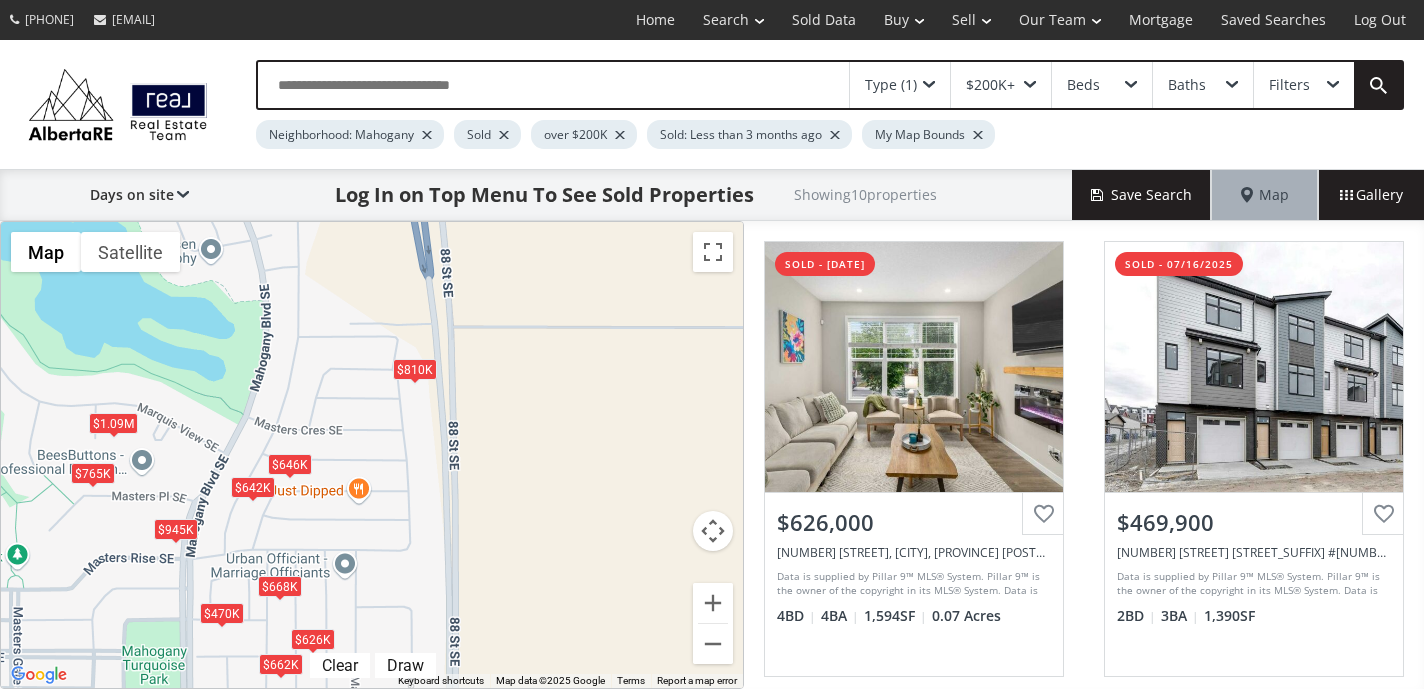click on "$810K" at bounding box center (415, 369) 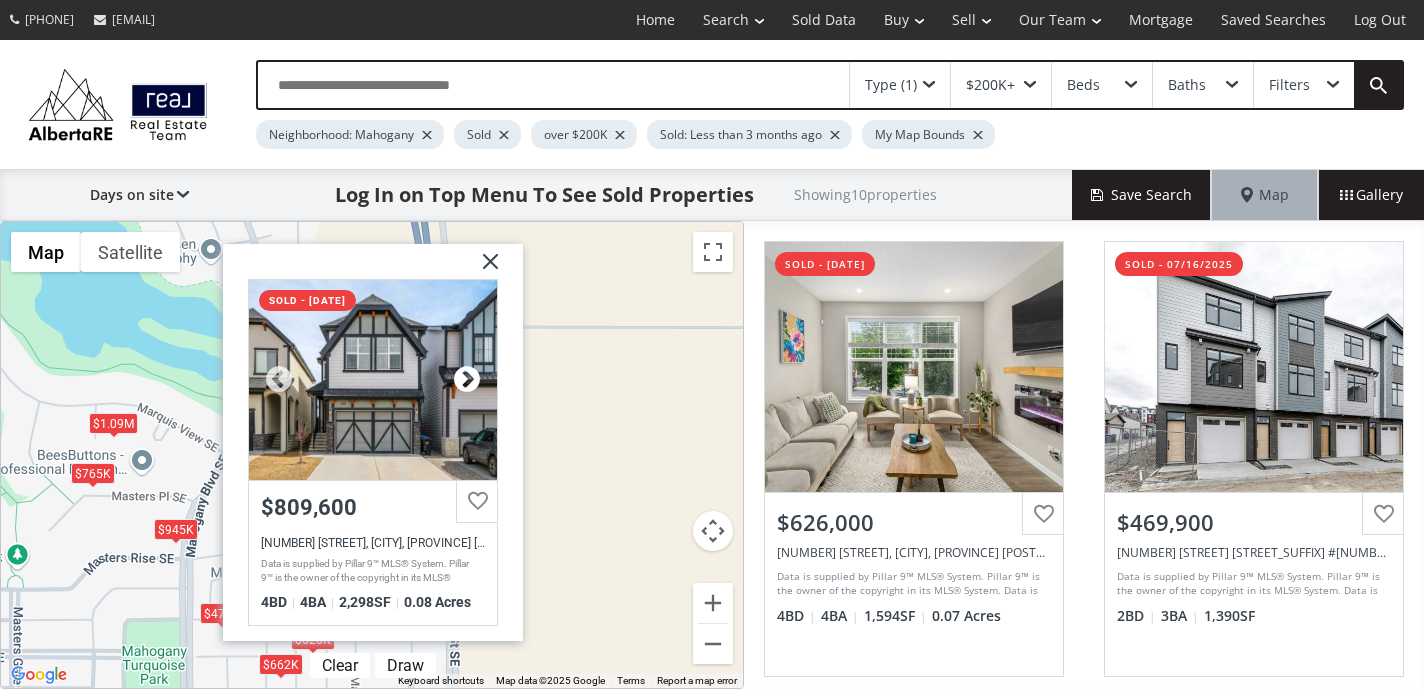 click at bounding box center (467, 380) 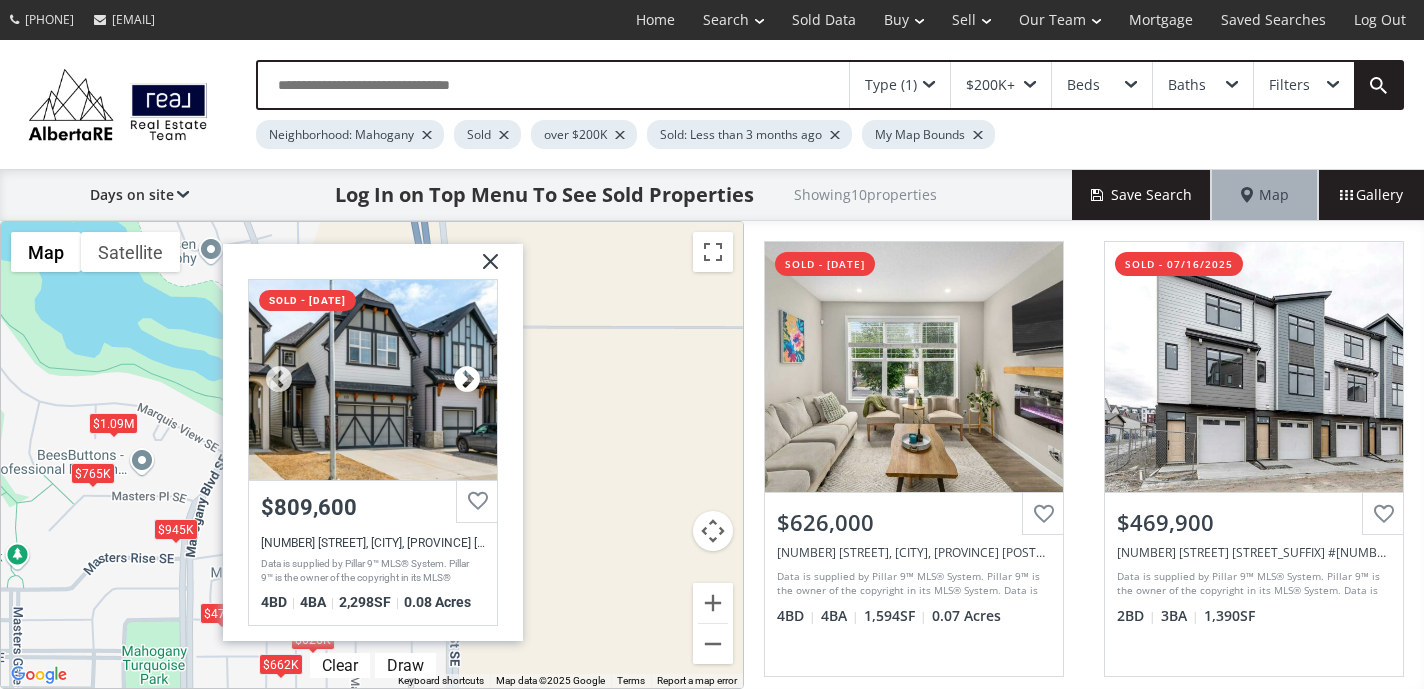 click at bounding box center [467, 380] 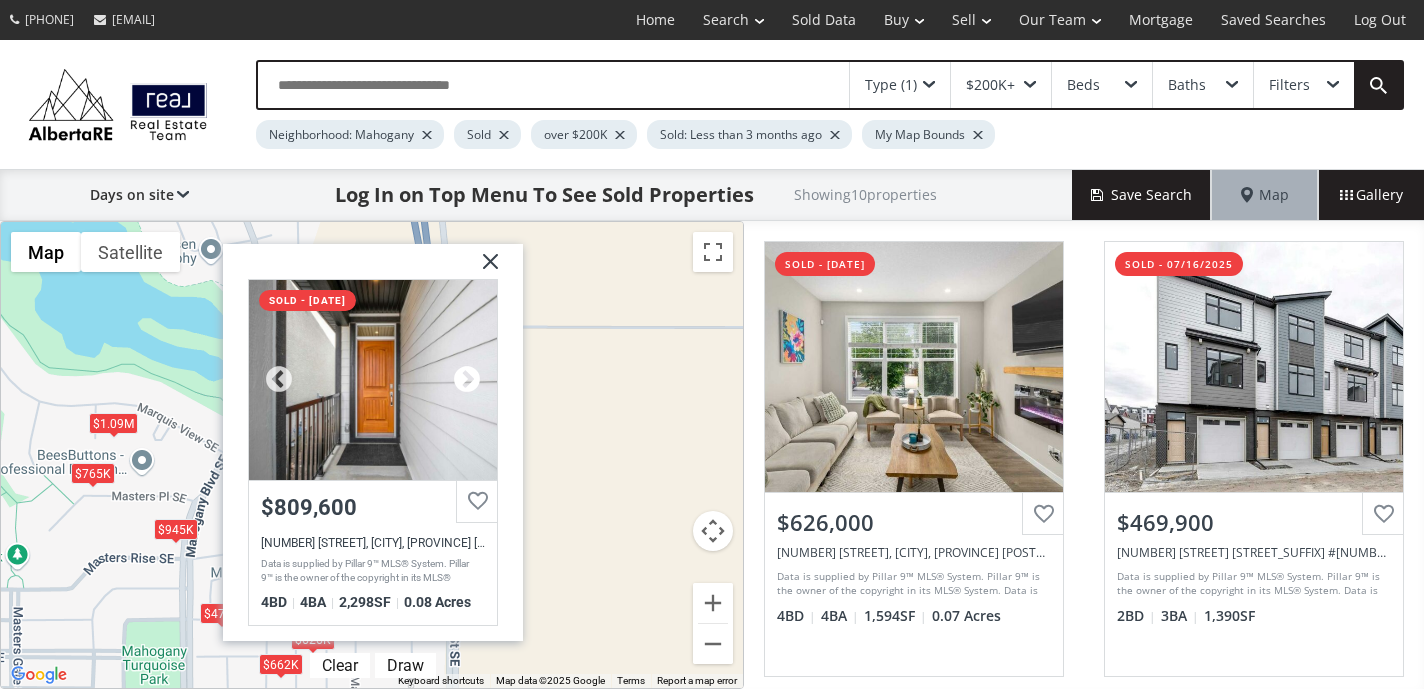 click at bounding box center [467, 380] 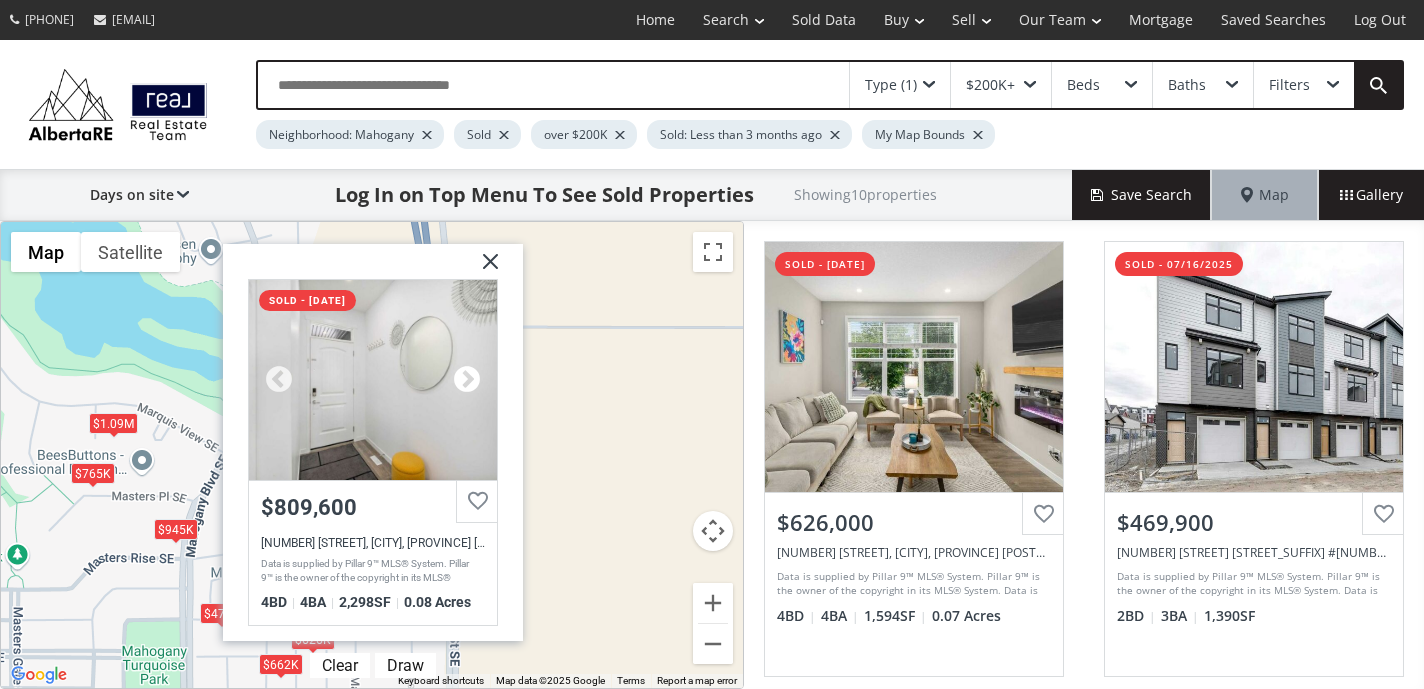 click at bounding box center [467, 380] 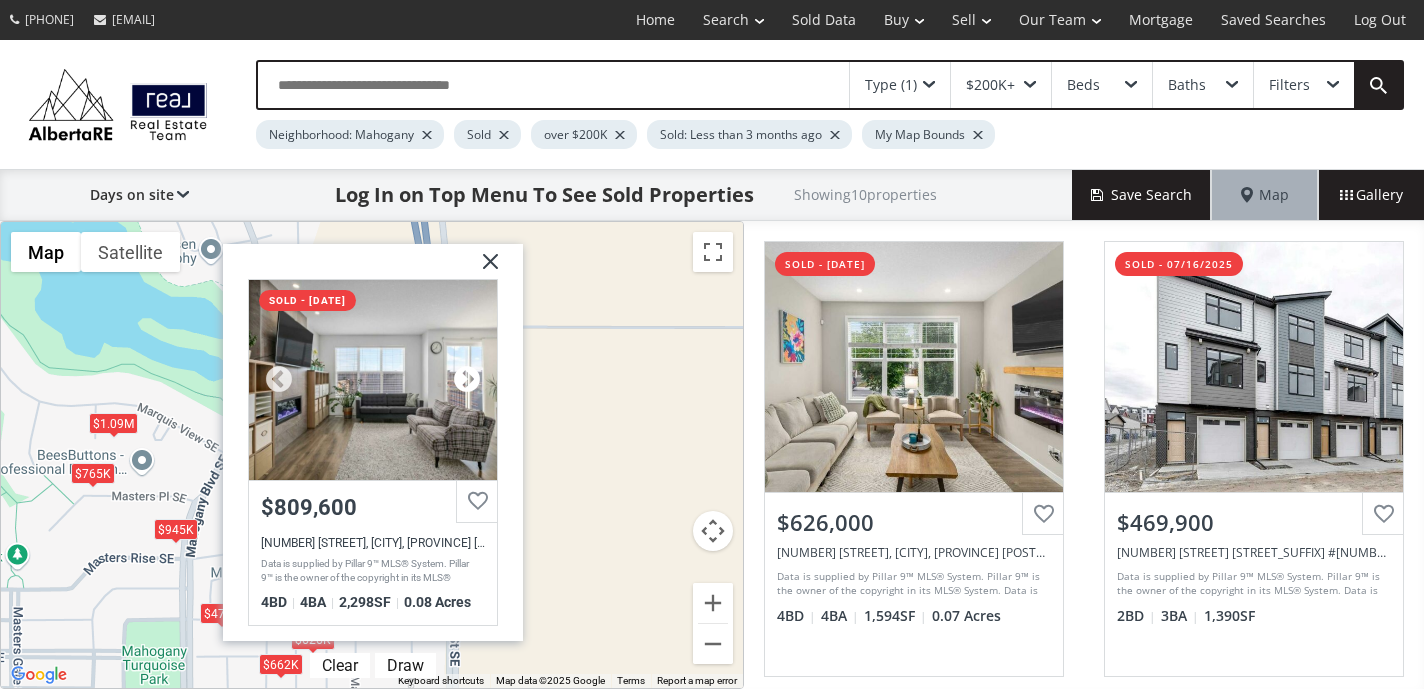 click at bounding box center [467, 380] 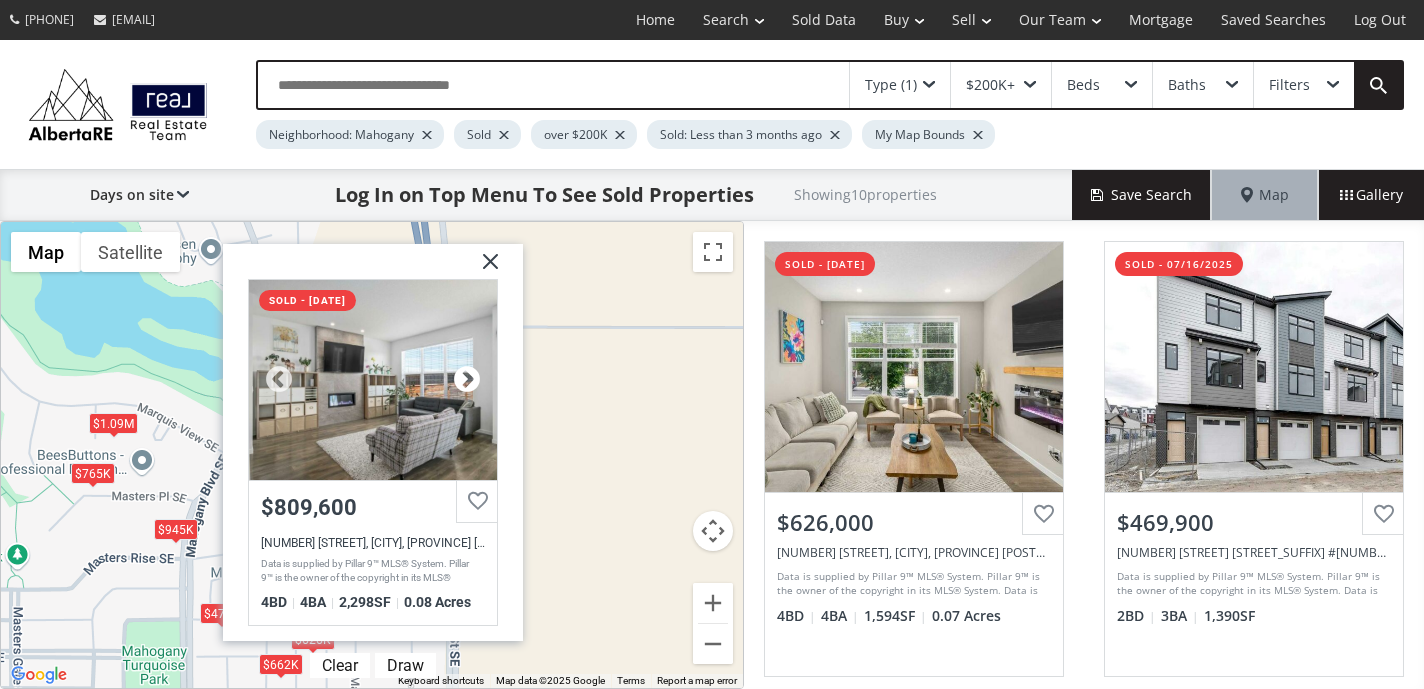 click at bounding box center (467, 380) 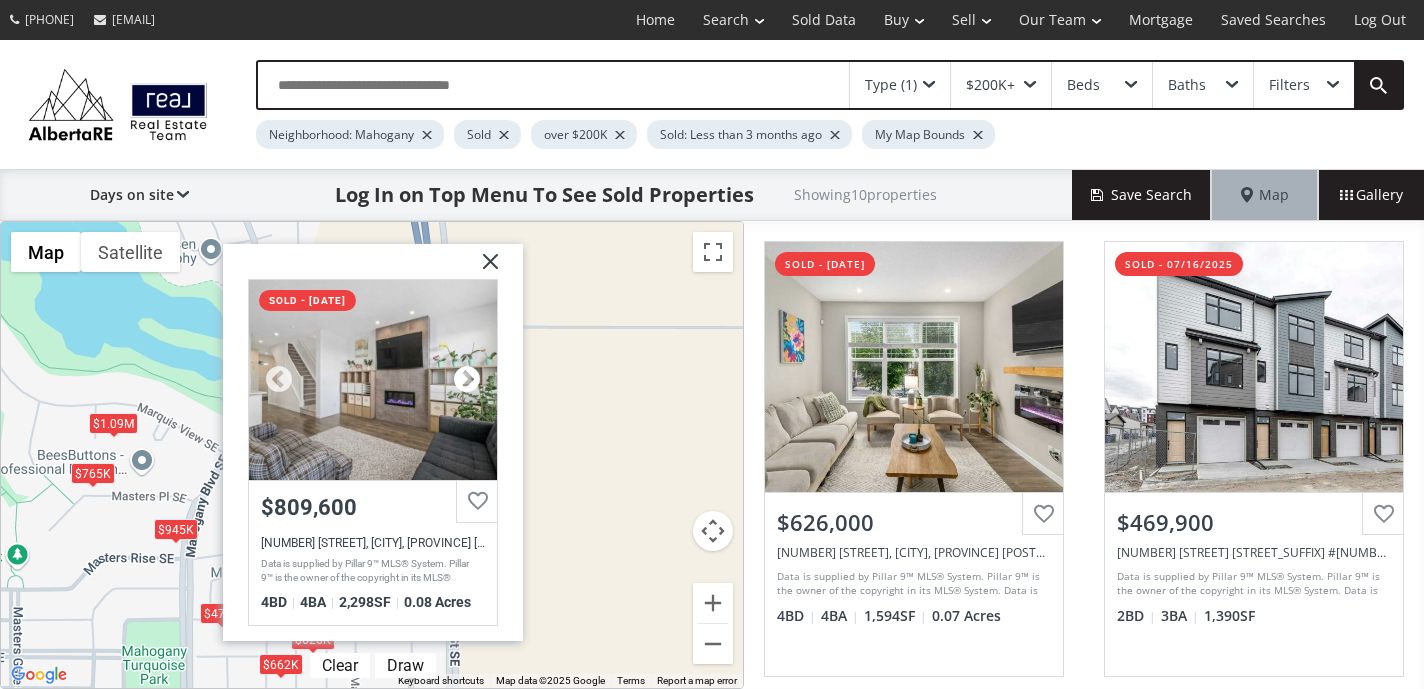 click at bounding box center (467, 380) 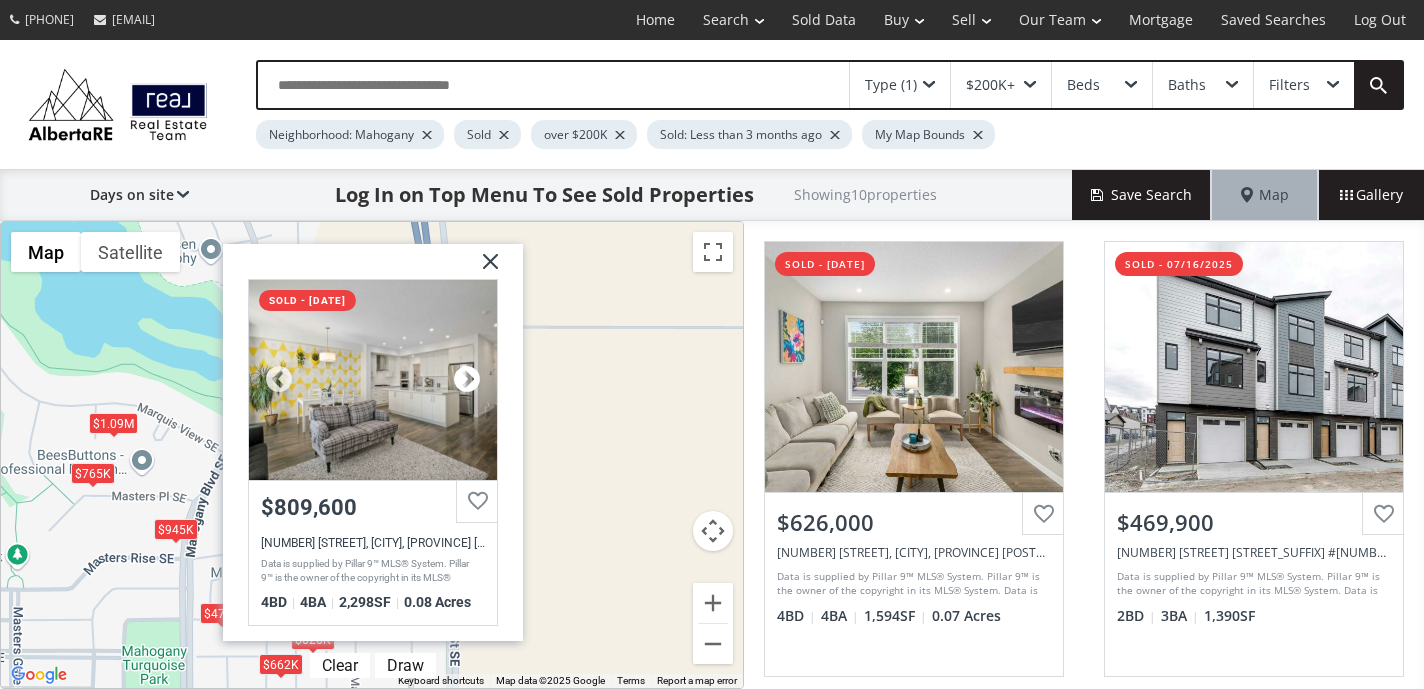 click at bounding box center (467, 380) 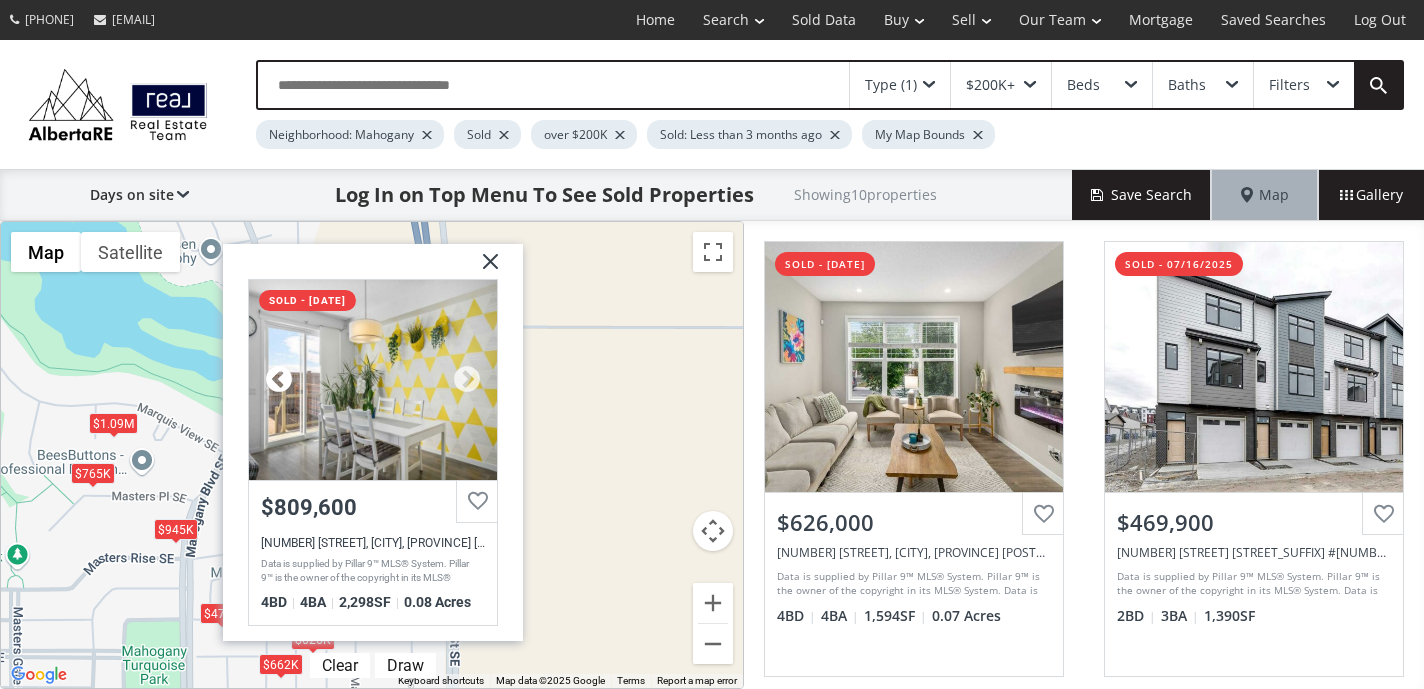 click at bounding box center [279, 380] 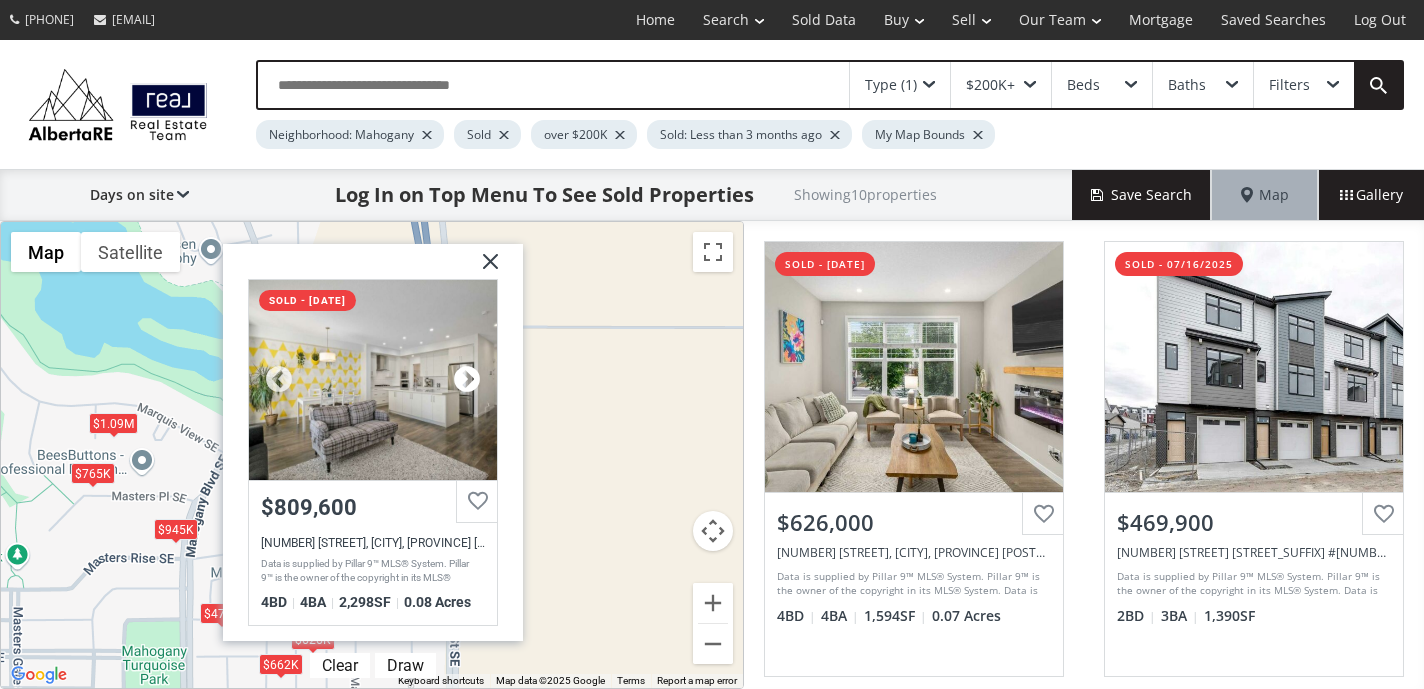 click at bounding box center (467, 380) 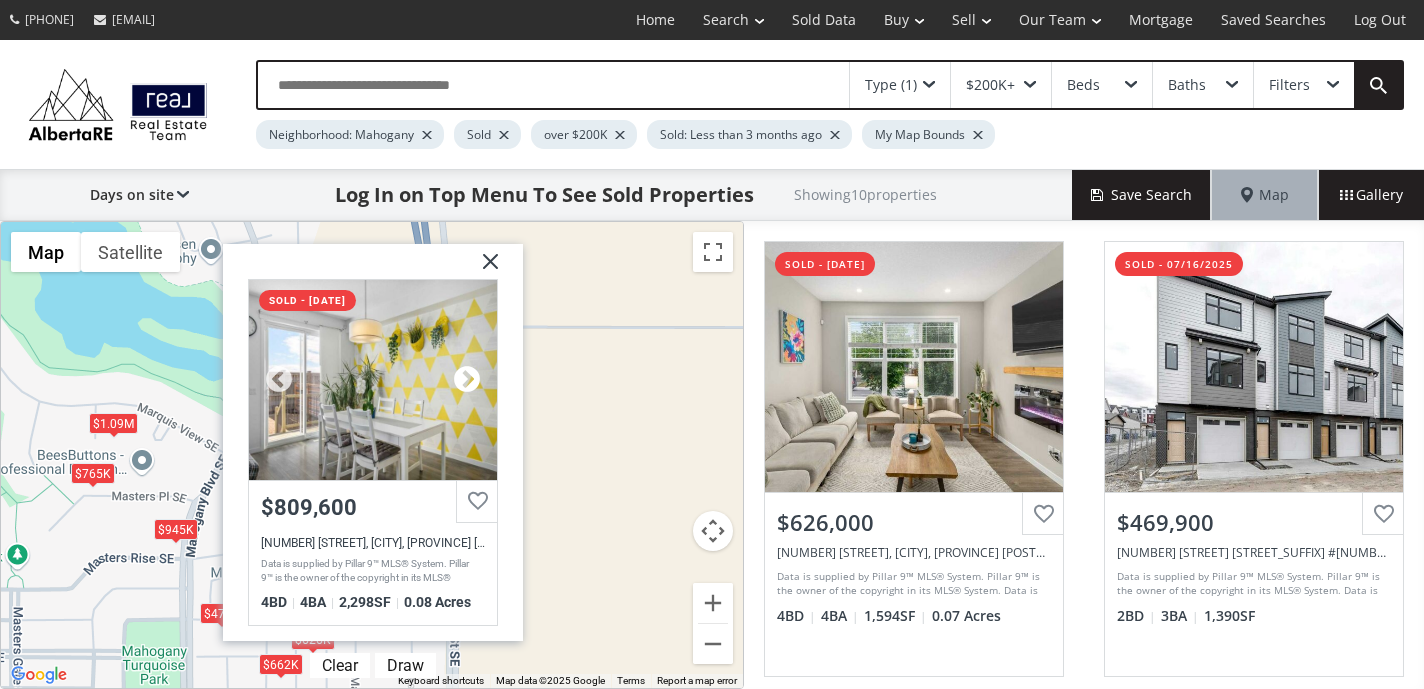 click at bounding box center (467, 380) 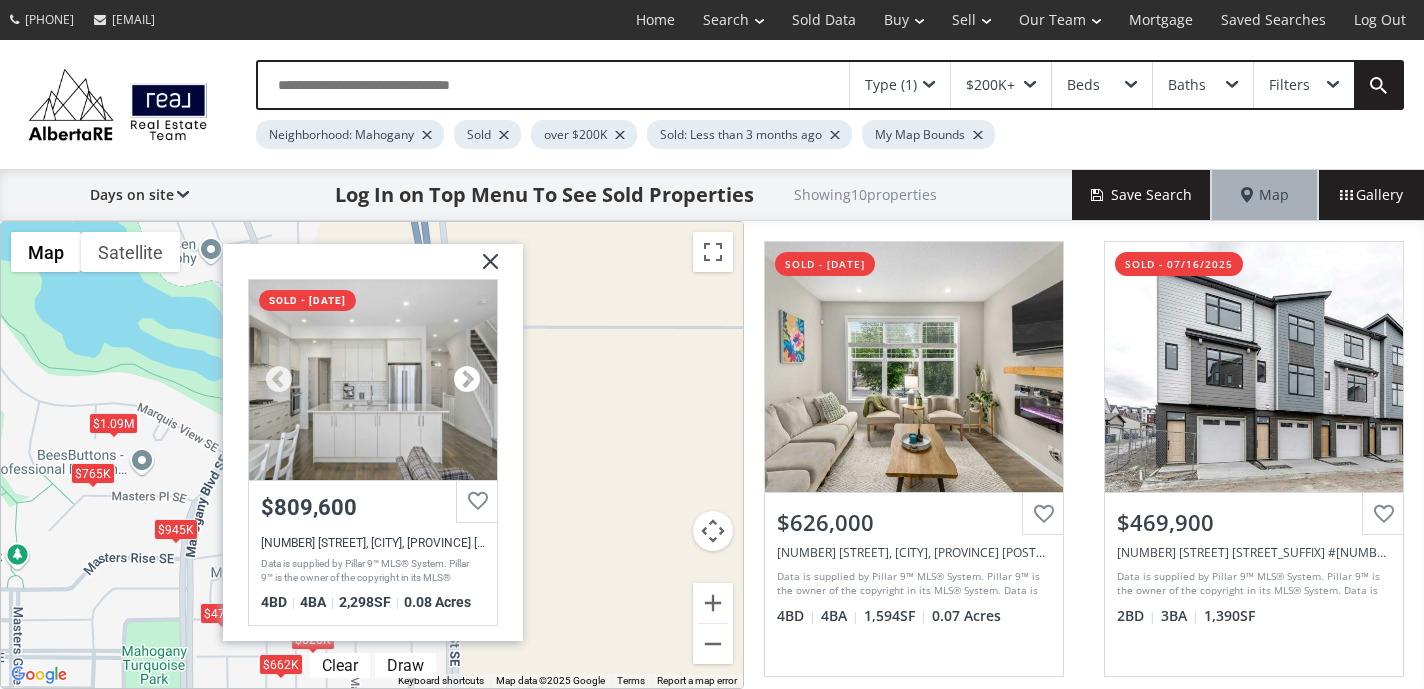 click at bounding box center [467, 380] 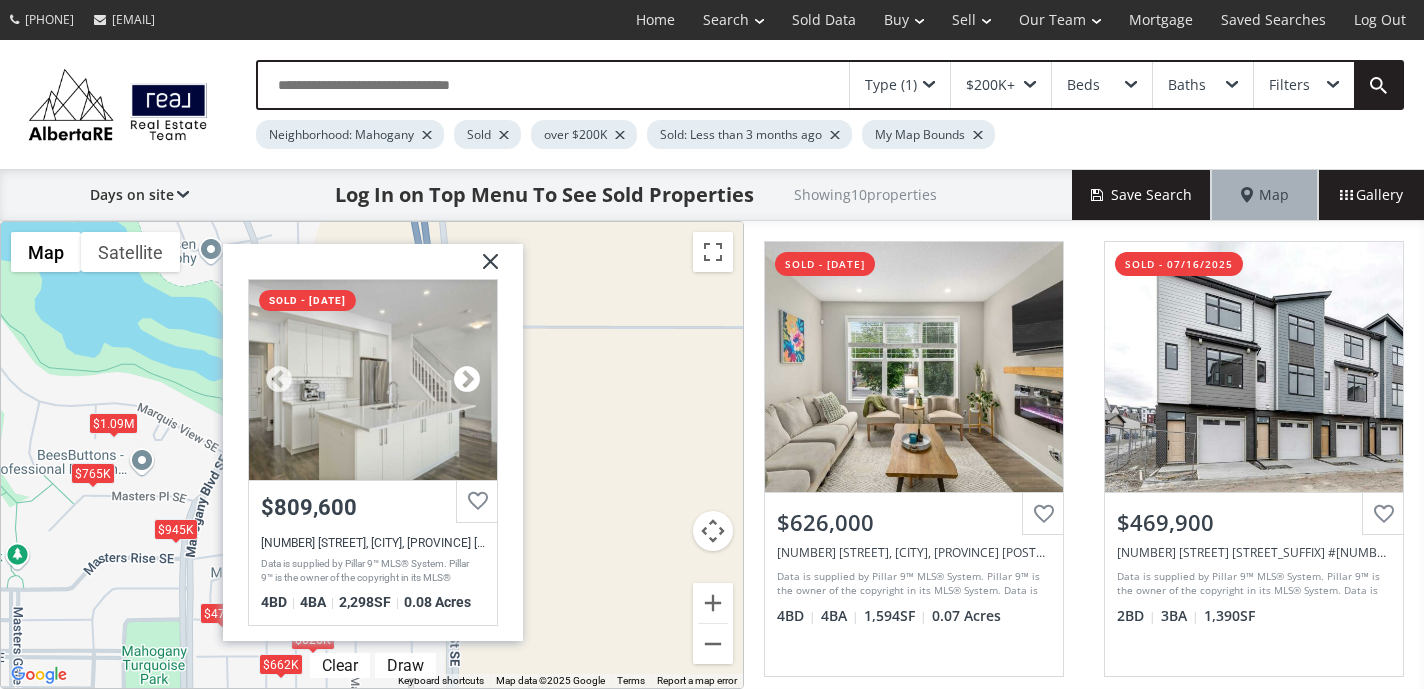 click at bounding box center (467, 380) 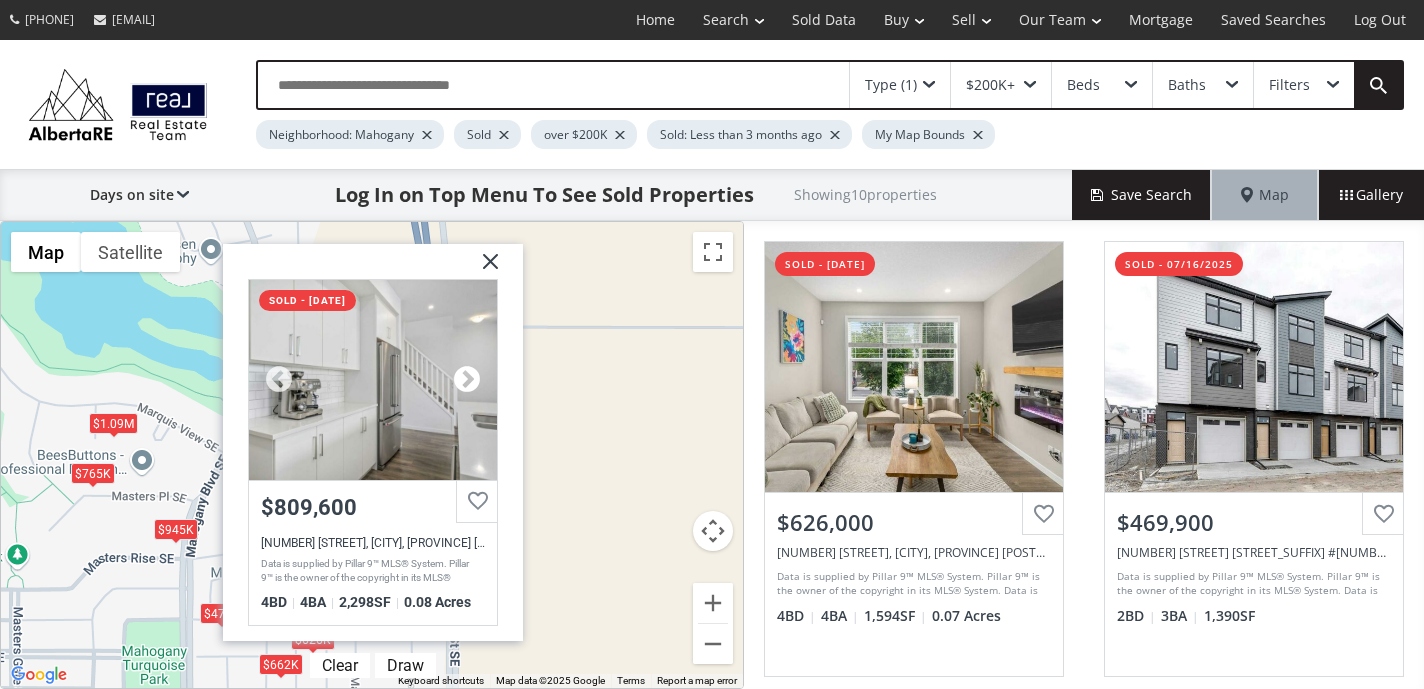 click at bounding box center [467, 380] 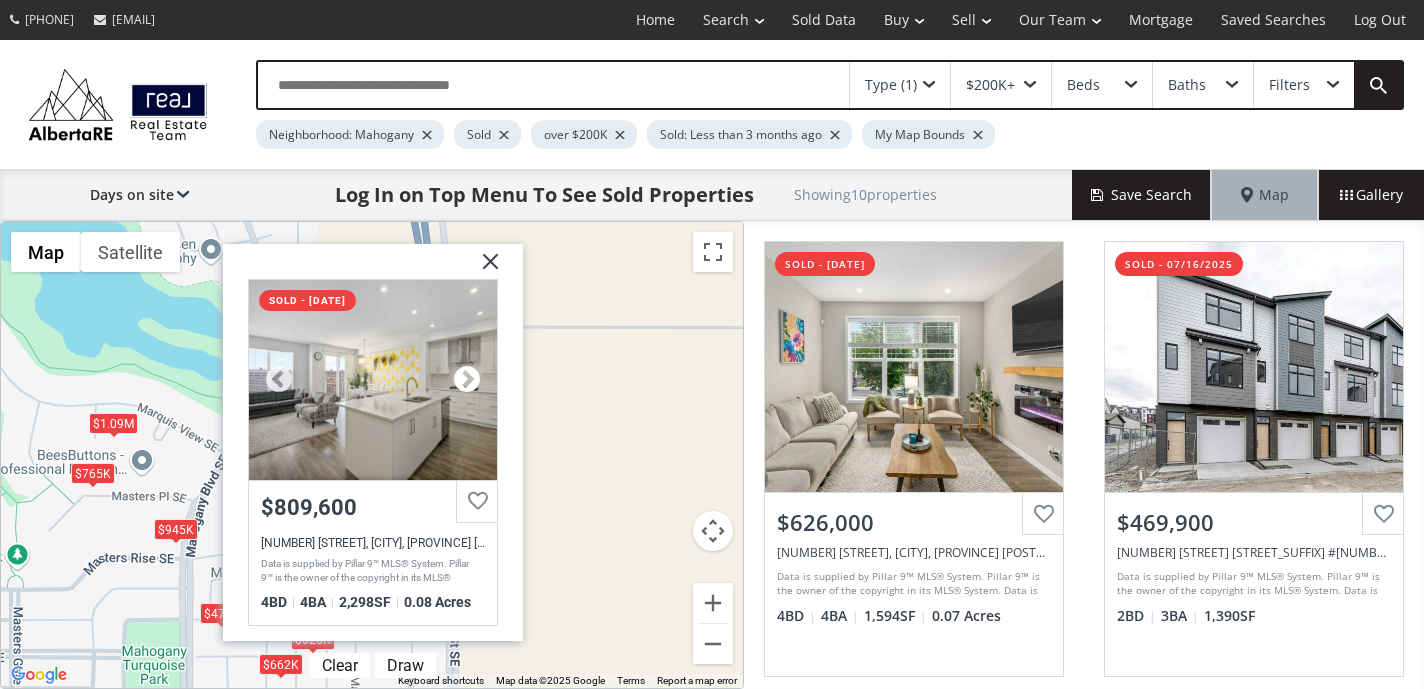 click at bounding box center [467, 380] 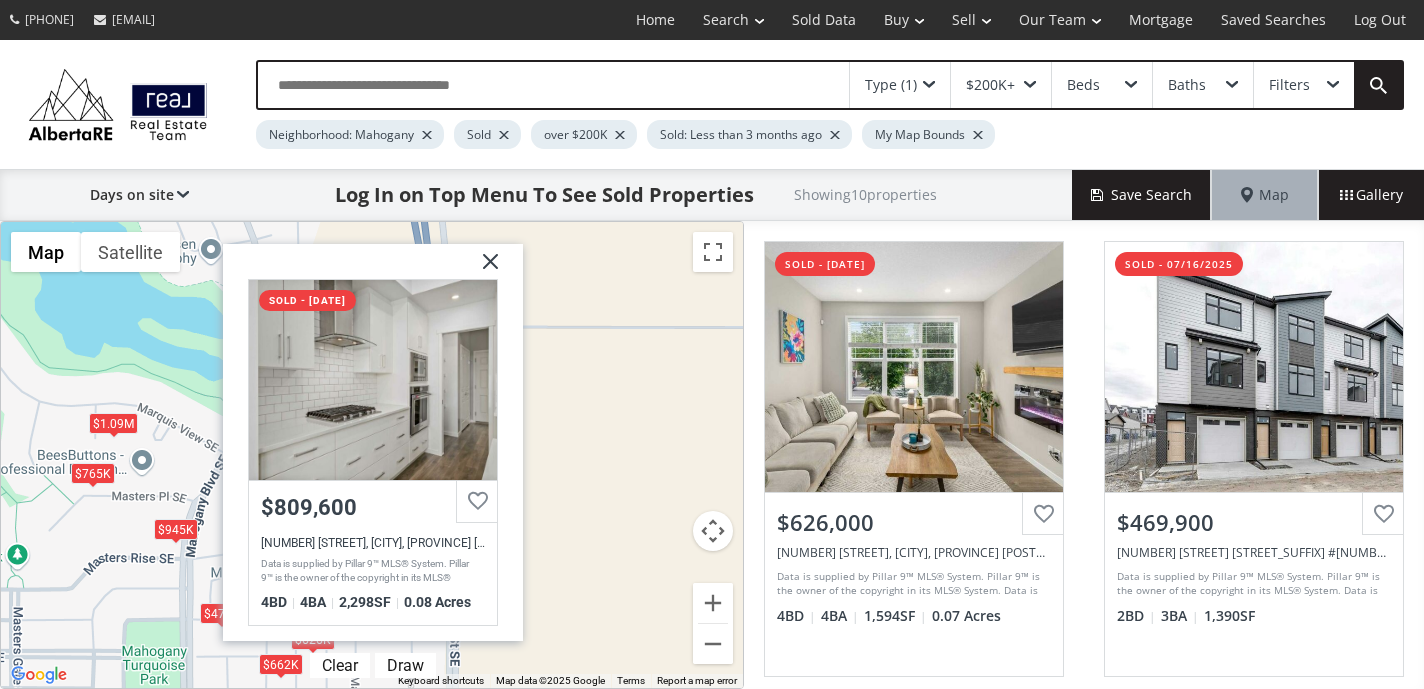 click at bounding box center (483, 269) 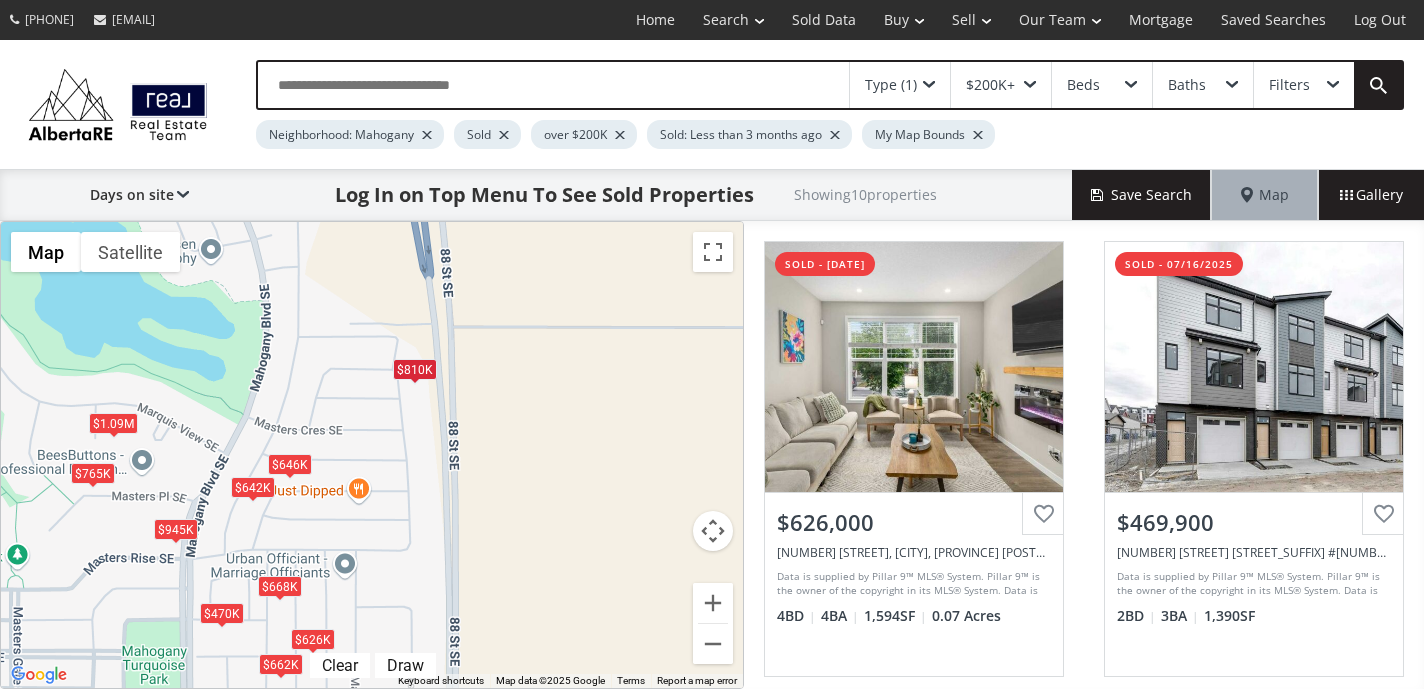 click on "$626K" at bounding box center (313, 639) 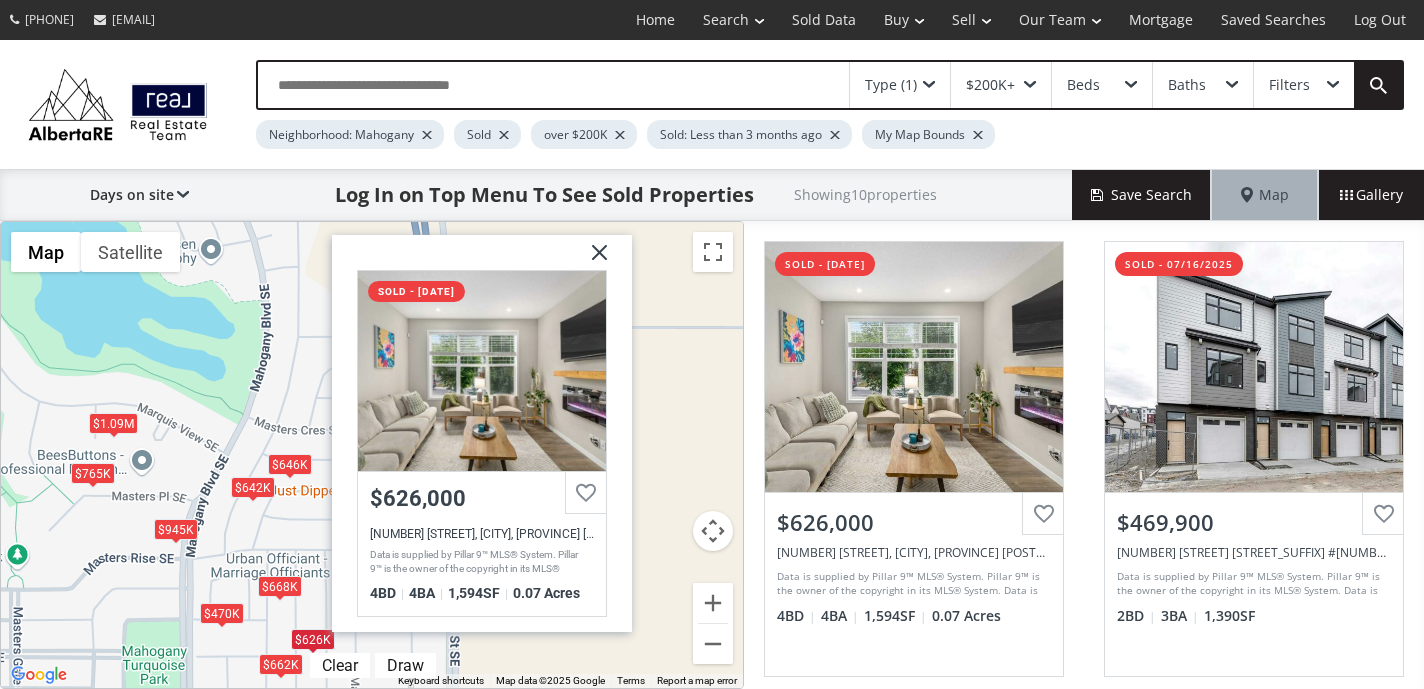 click at bounding box center (592, 260) 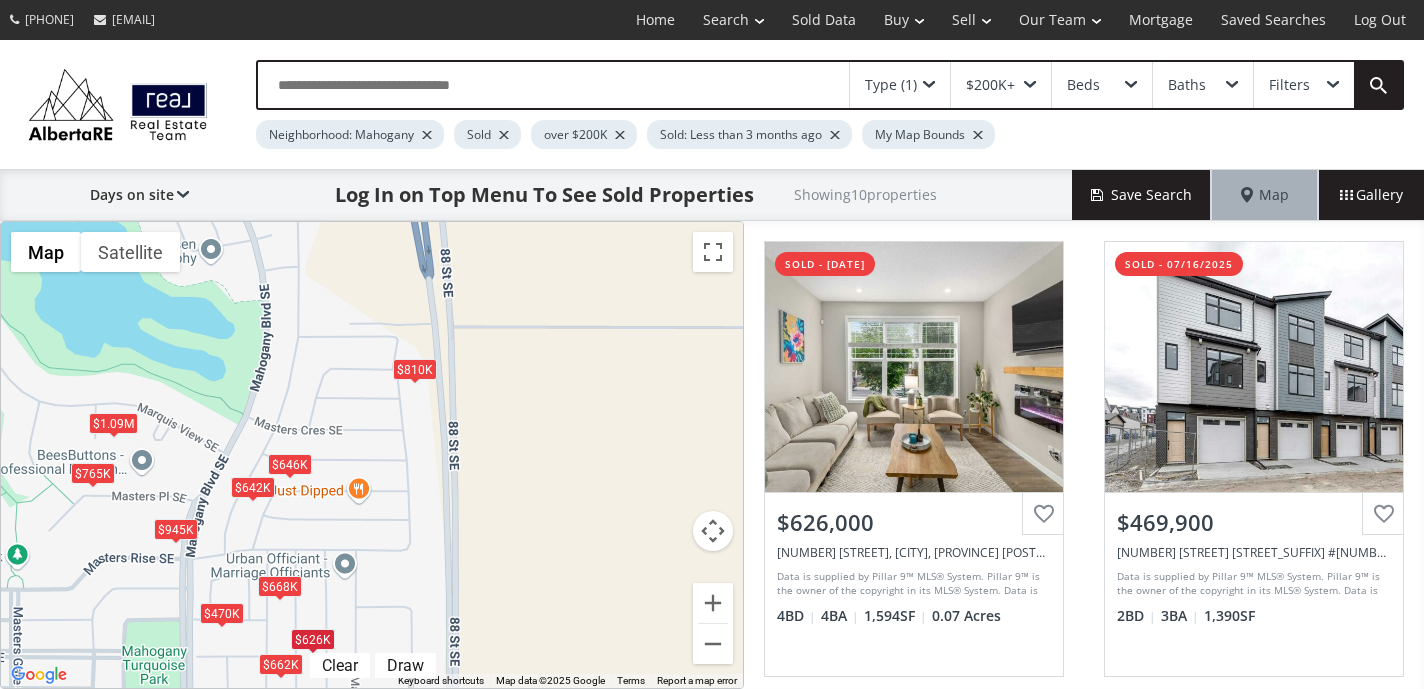 click at bounding box center (835, 135) 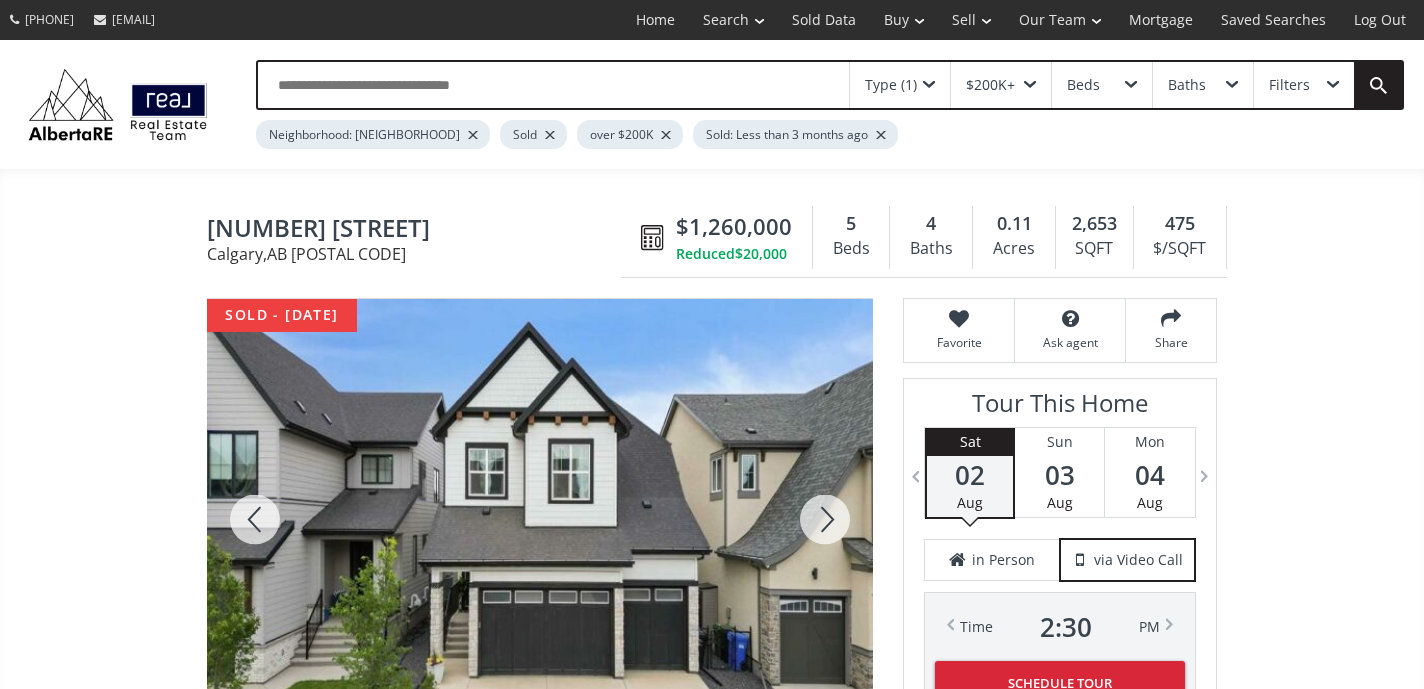 scroll, scrollTop: 0, scrollLeft: 0, axis: both 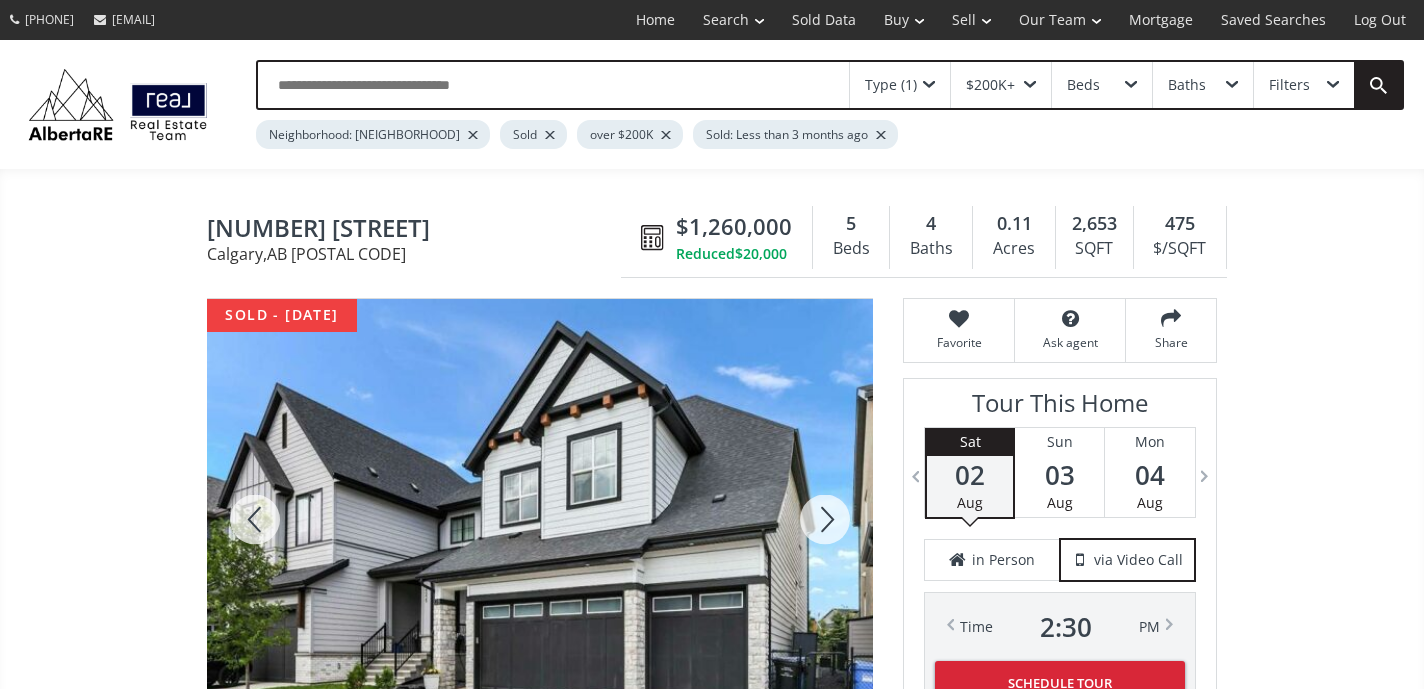 click at bounding box center [825, 519] 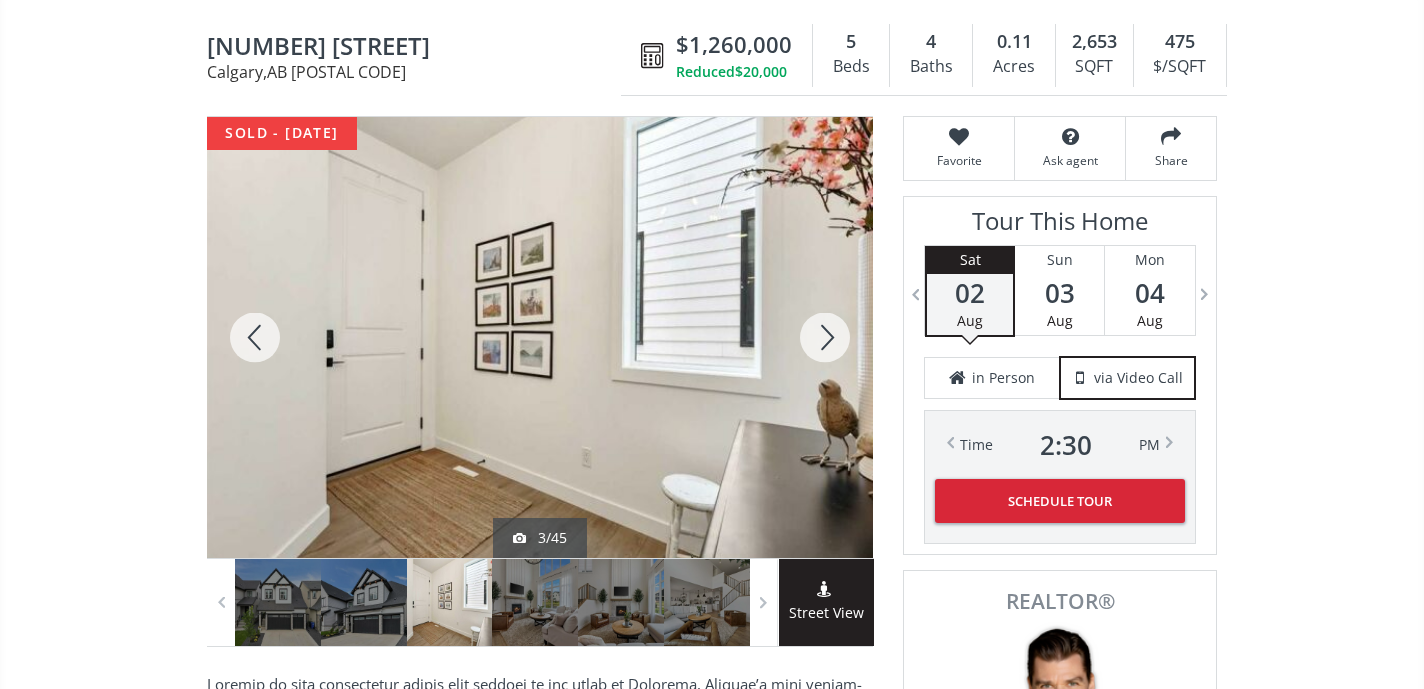 scroll, scrollTop: 183, scrollLeft: 0, axis: vertical 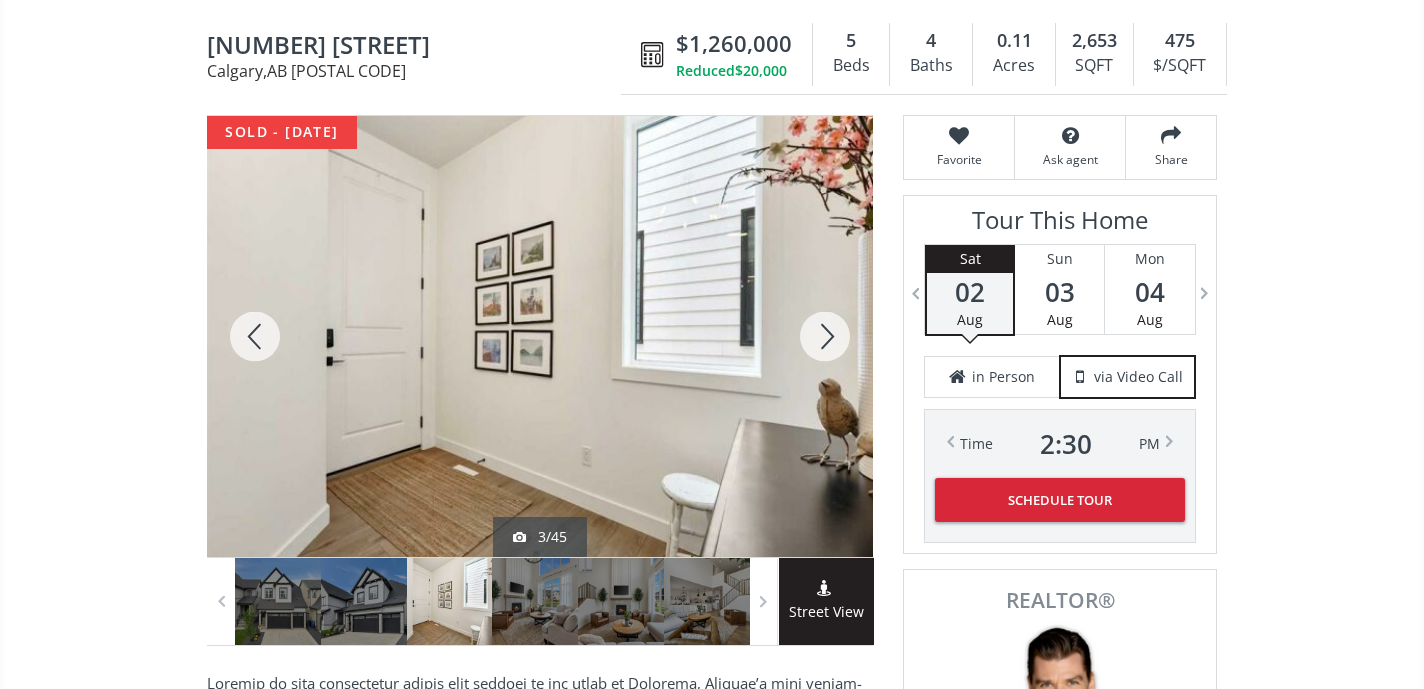 click at bounding box center (825, 336) 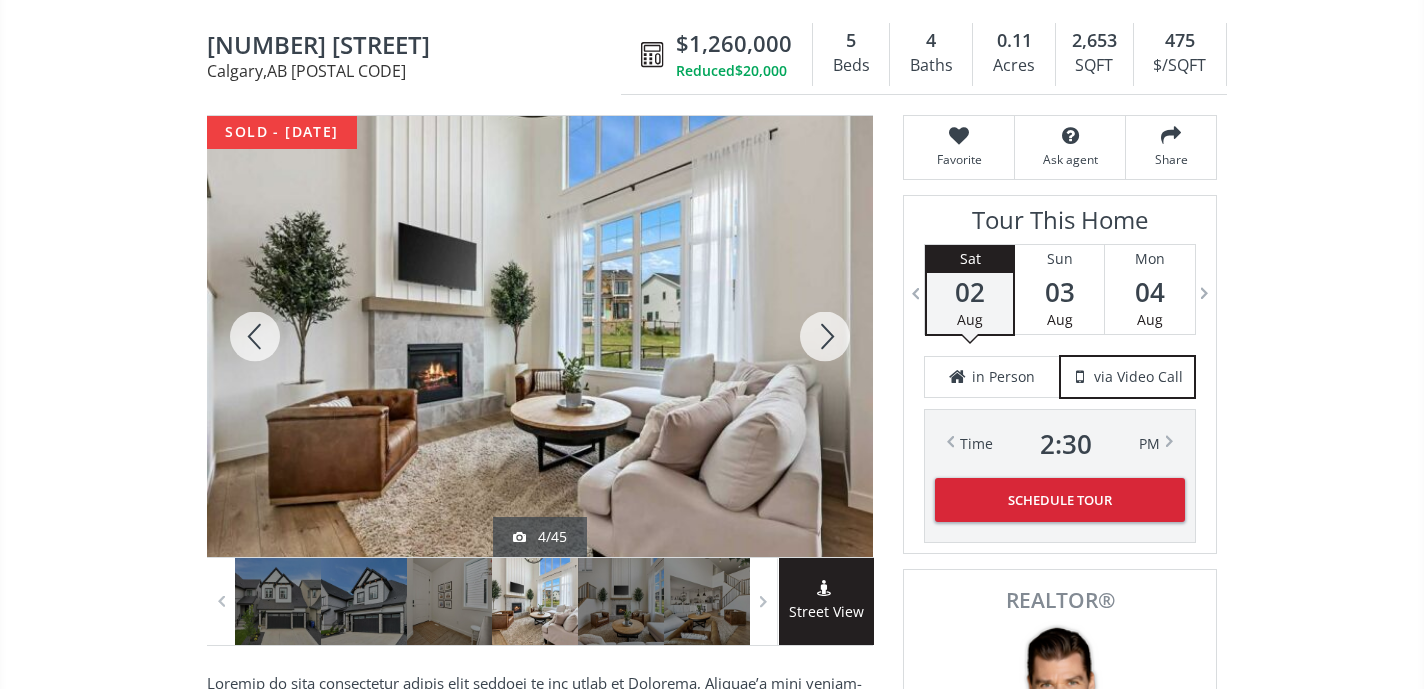 click at bounding box center (825, 336) 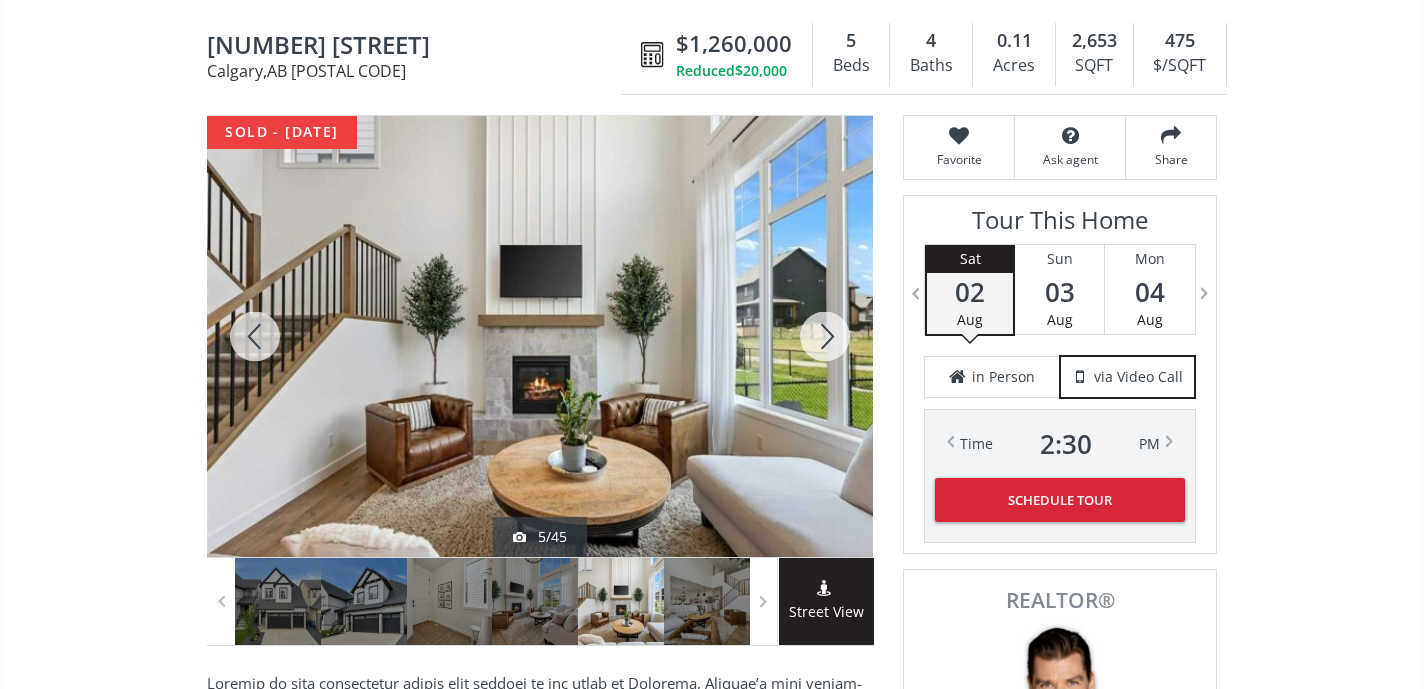 click at bounding box center [825, 336] 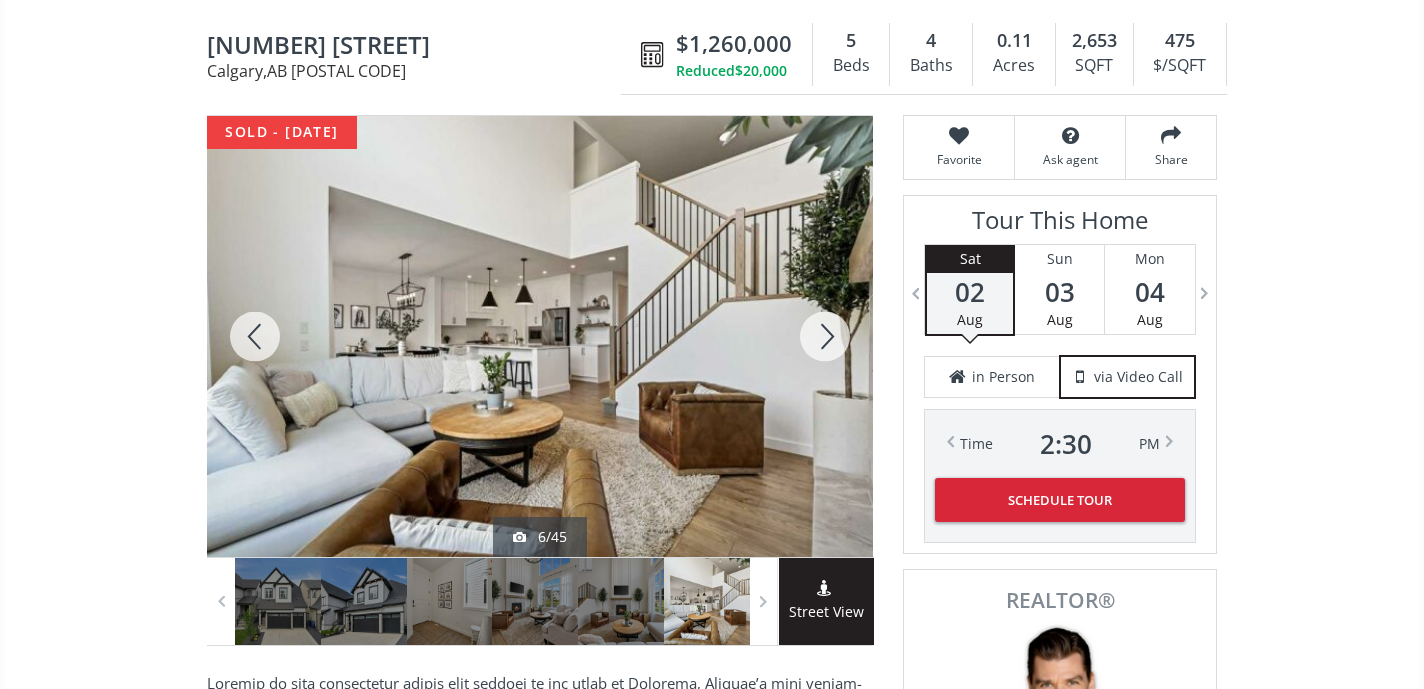 click at bounding box center (255, 336) 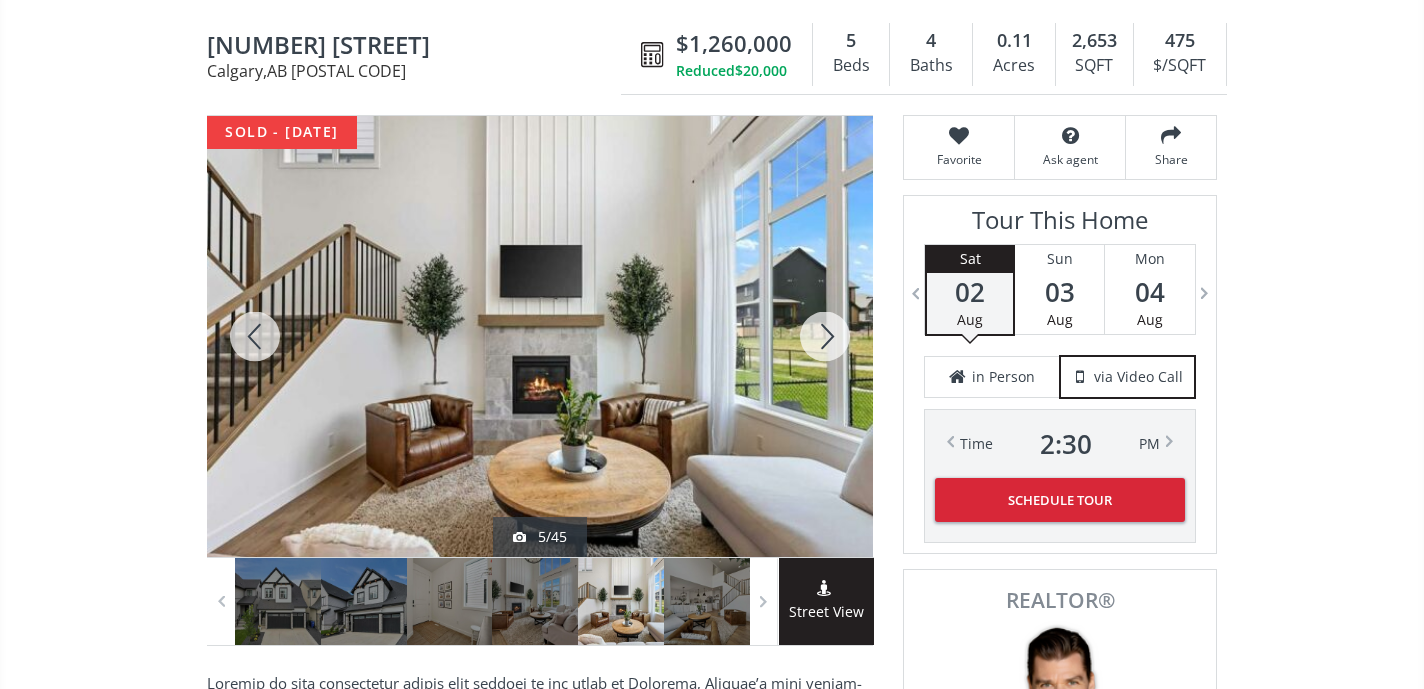 click at bounding box center (825, 336) 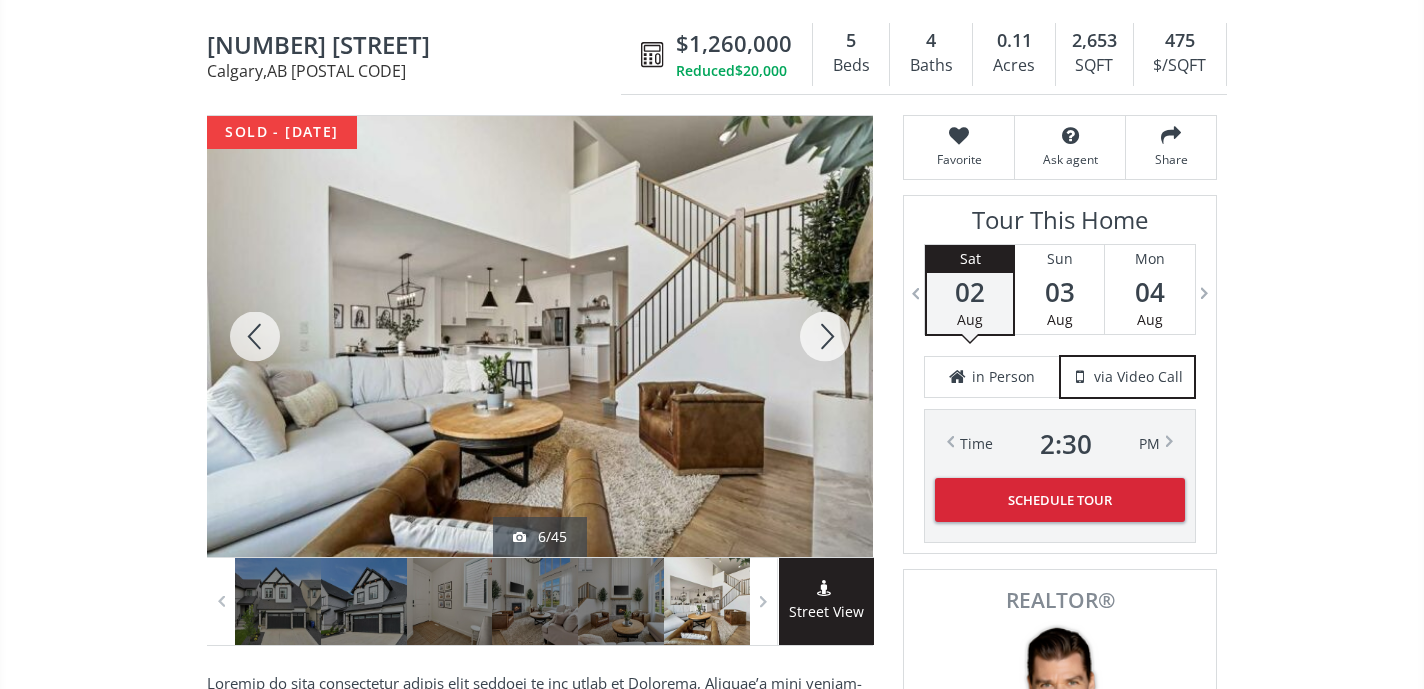 click at bounding box center [825, 336] 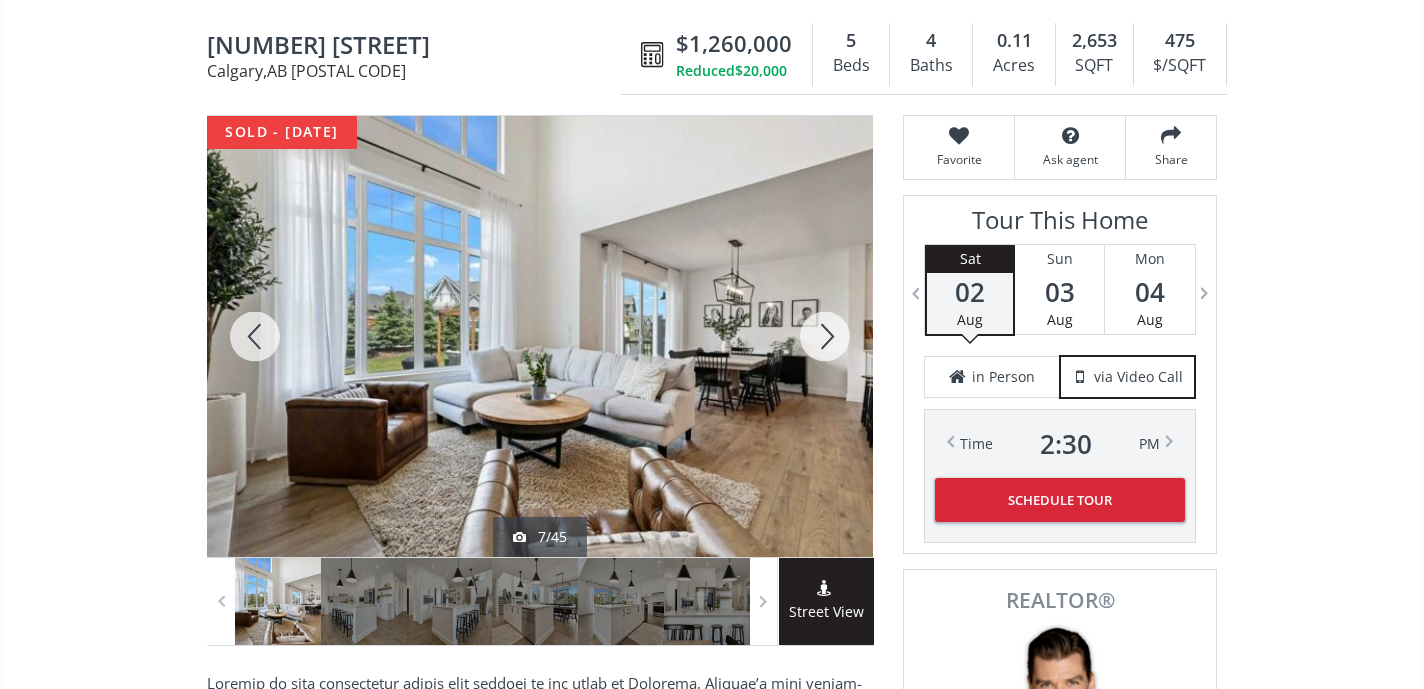 click at bounding box center [825, 336] 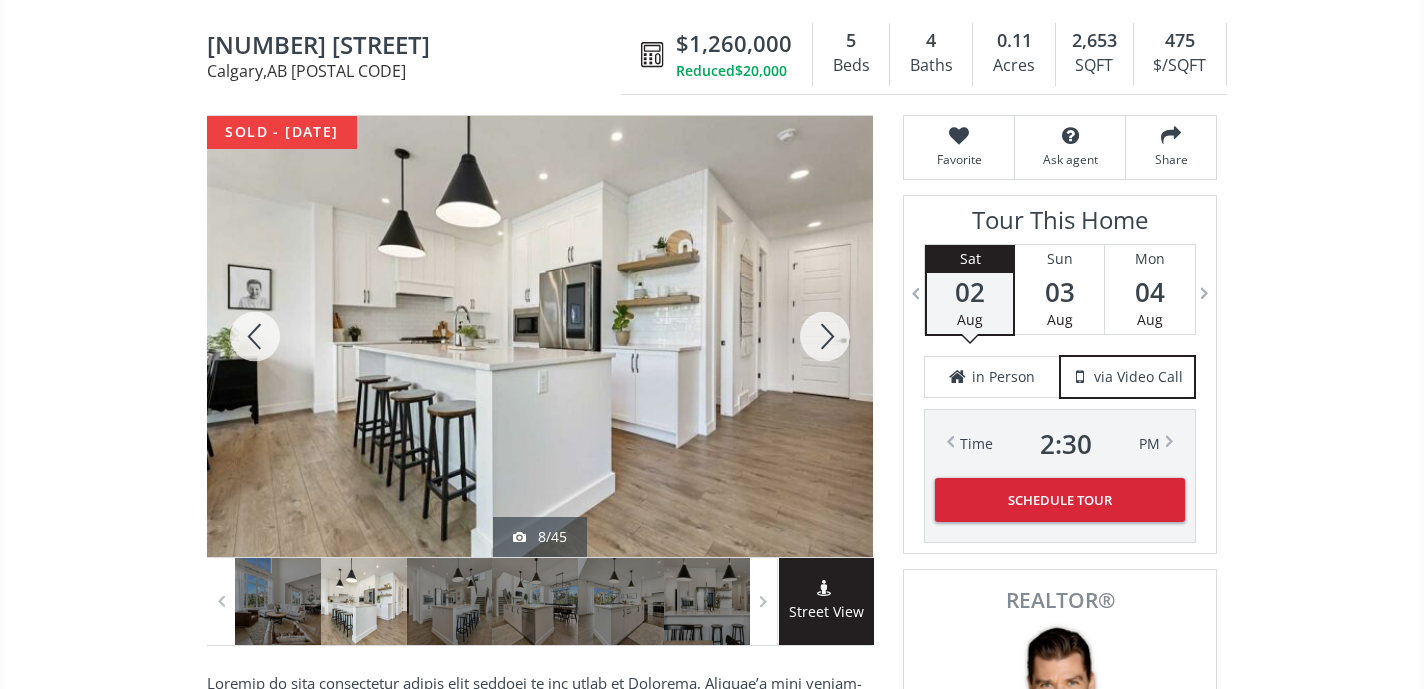 click at bounding box center [825, 336] 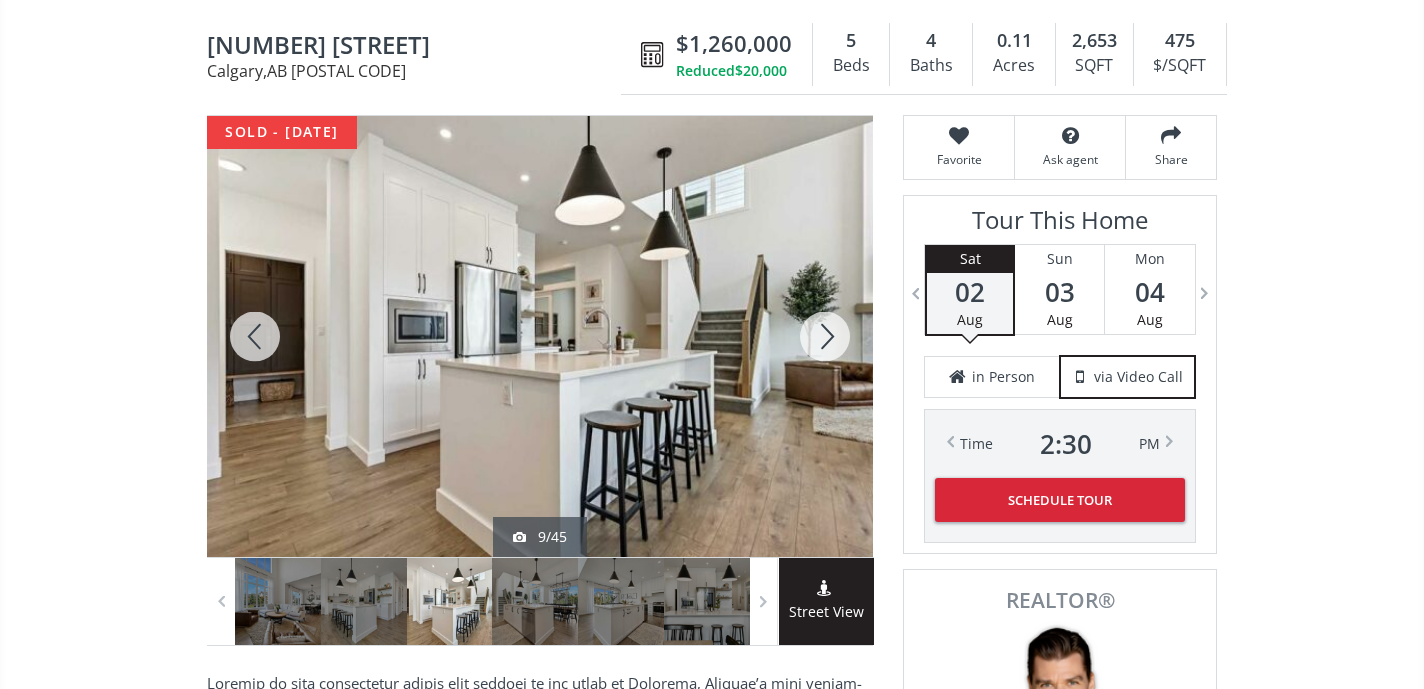 click at bounding box center (825, 336) 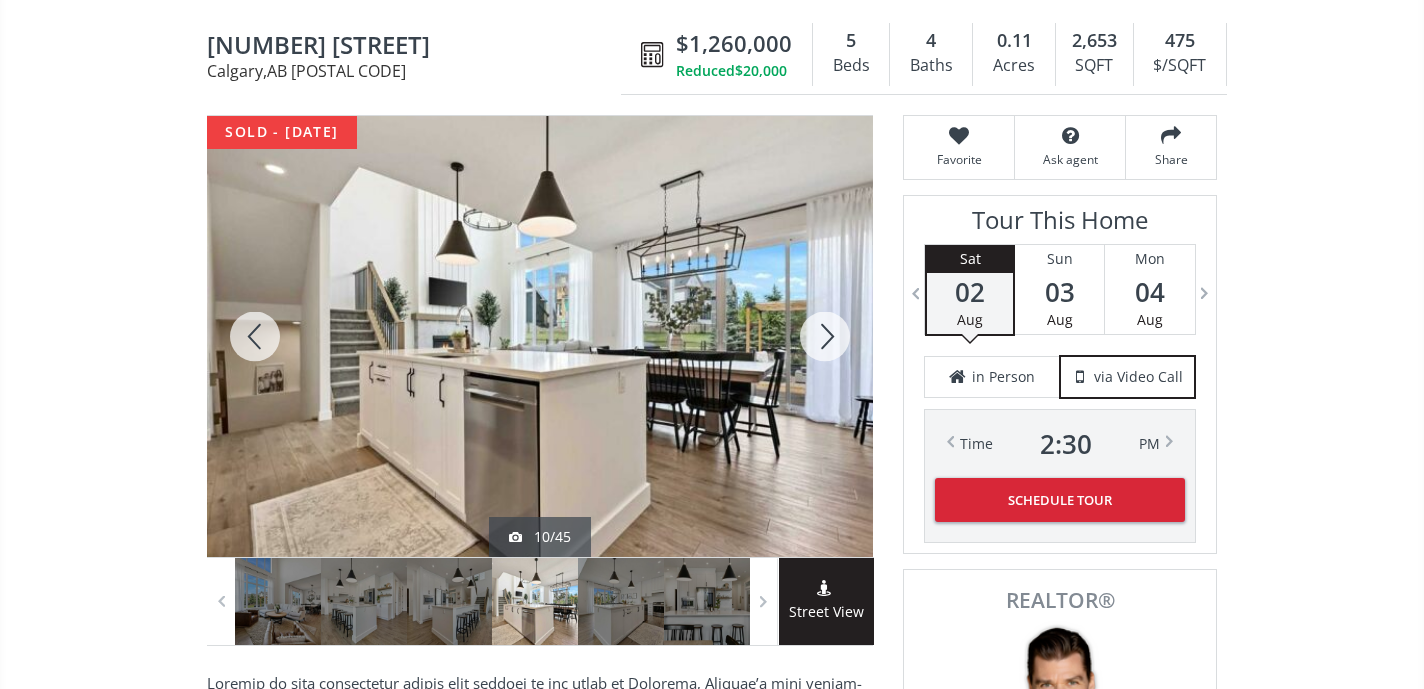 click at bounding box center (825, 336) 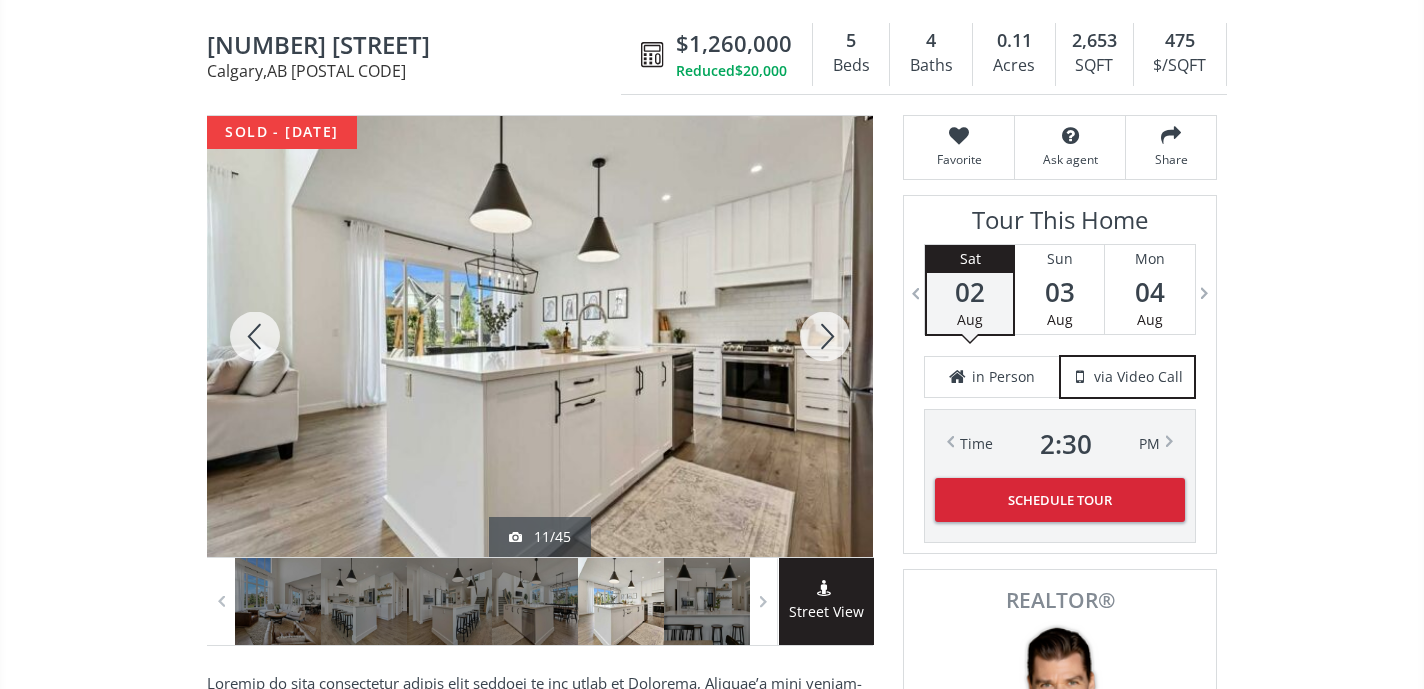 click at bounding box center [825, 336] 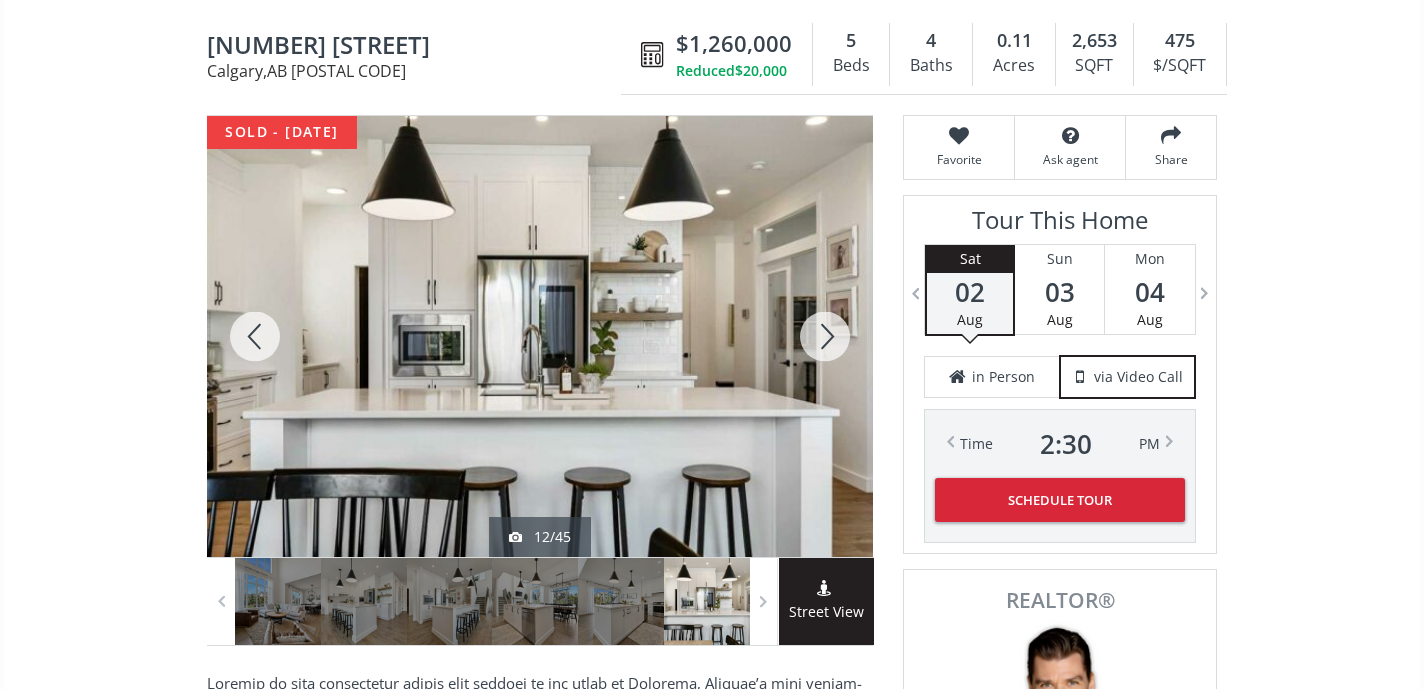 click at bounding box center (825, 336) 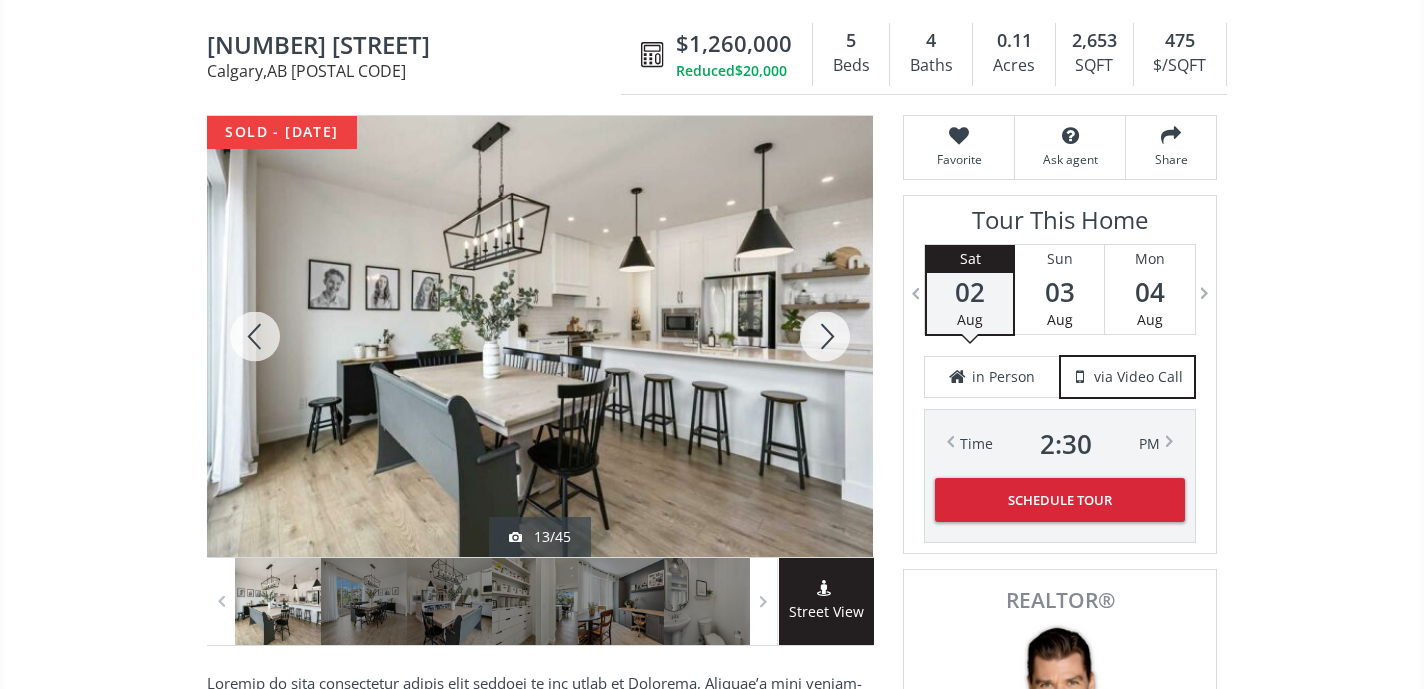 click at bounding box center [825, 336] 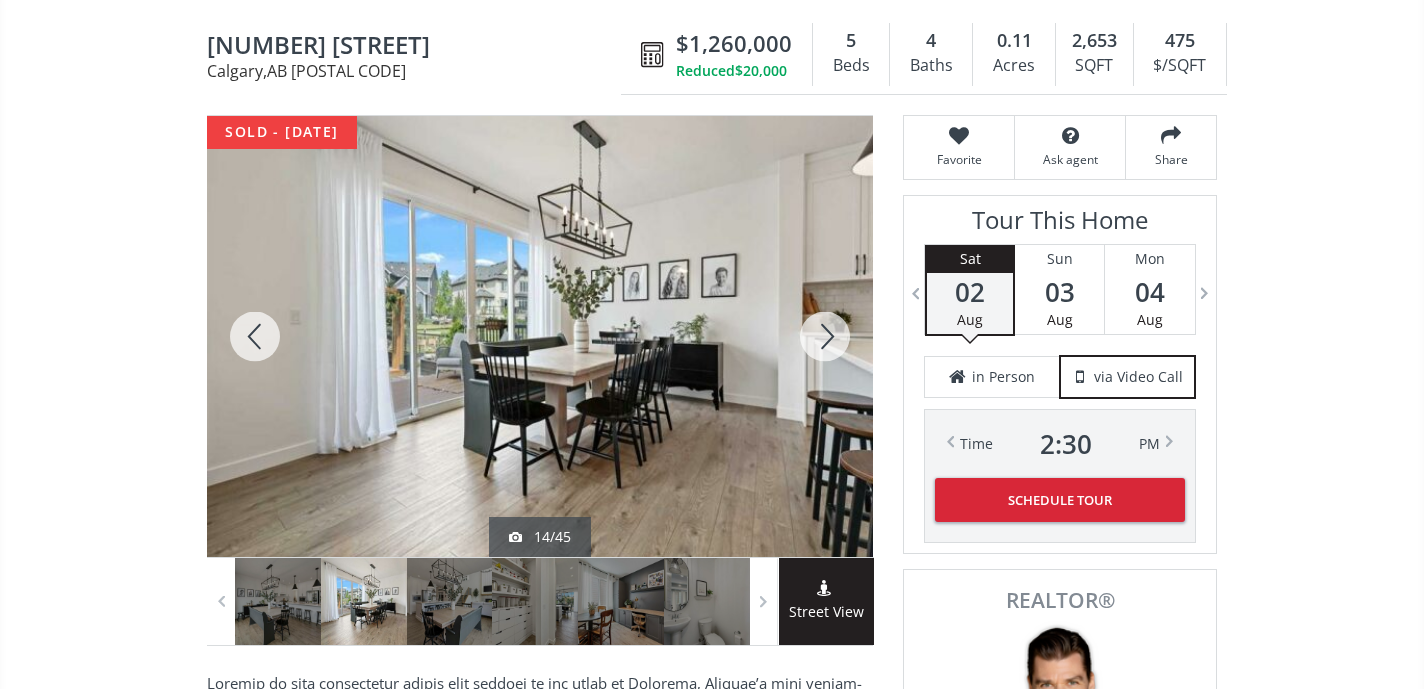 click at bounding box center (825, 336) 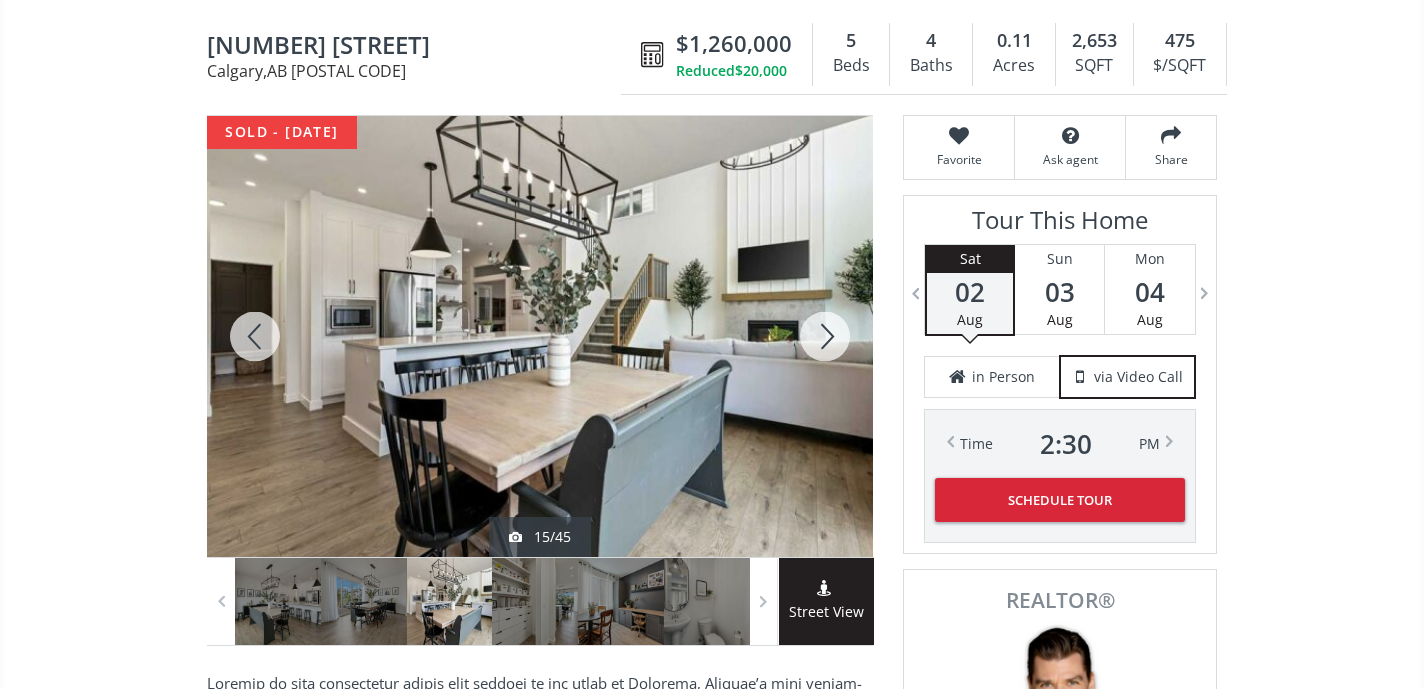 click at bounding box center [825, 336] 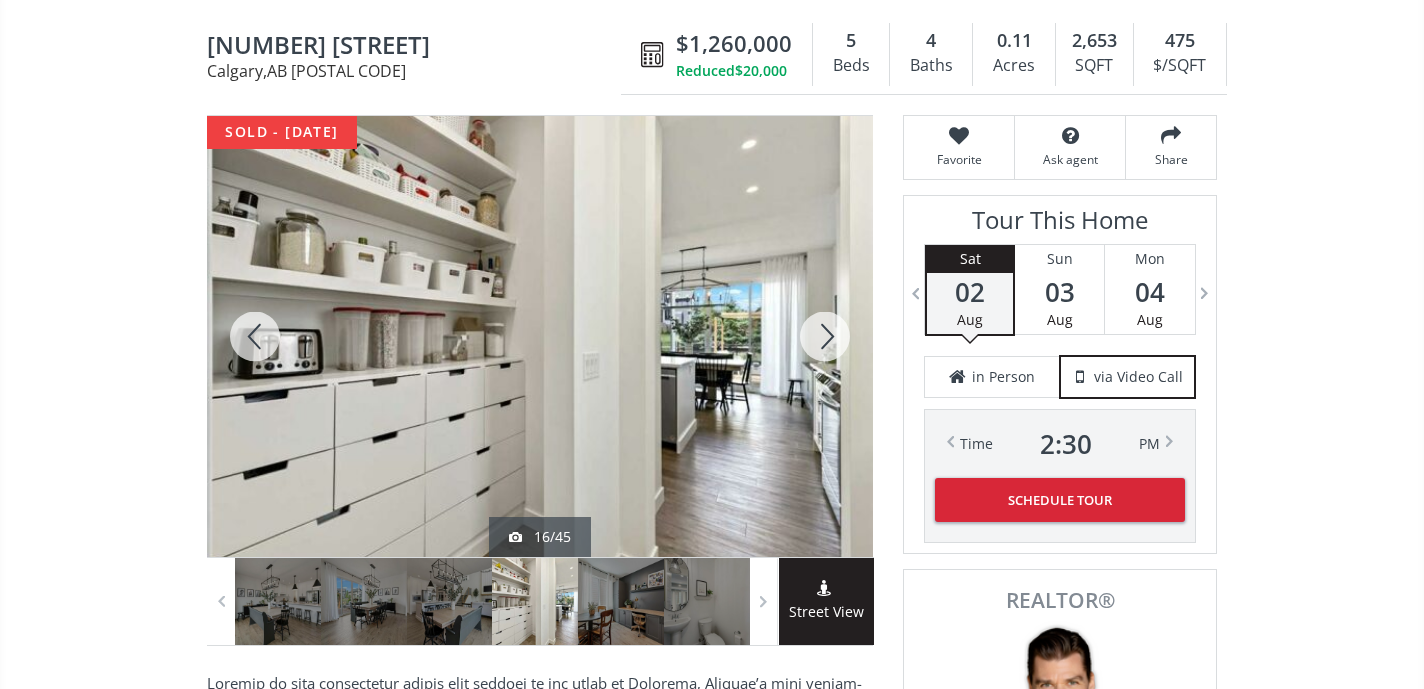 click at bounding box center (825, 336) 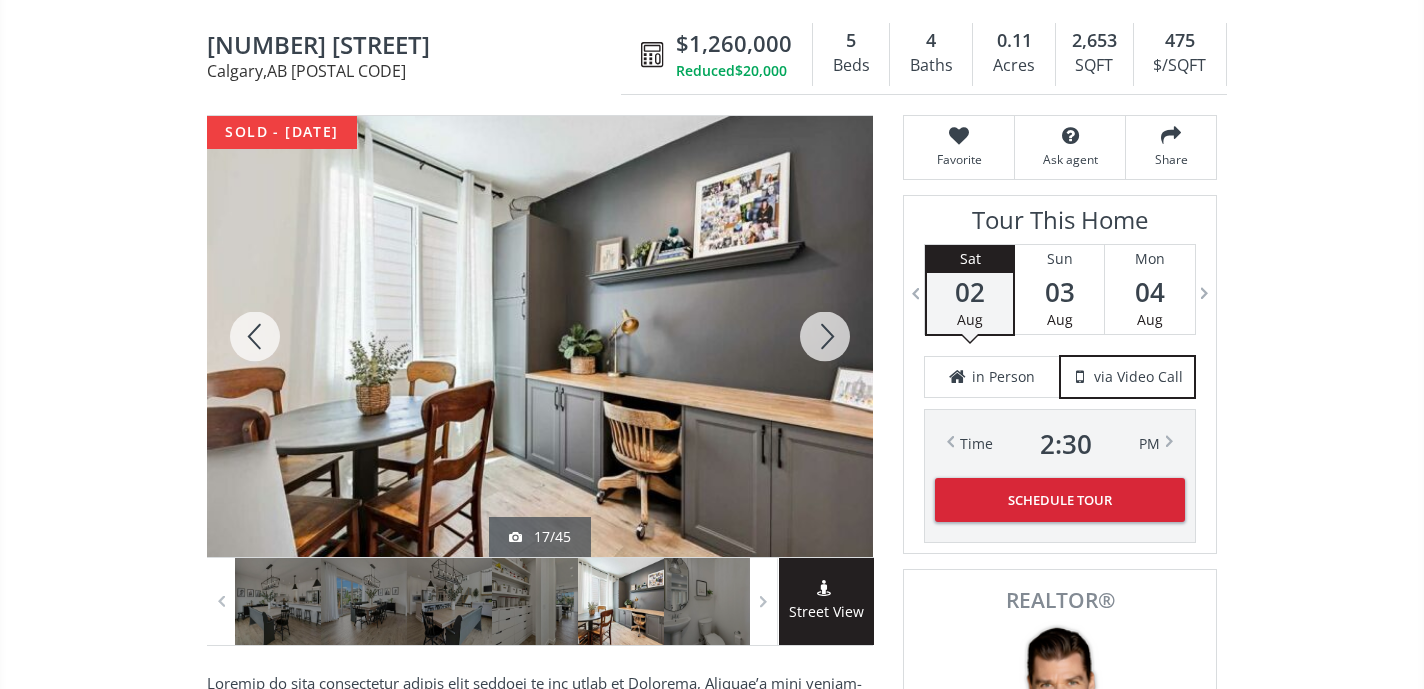 click at bounding box center [825, 336] 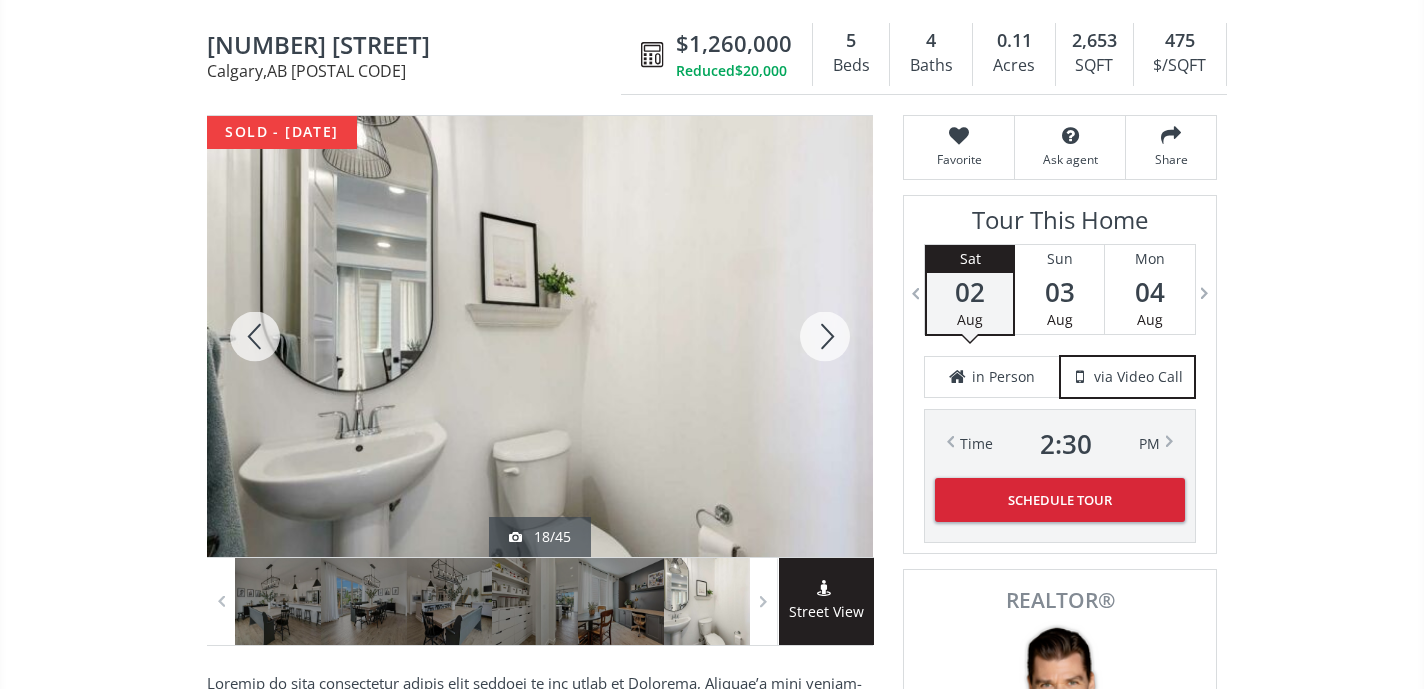 click at bounding box center (825, 336) 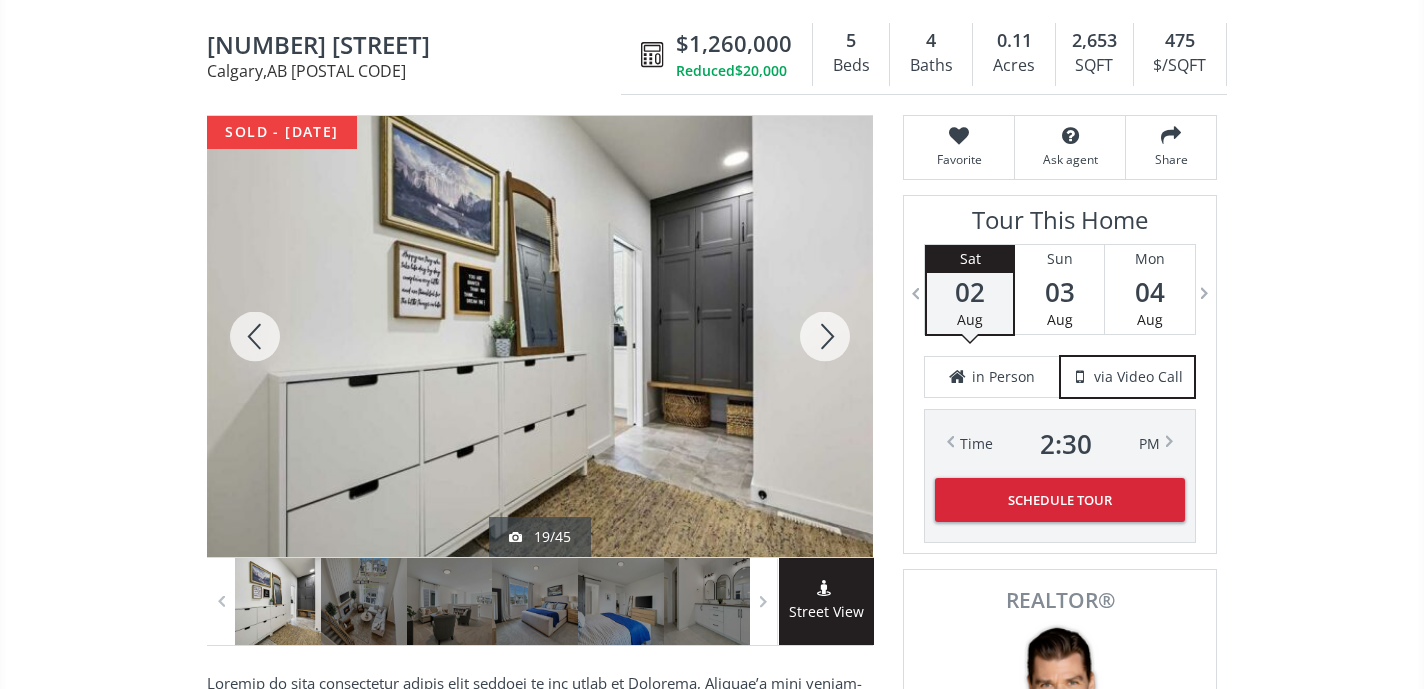 click at bounding box center [825, 336] 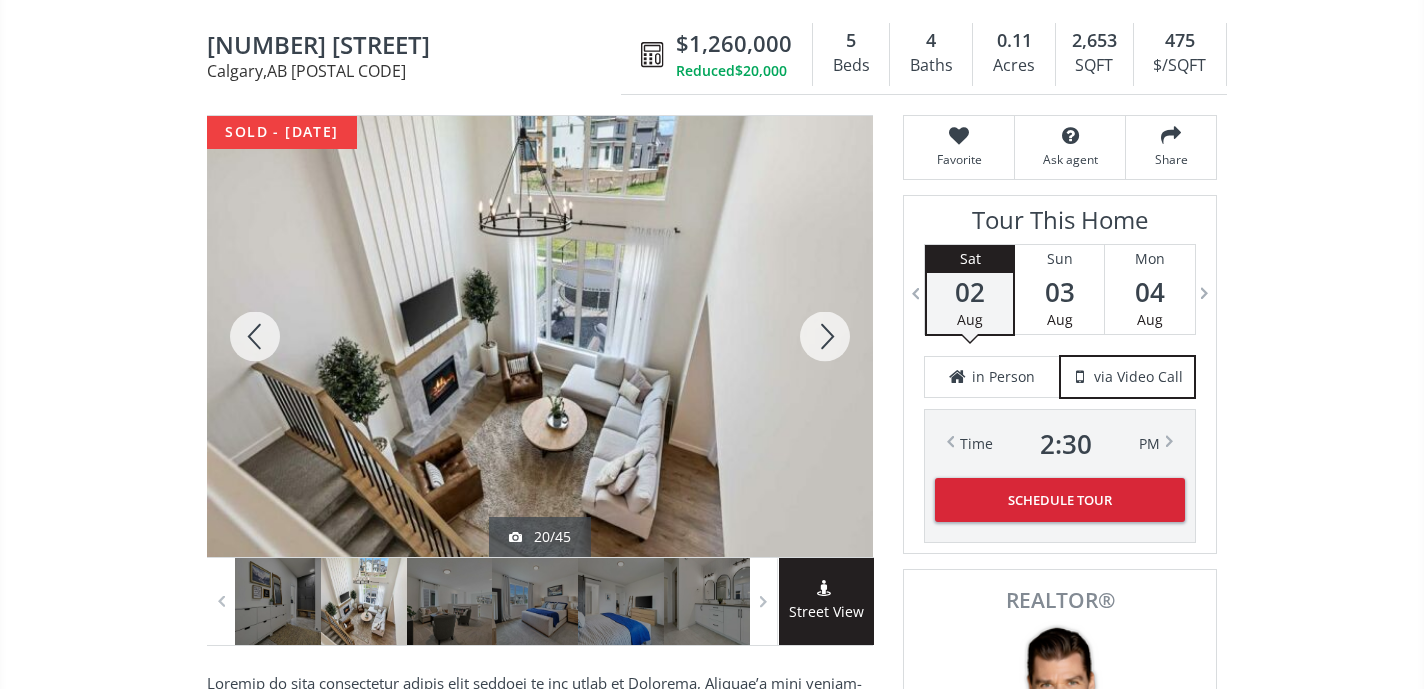 click at bounding box center [825, 336] 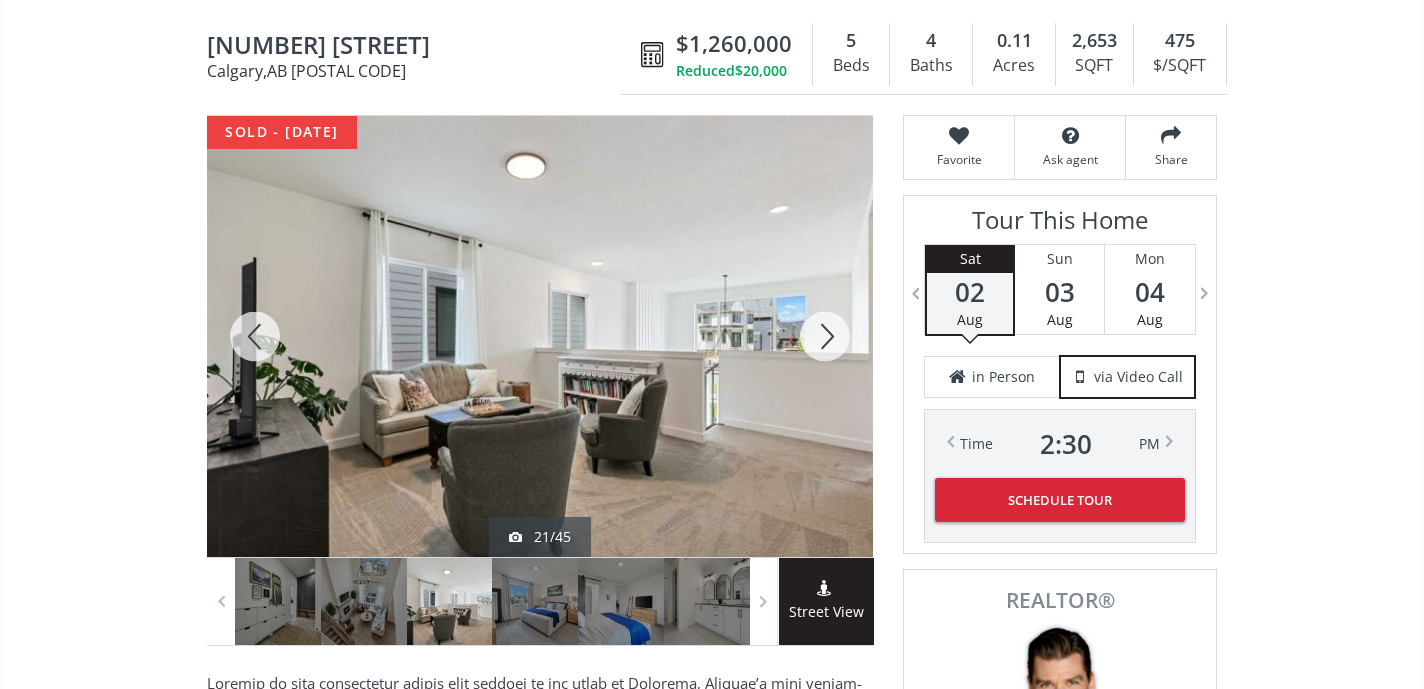 click at bounding box center (825, 336) 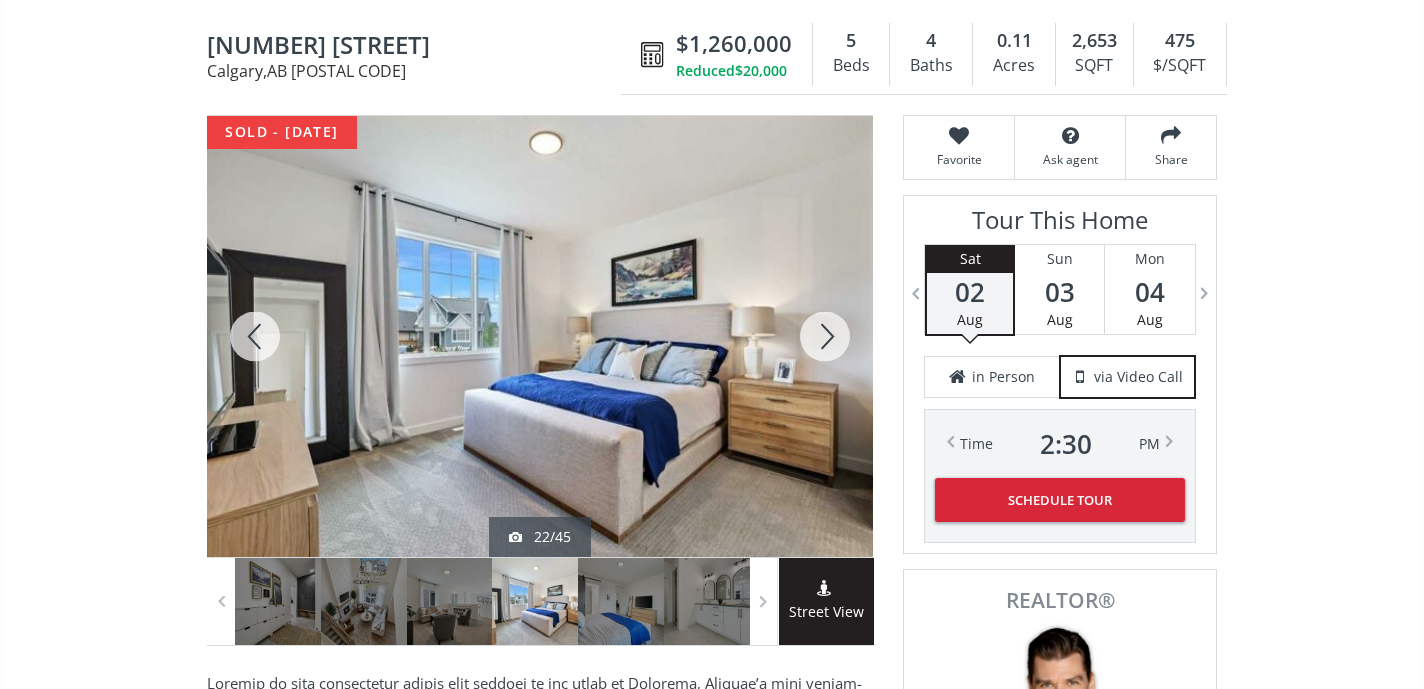 click at bounding box center (825, 336) 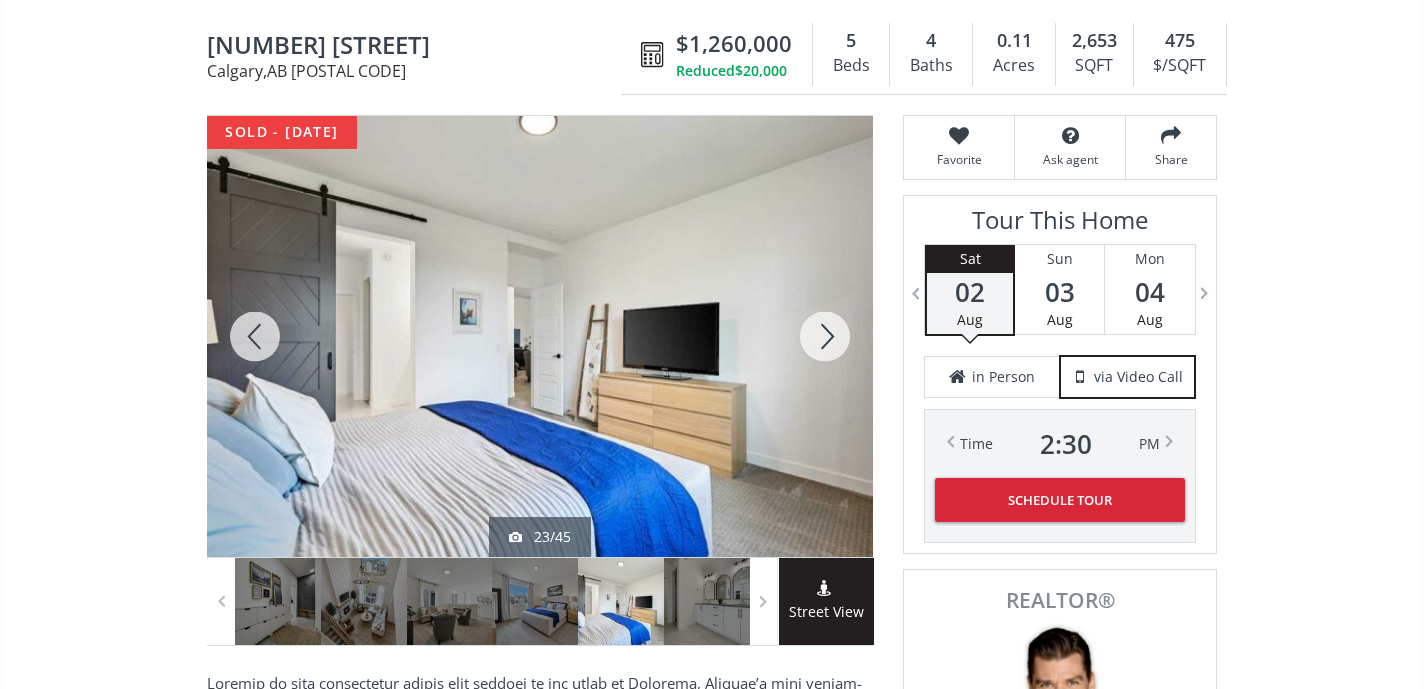 click at bounding box center [825, 336] 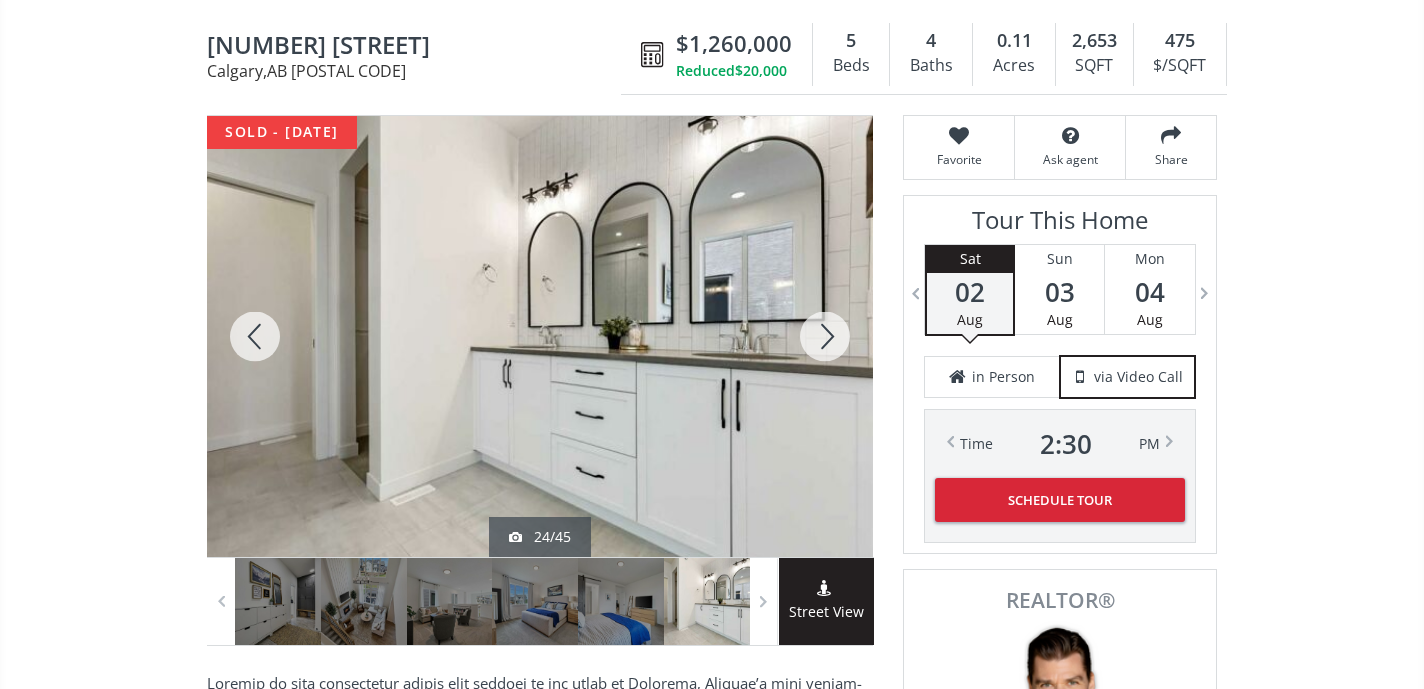 click at bounding box center (825, 336) 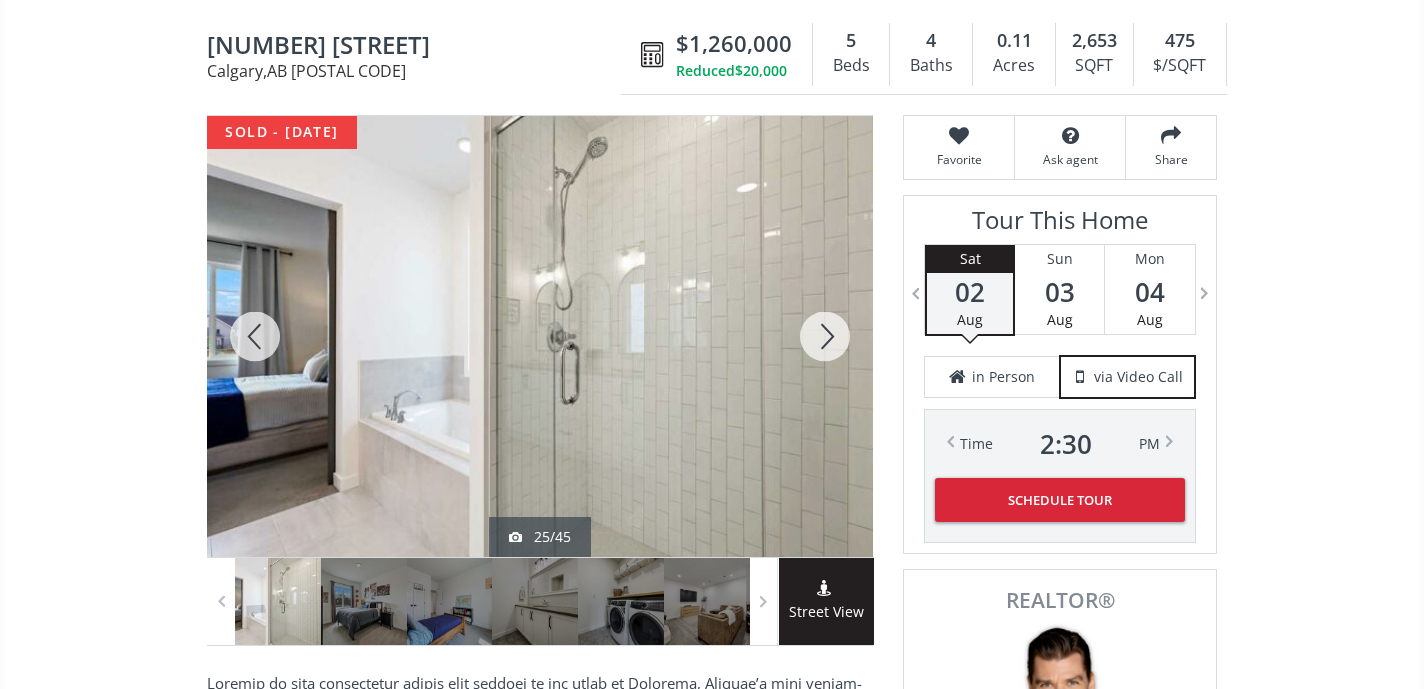 click at bounding box center (825, 336) 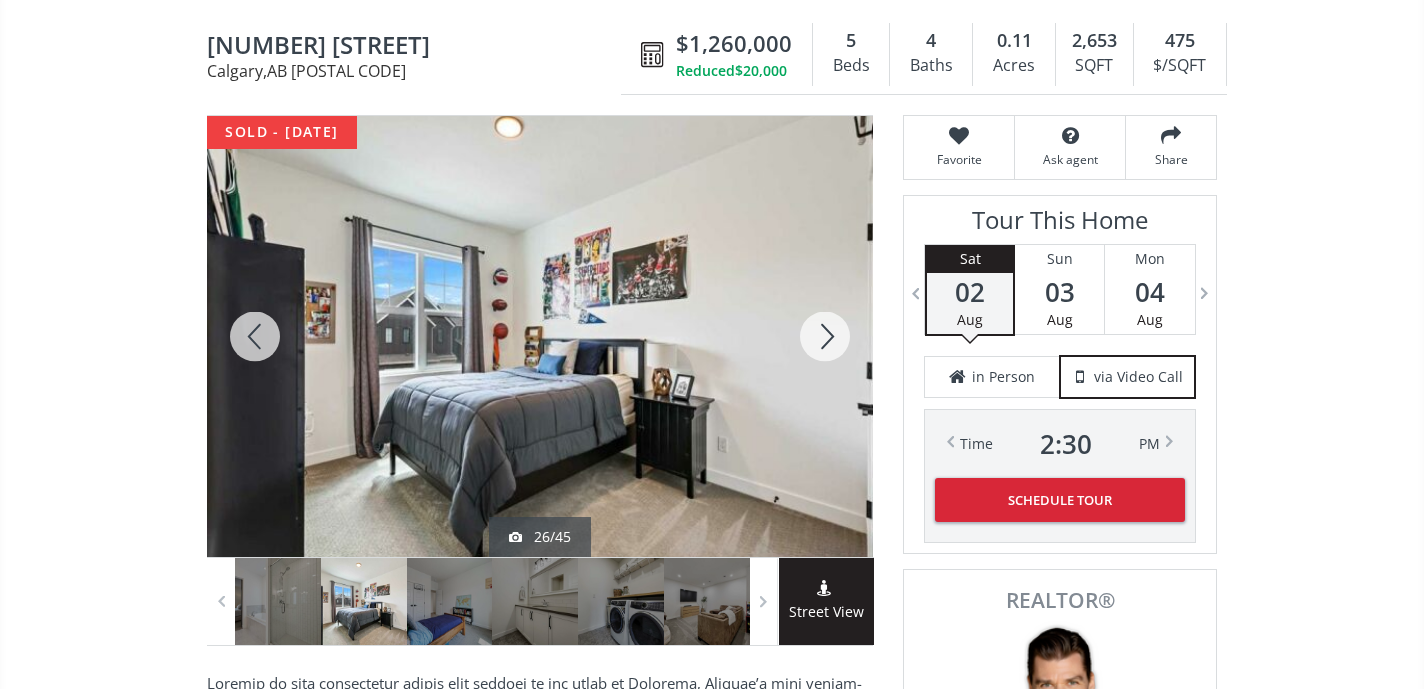 click at bounding box center [825, 336] 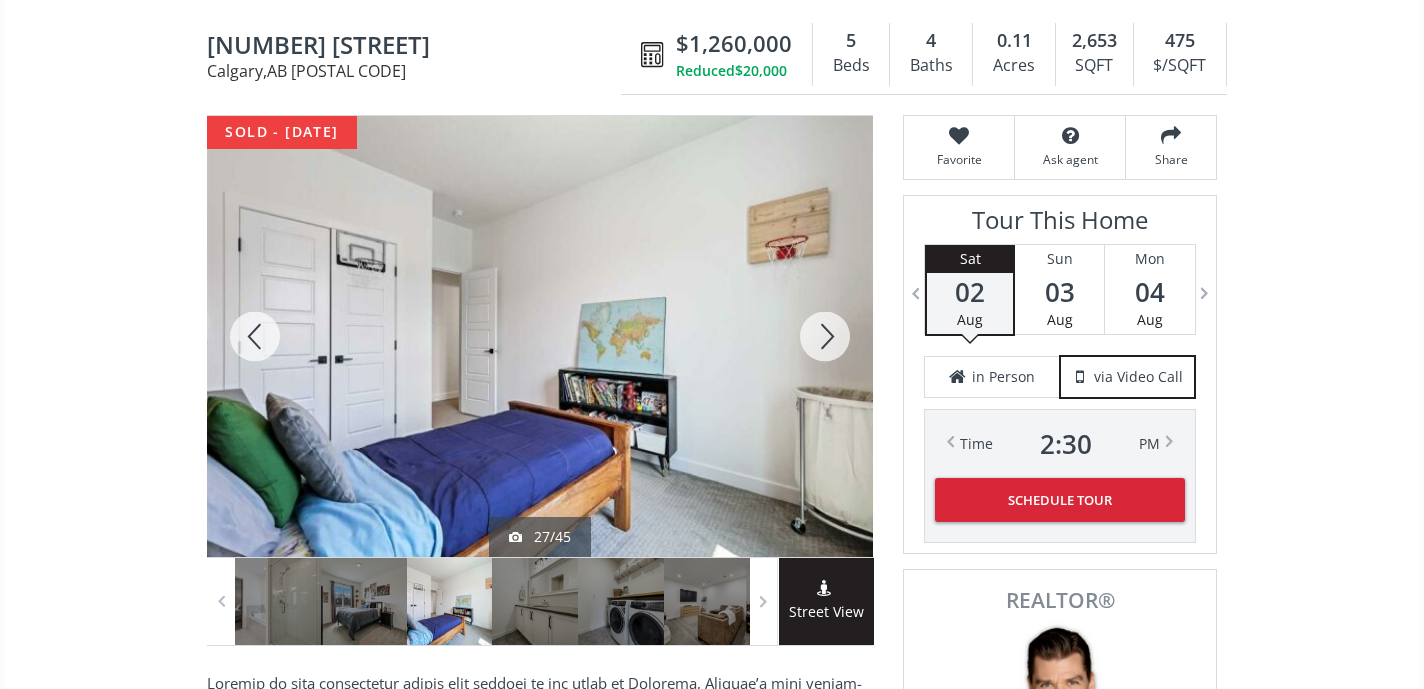 click at bounding box center (825, 336) 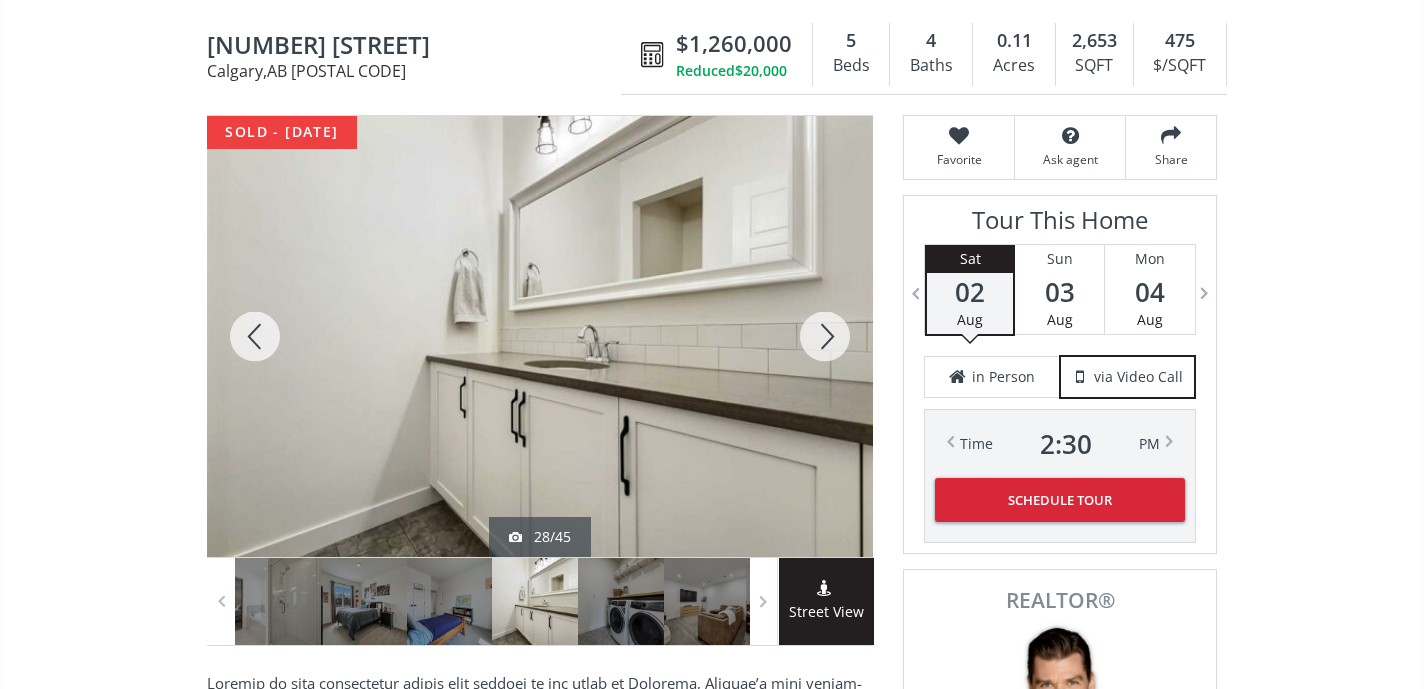 click at bounding box center [825, 336] 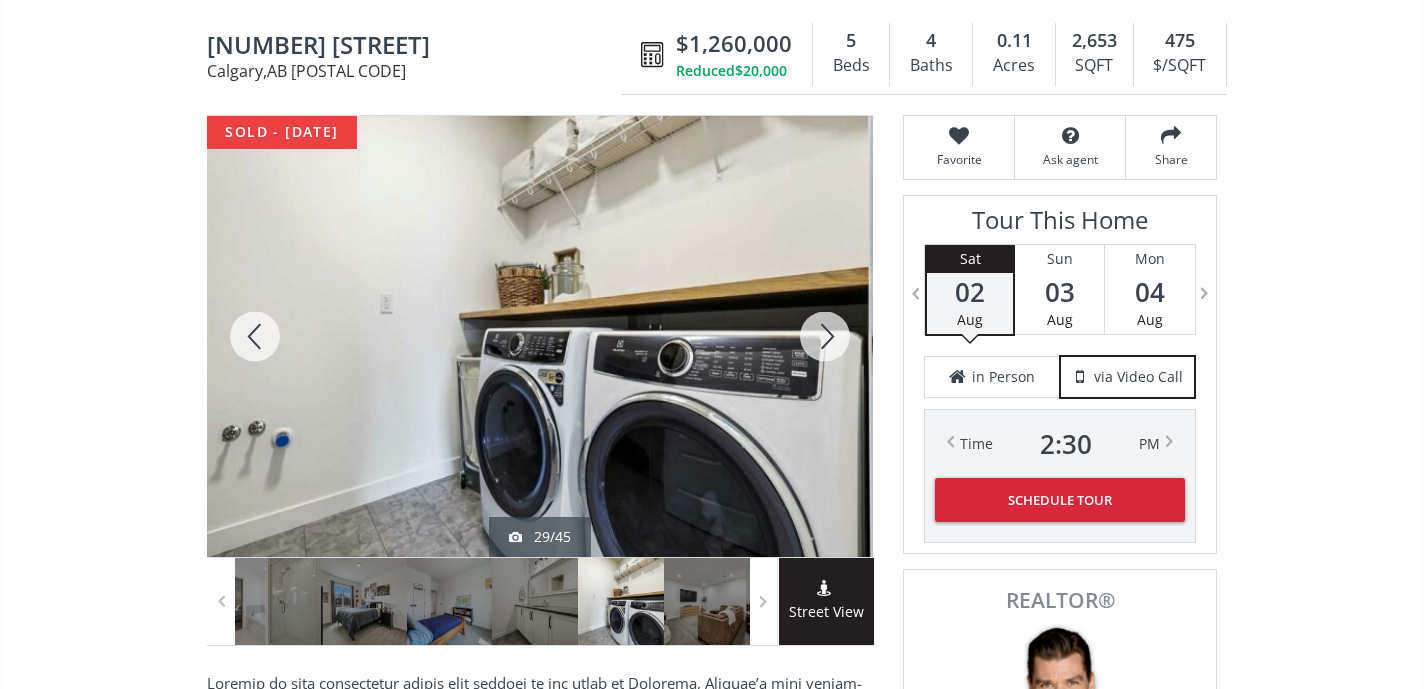 click at bounding box center [825, 336] 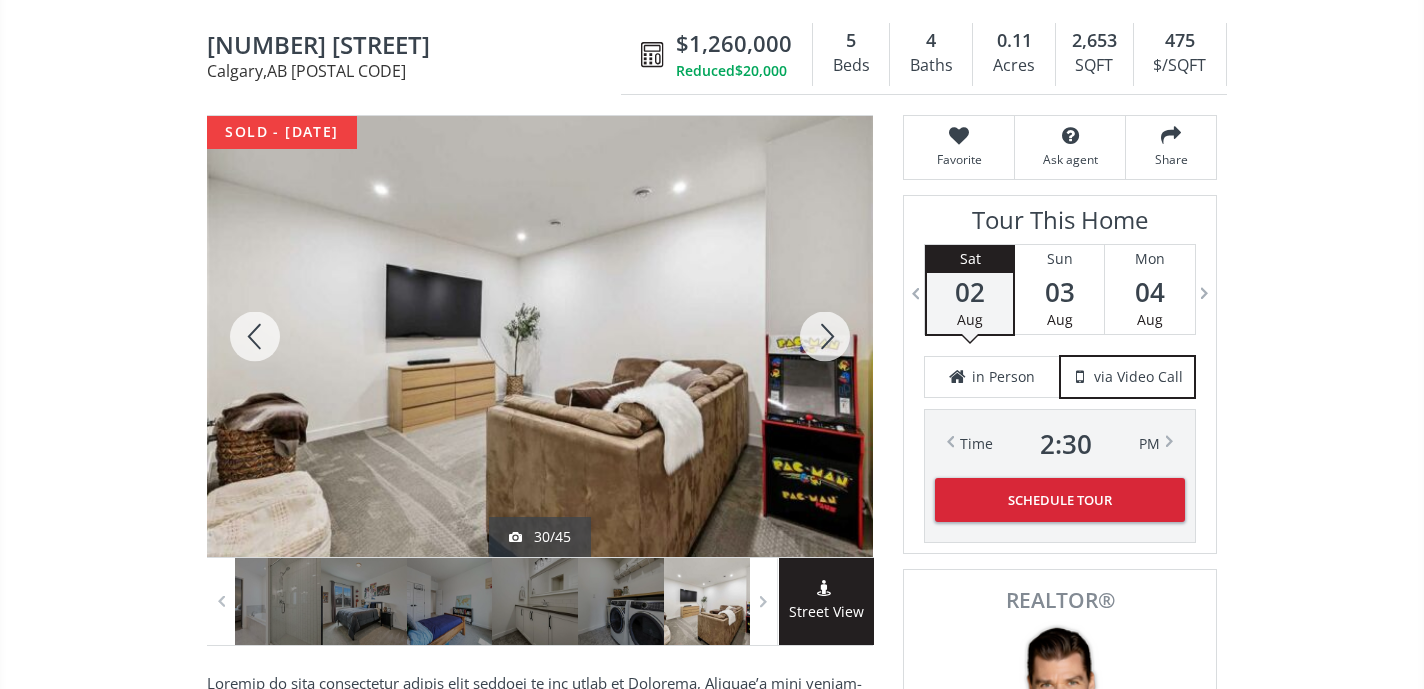 click at bounding box center (825, 336) 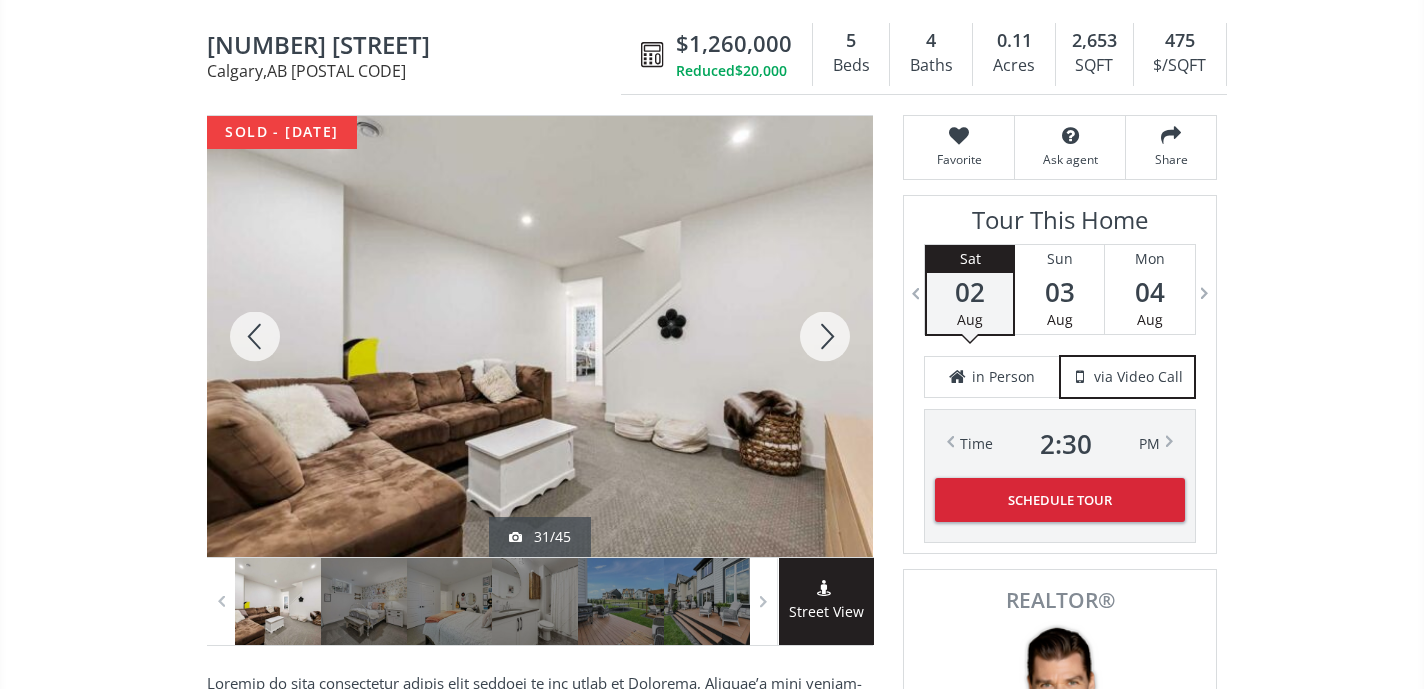 click at bounding box center (825, 336) 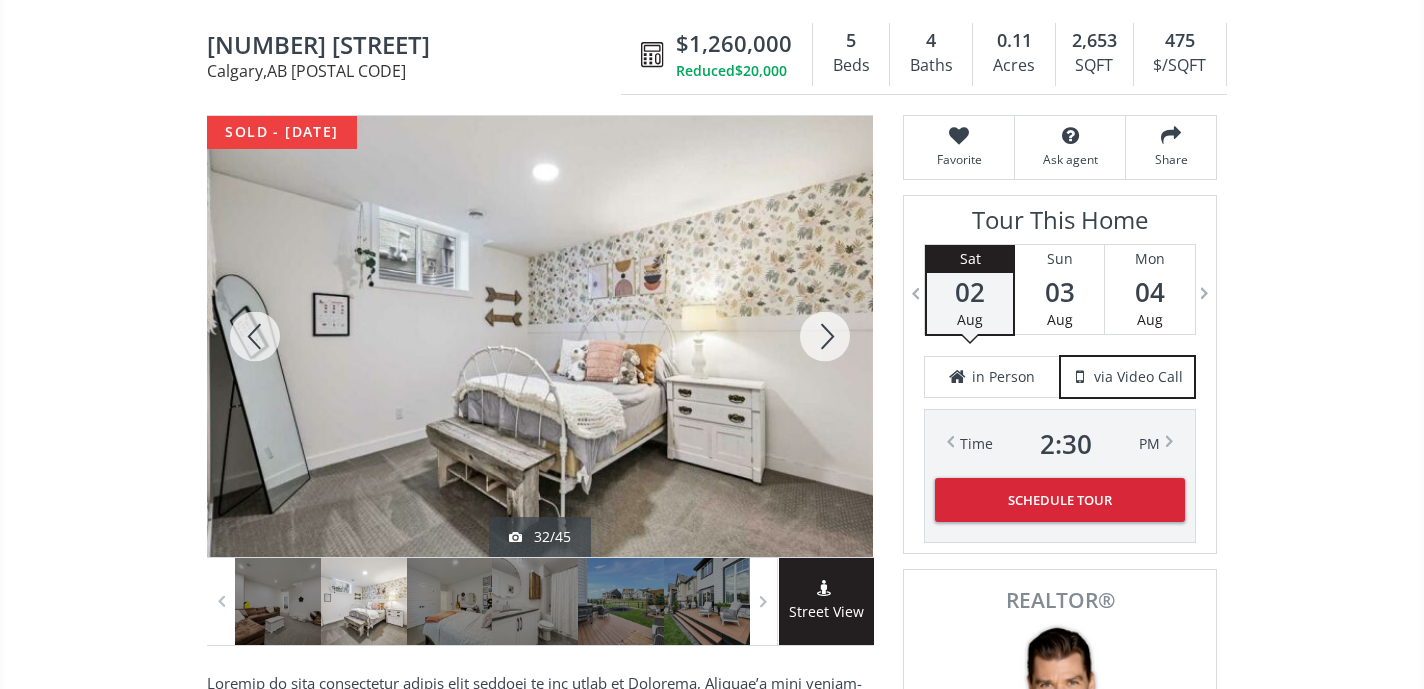 click at bounding box center (825, 336) 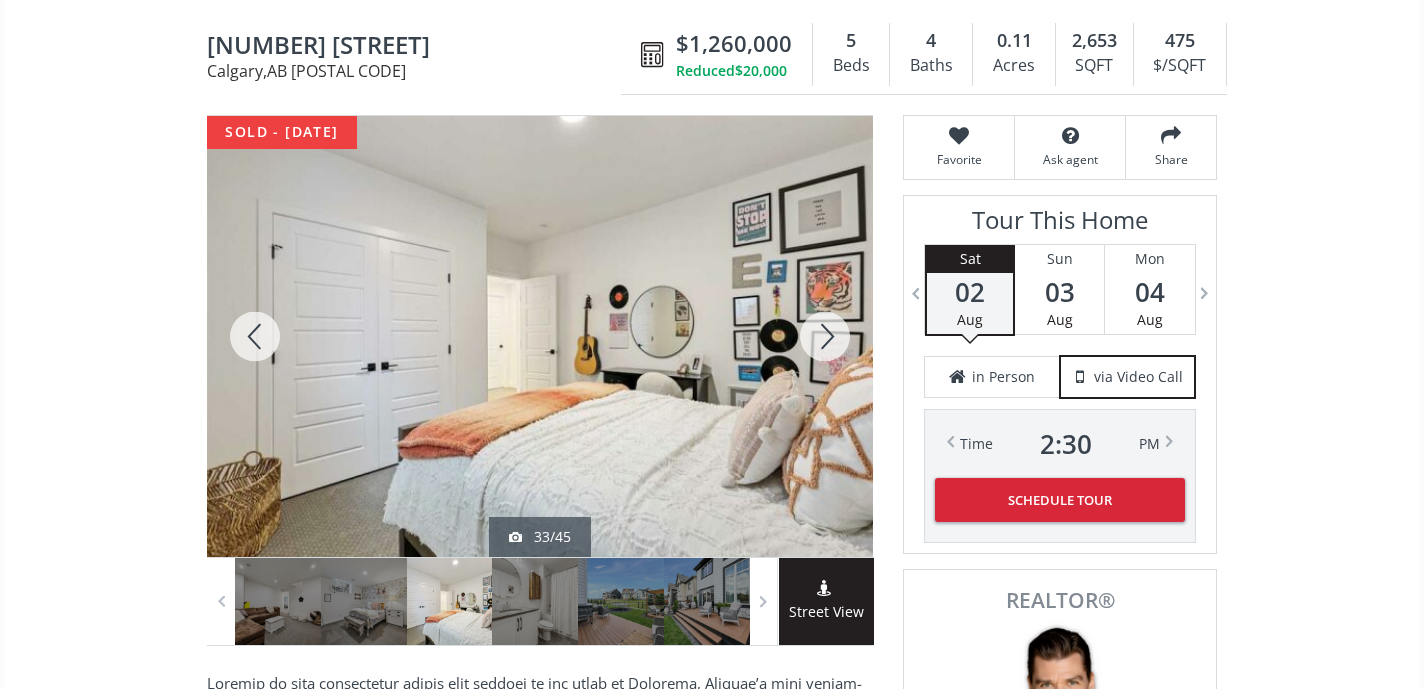 click at bounding box center [825, 336] 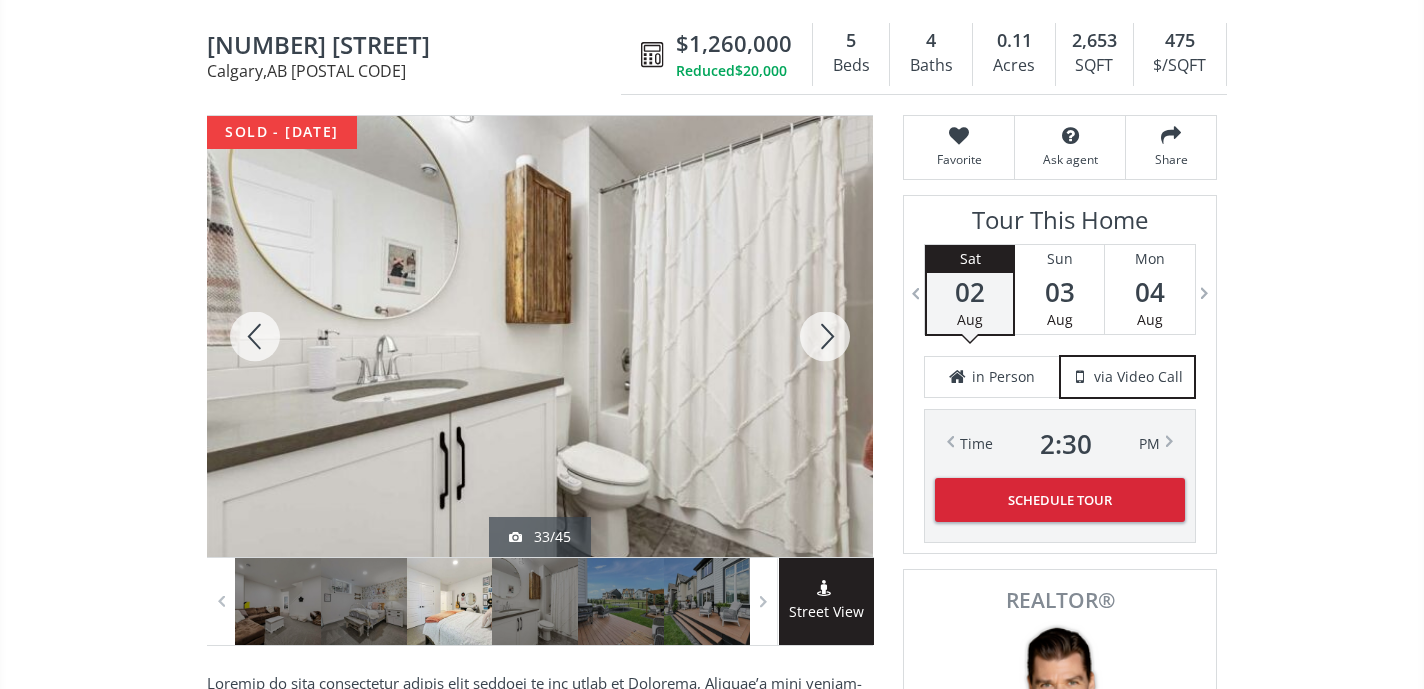 click at bounding box center (825, 336) 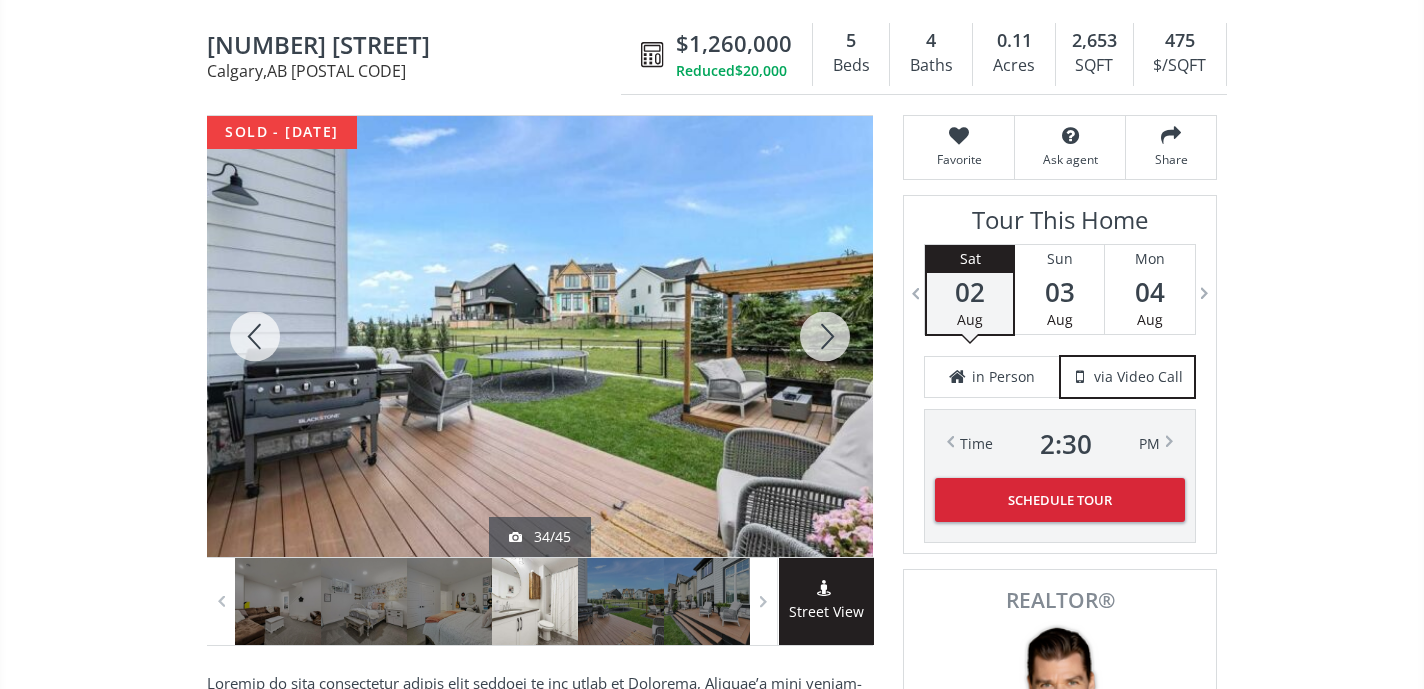 click at bounding box center [825, 336] 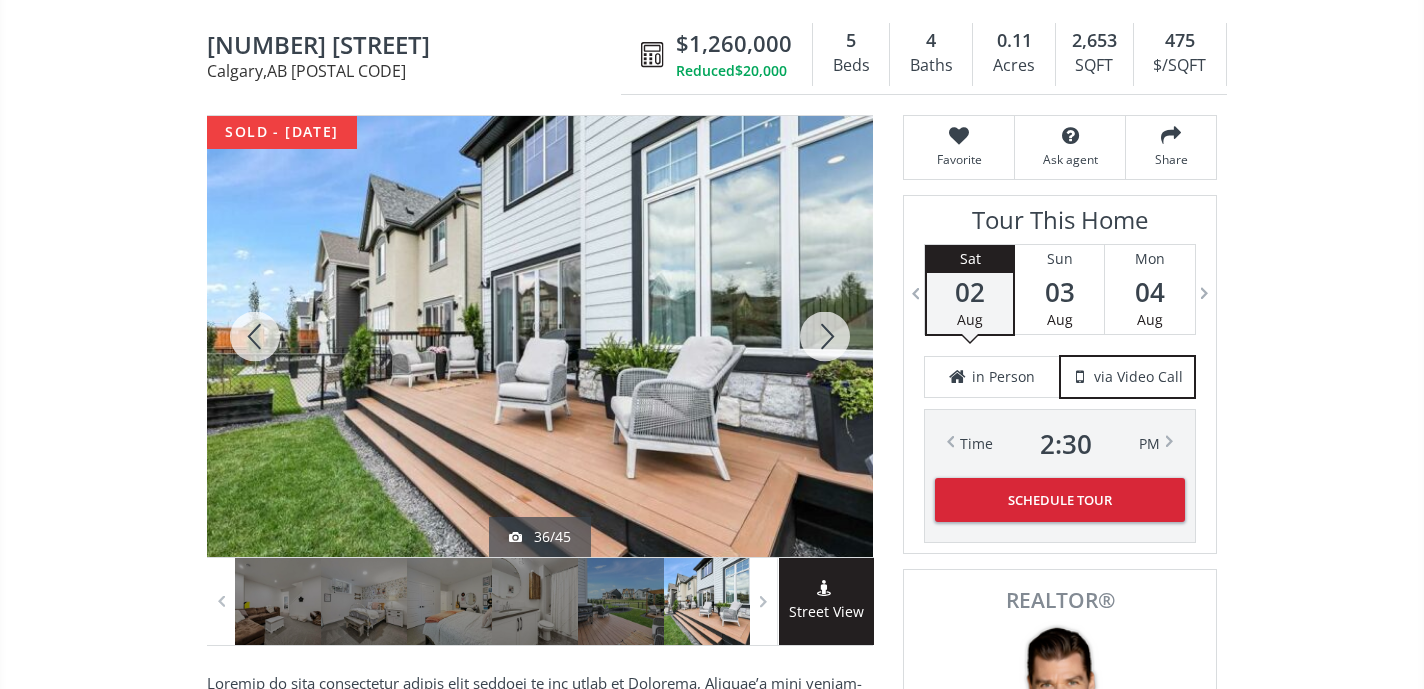 click at bounding box center [825, 336] 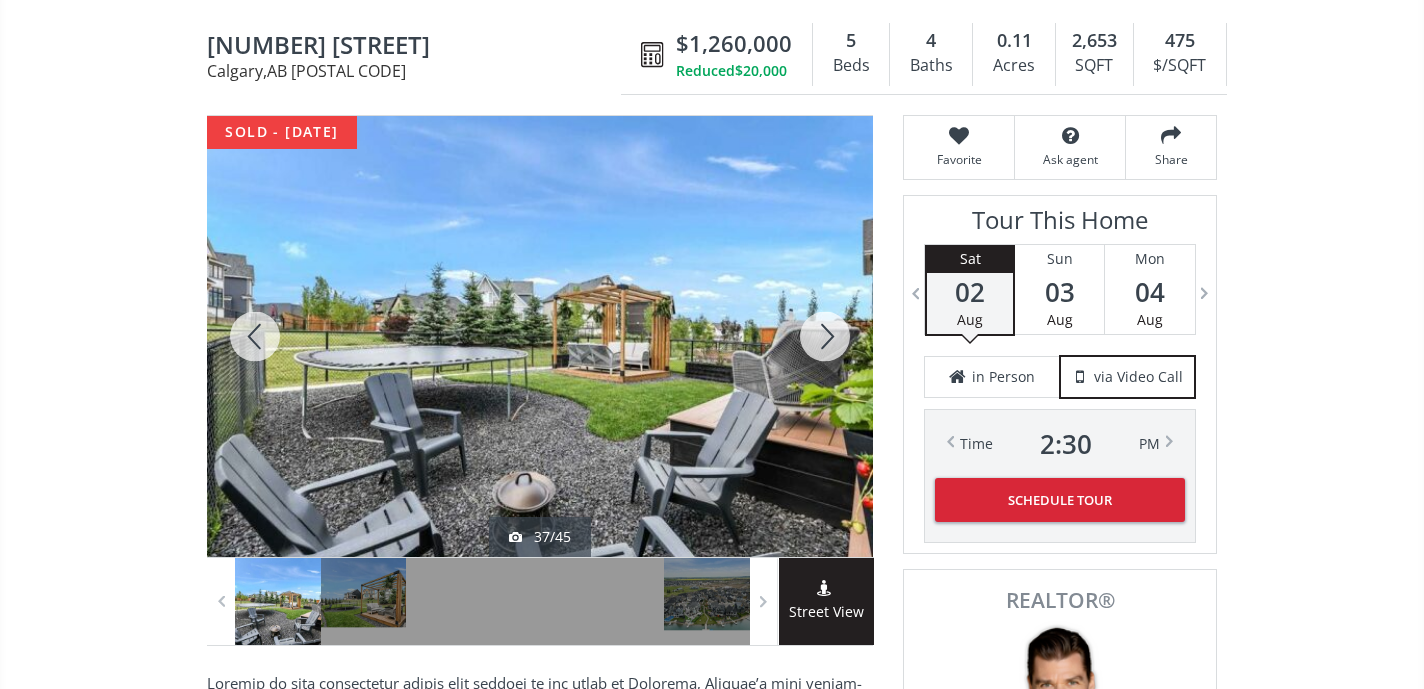 click at bounding box center [825, 336] 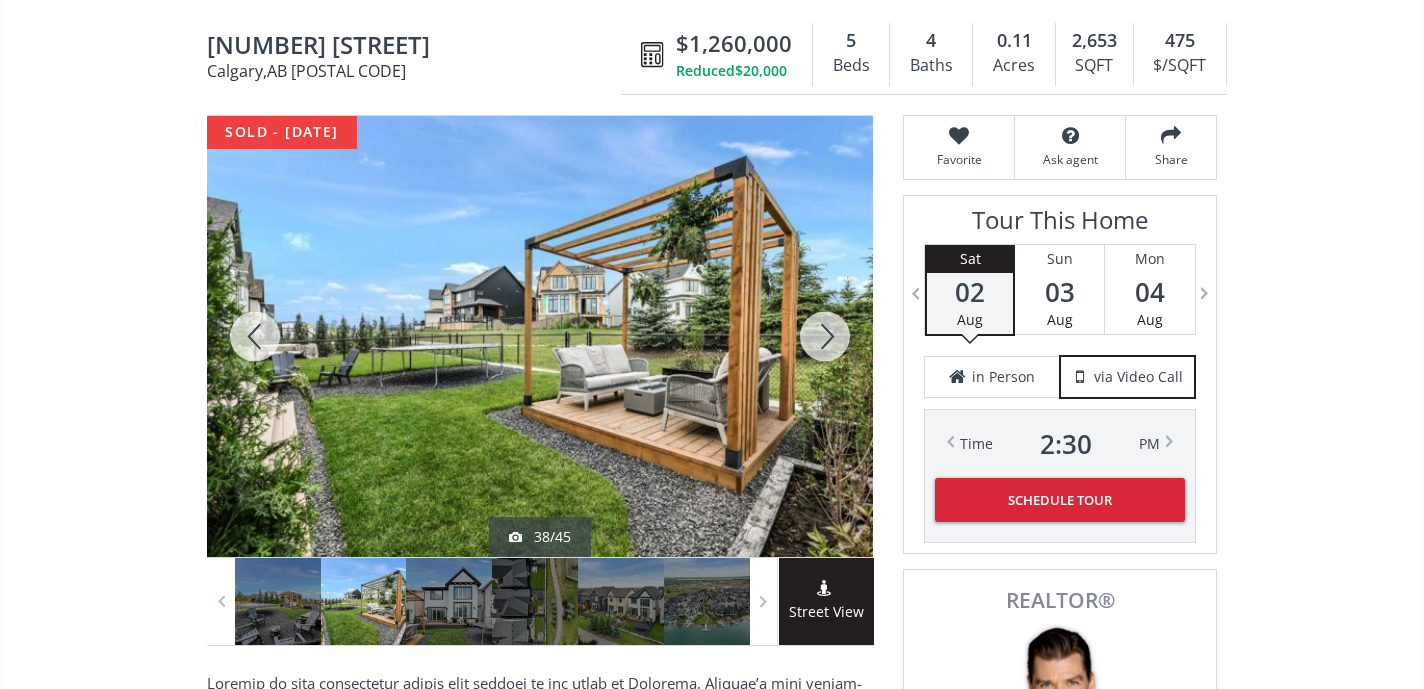click at bounding box center (825, 336) 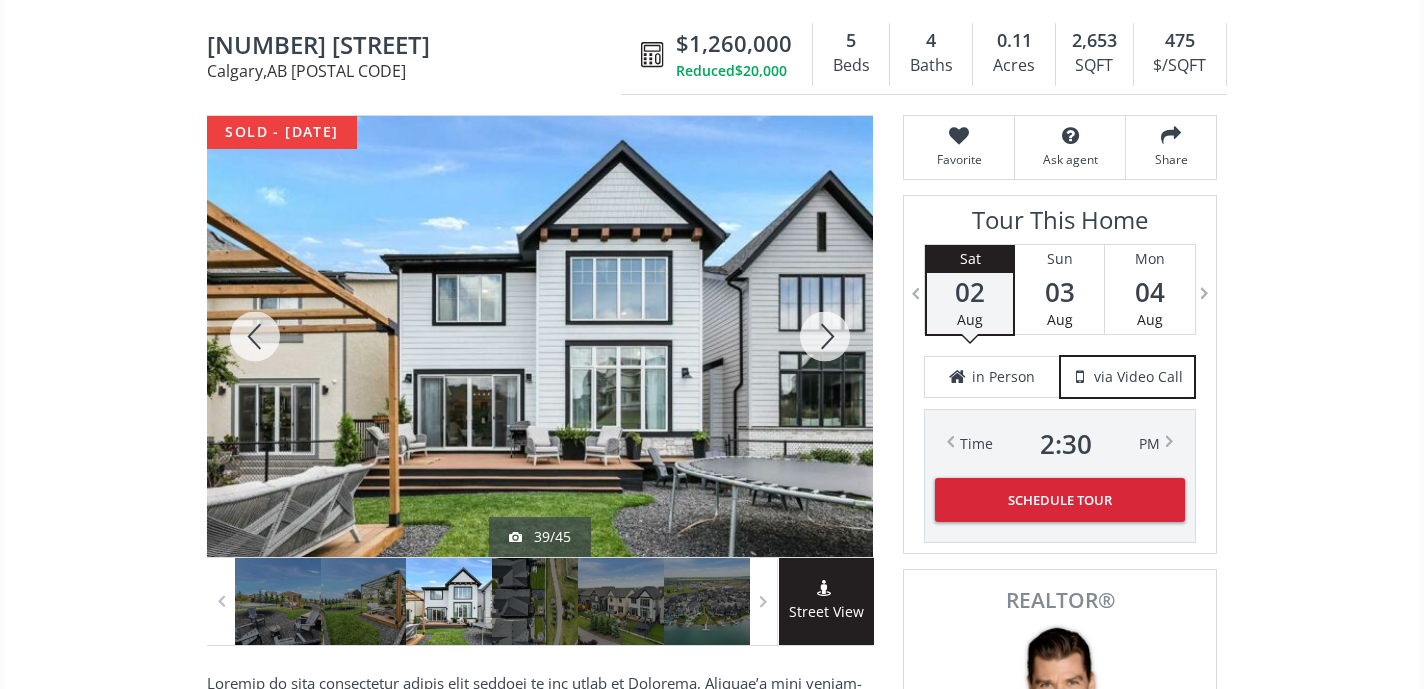 click at bounding box center (825, 336) 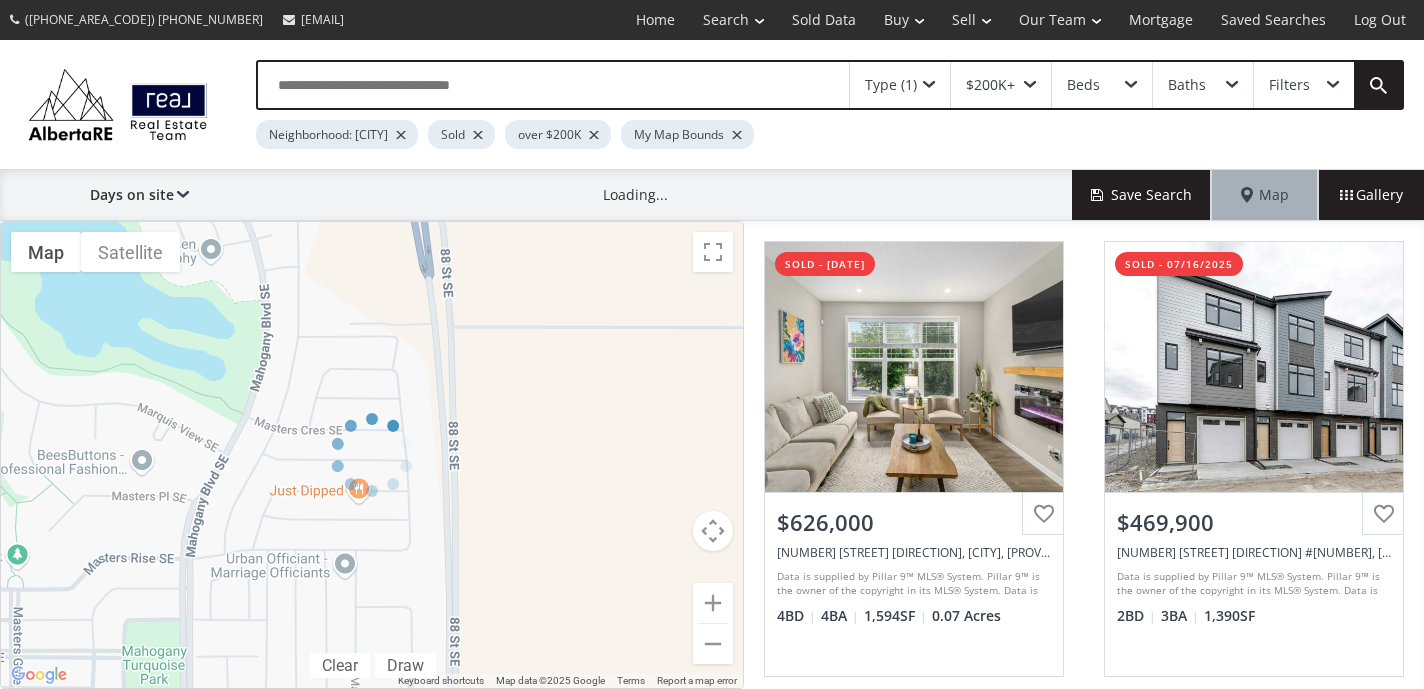 scroll, scrollTop: 0, scrollLeft: 0, axis: both 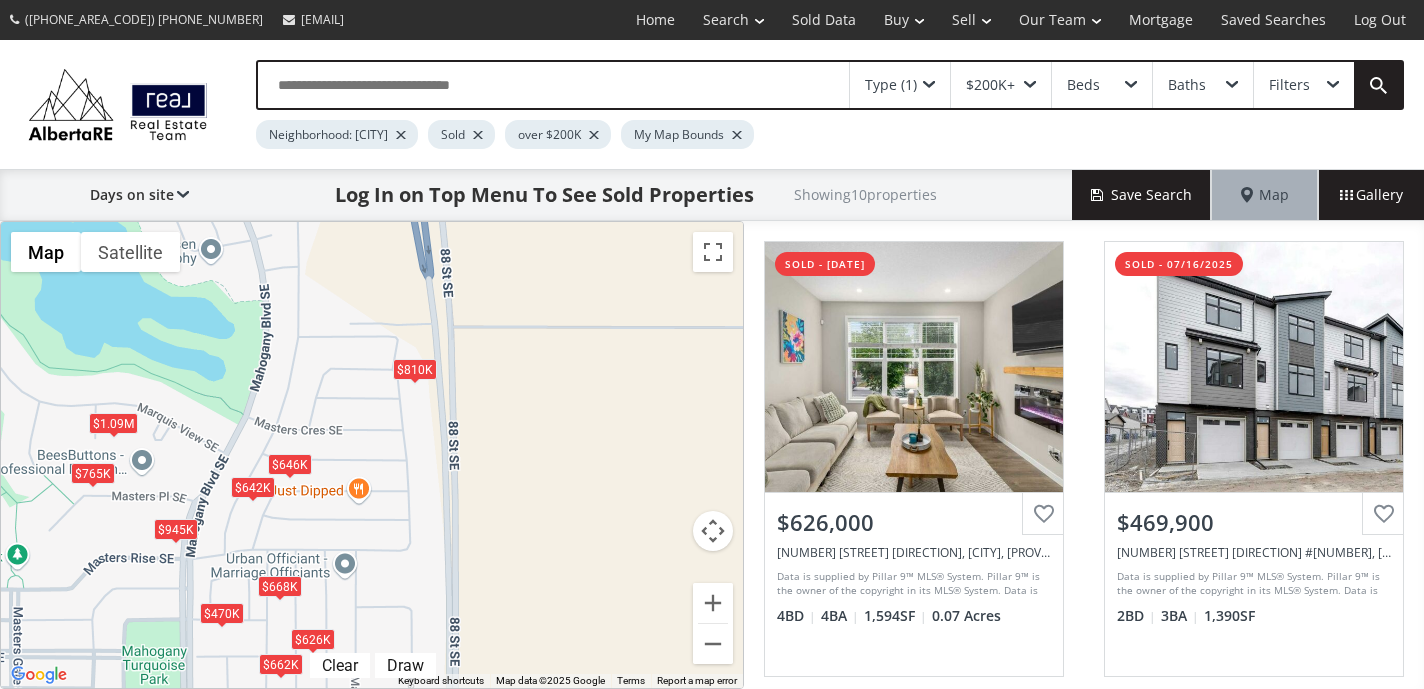 click on "$646K" at bounding box center [290, 464] 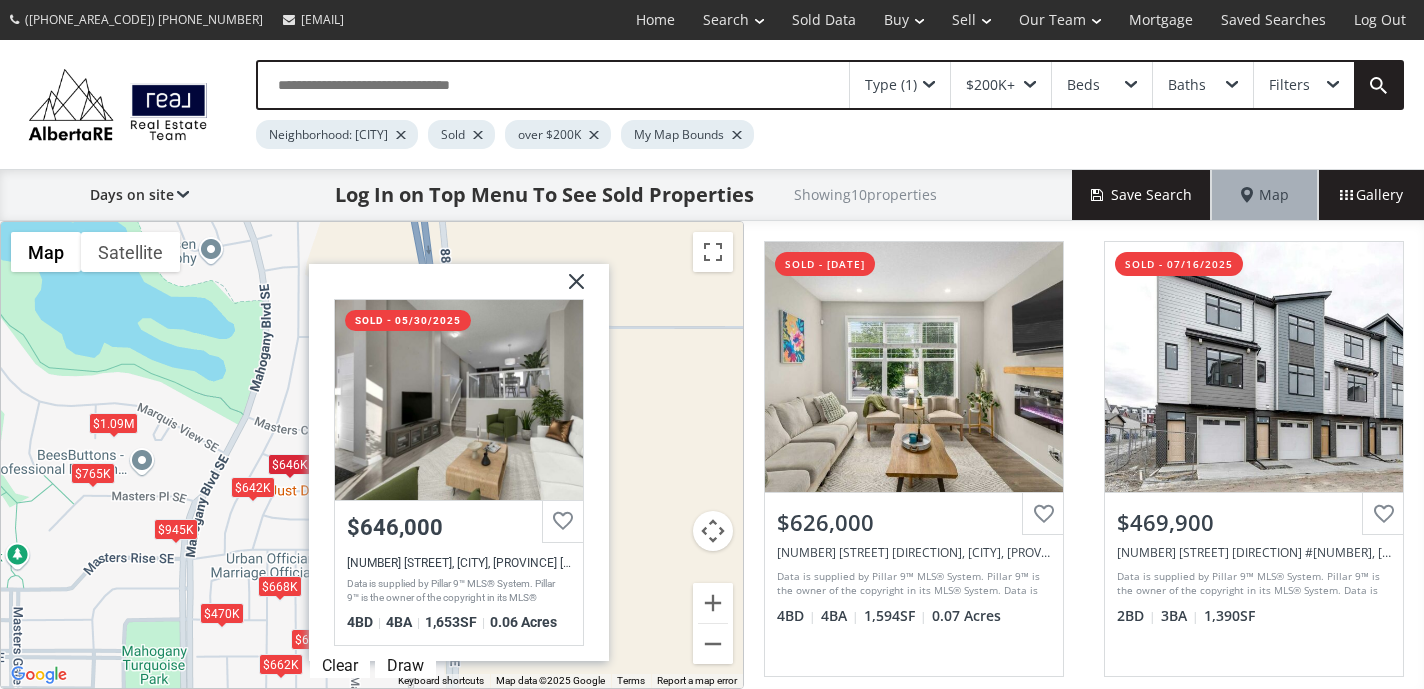 click on "$642K" at bounding box center [253, 487] 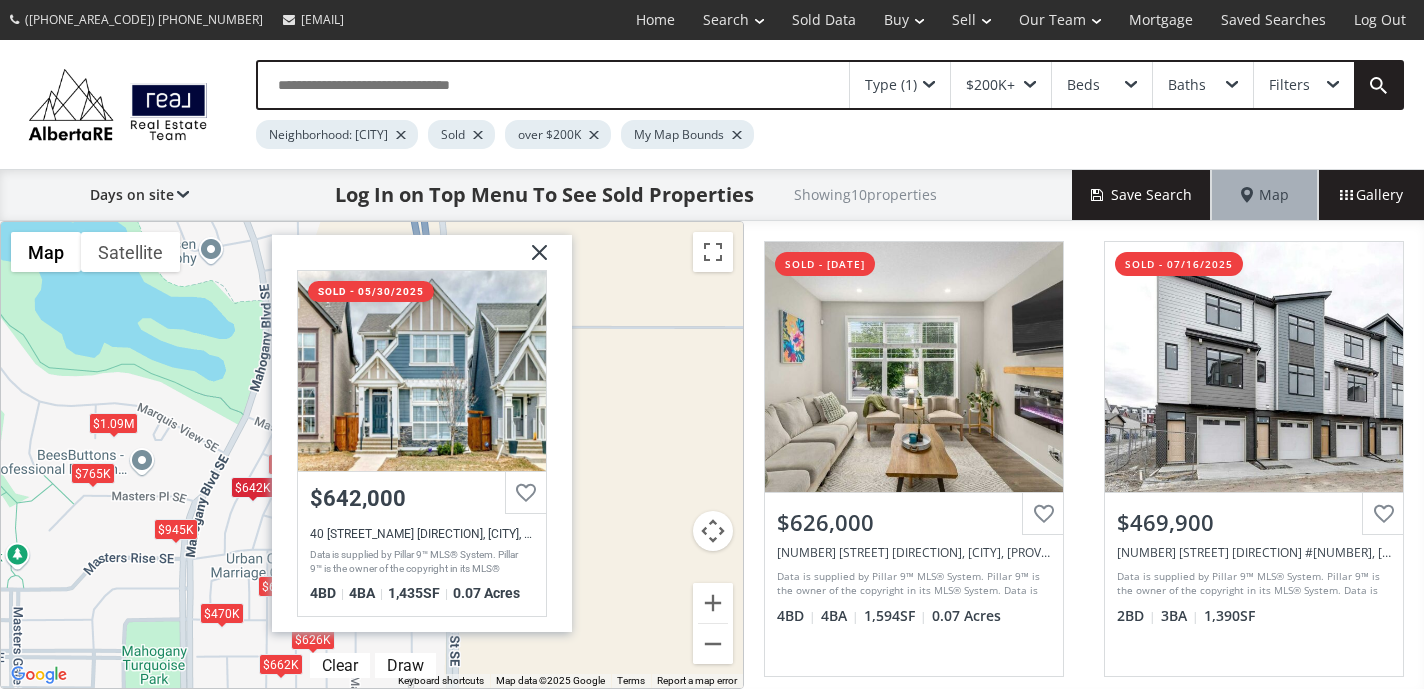 click on "To navigate, press the arrow keys. $626K $470K $765K $945K $662K $668K $642K $646K $1.09M $810K Masters Link SE Calgary AB T3M 2N2 sold - 05/30/2025 $642,000 40 Masters Link SE, Calgary, AB T3M 2N2 Data is supplied by Pillar 9™ MLS® System. Pillar 9™ is the owner of the copyright in its MLS® System. Data is deemed reliable but is not guaranteed accurate by Pillar 9™. The trademarks MLS®, Multiple Listing Service® and the associated logos are owned by The Canadian Real Estate Association (CREA) and identify the quality of services provided by real estate professionals who are members of CREA. Used under license.
Last updated: 2025-08-01 12:02:53  4  BD 4  BA 1,435  SF 0.07   Acres" at bounding box center (372, 455) 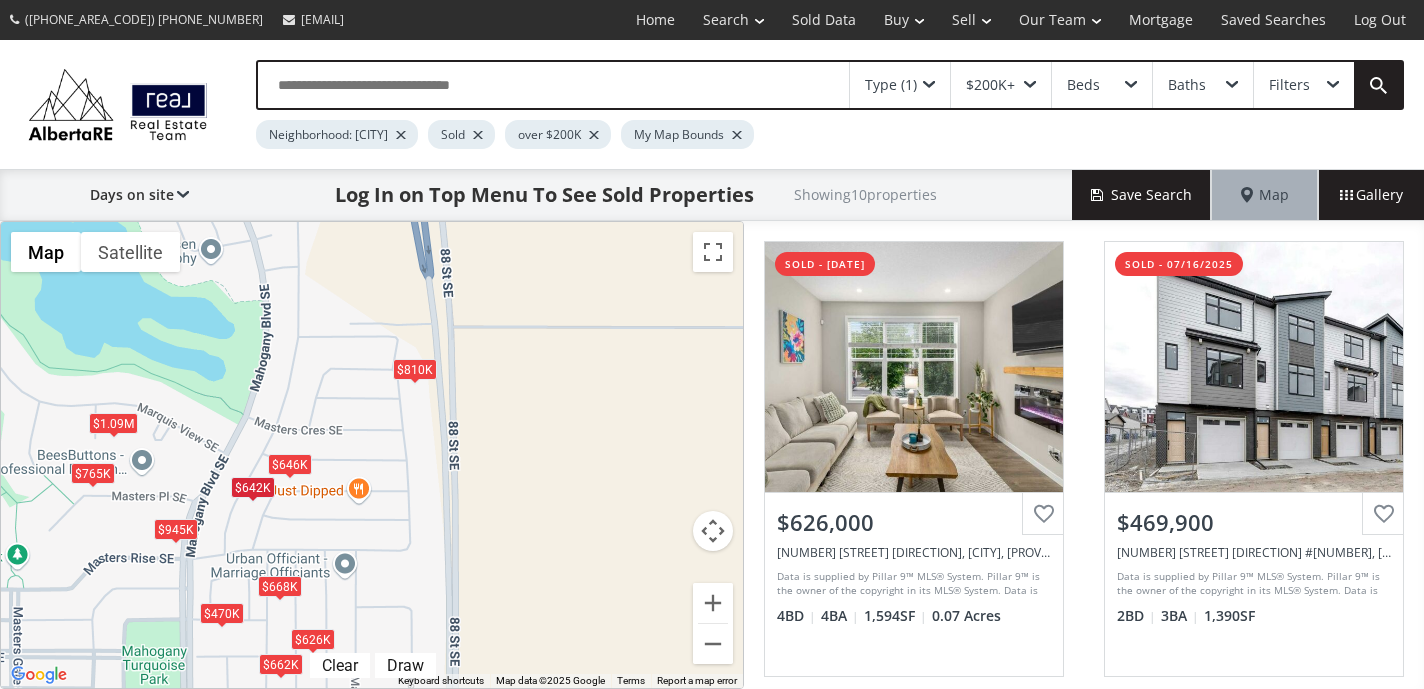 click on "$668K" at bounding box center (280, 586) 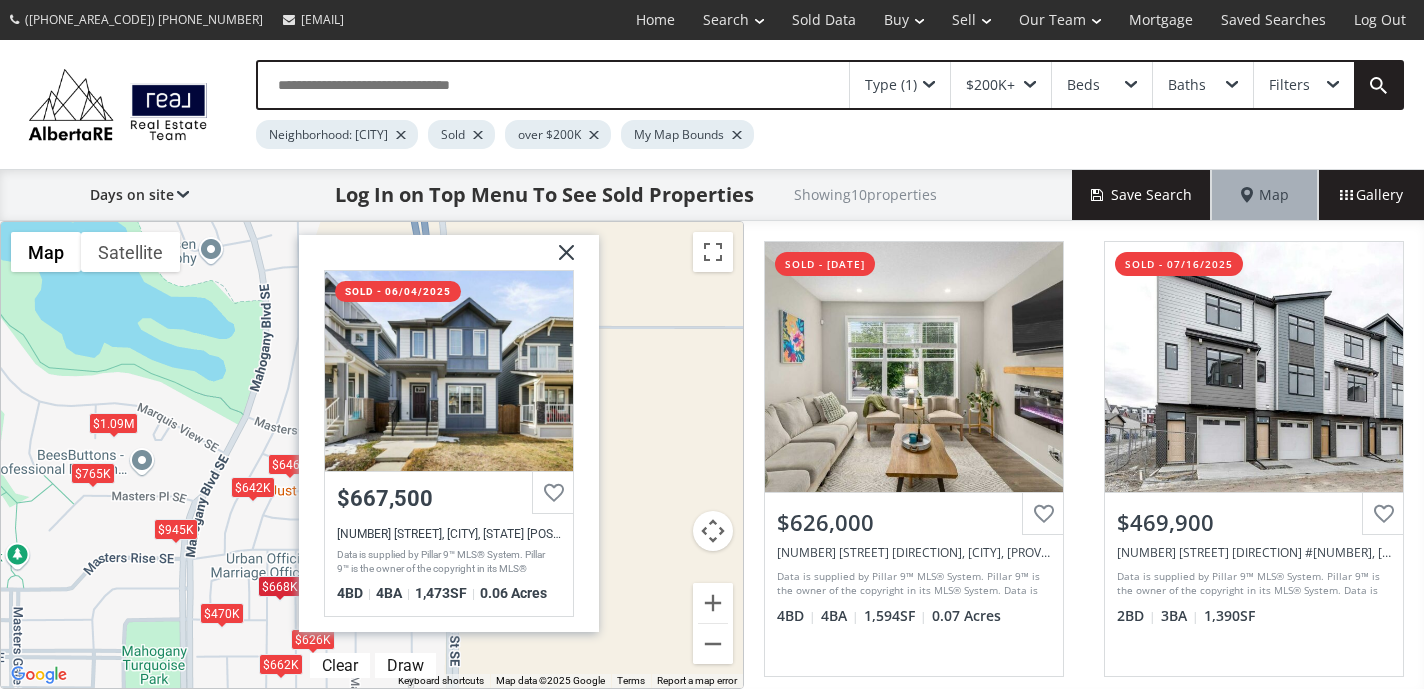 click on "To navigate, press the arrow keys. $626K $470K $765K $945K $662K $668K $642K $646K $1.09M $810K Masters Manor SE Calgary AB T3M2R3 sold - 06/04/2025 $667,500 35 Masters Manor SE, Calgary, AB T3M2R3 Data is supplied by Pillar 9™ MLS® System. Pillar 9™ is the owner of the copyright in its MLS® System. Data is deemed reliable but is not guaranteed accurate by Pillar 9™. The trademarks MLS®, Multiple Listing Service® and the associated logos are owned by The Canadian Real Estate Association (CREA) and identify the quality of services provided by real estate professionals who are members of CREA. Used under license.
Last updated: 2025-08-01 12:07:39  4  BD 4  BA 1,473  SF 0.06   Acres" at bounding box center [372, 455] 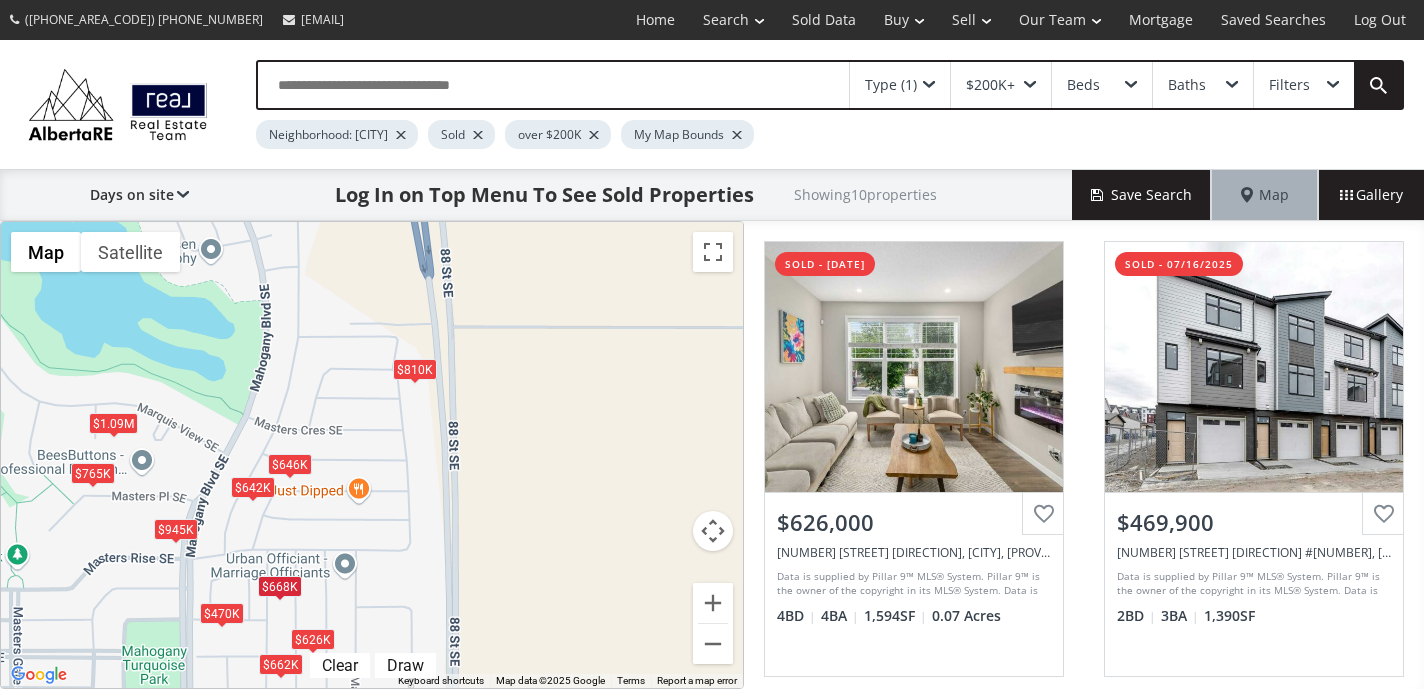 click on "$626K" at bounding box center (313, 639) 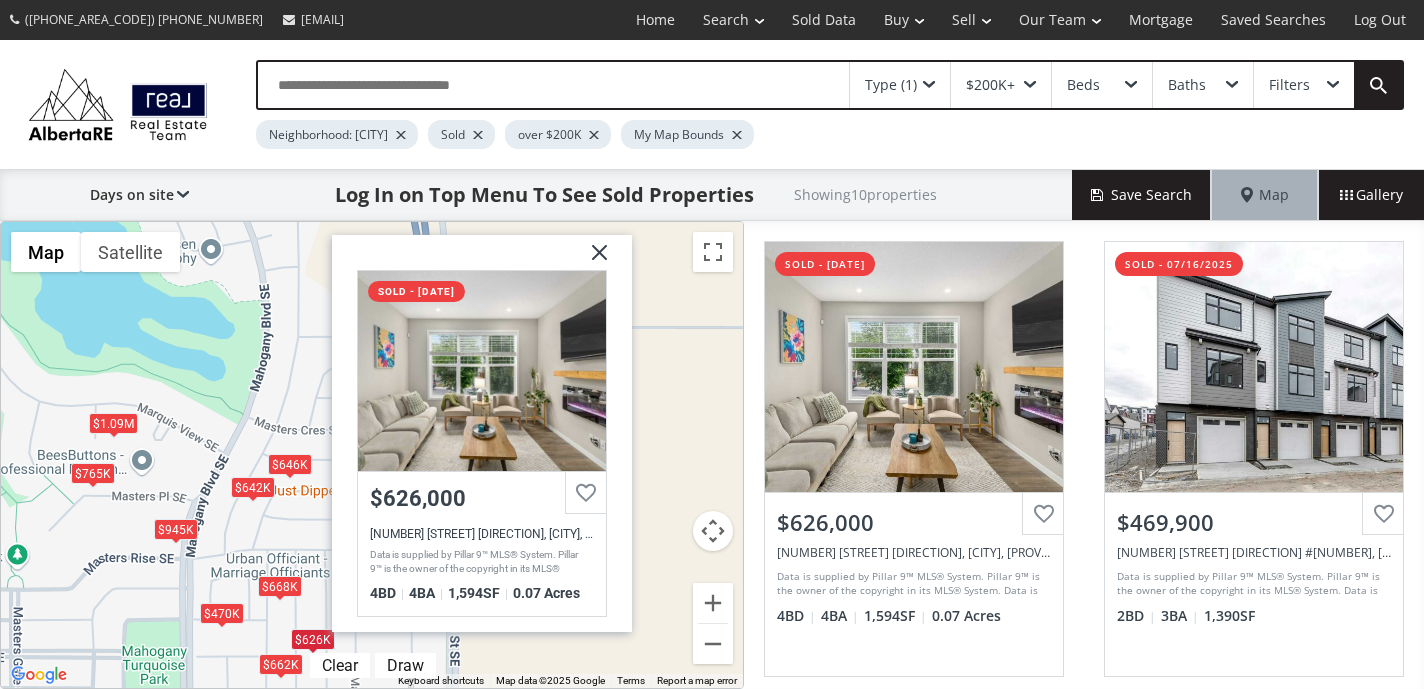 click on "To navigate, press the arrow keys. $626K $470K $765K $945K $662K $668K $642K $646K $1.09M $810K Masters Manor SE Calgary AB T3M 2R4 sold - 07/29/2025 $626,000 76 Masters Manor SE, Calgary, AB T3M 2R4 Data is supplied by Pillar 9™ MLS® System. Pillar 9™ is the owner of the copyright in its MLS® System. Data is deemed reliable but is not guaranteed accurate by Pillar 9™. The trademarks MLS®, Multiple Listing Service® and the associated logos are owned by The Canadian Real Estate Association (CREA) and identify the quality of services provided by real estate professionals who are members of CREA. Used under license.
Last updated: 2025-08-01 12:13:23  4  BD 4  BA 1,594  SF 0.07   Acres" at bounding box center (372, 455) 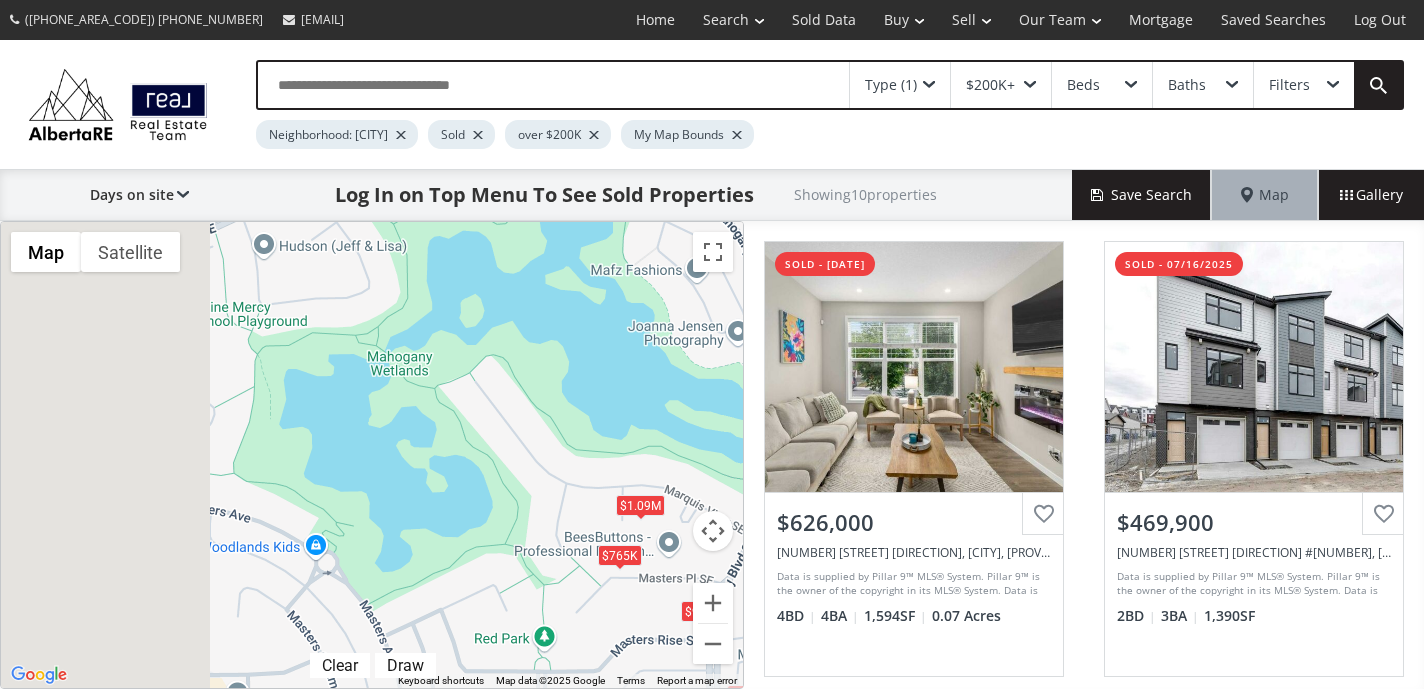drag, startPoint x: 172, startPoint y: 419, endPoint x: 711, endPoint y: 504, distance: 545.6611 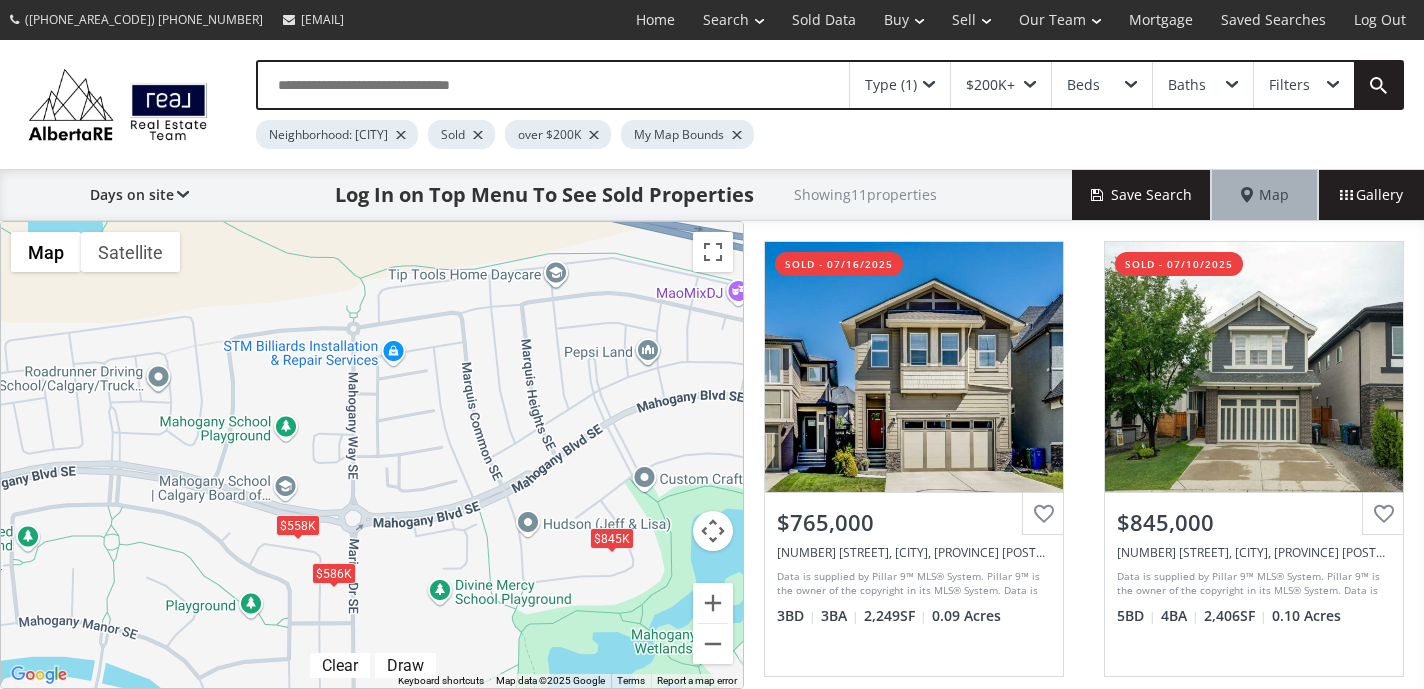 drag, startPoint x: 153, startPoint y: 323, endPoint x: 410, endPoint y: 598, distance: 376.39606 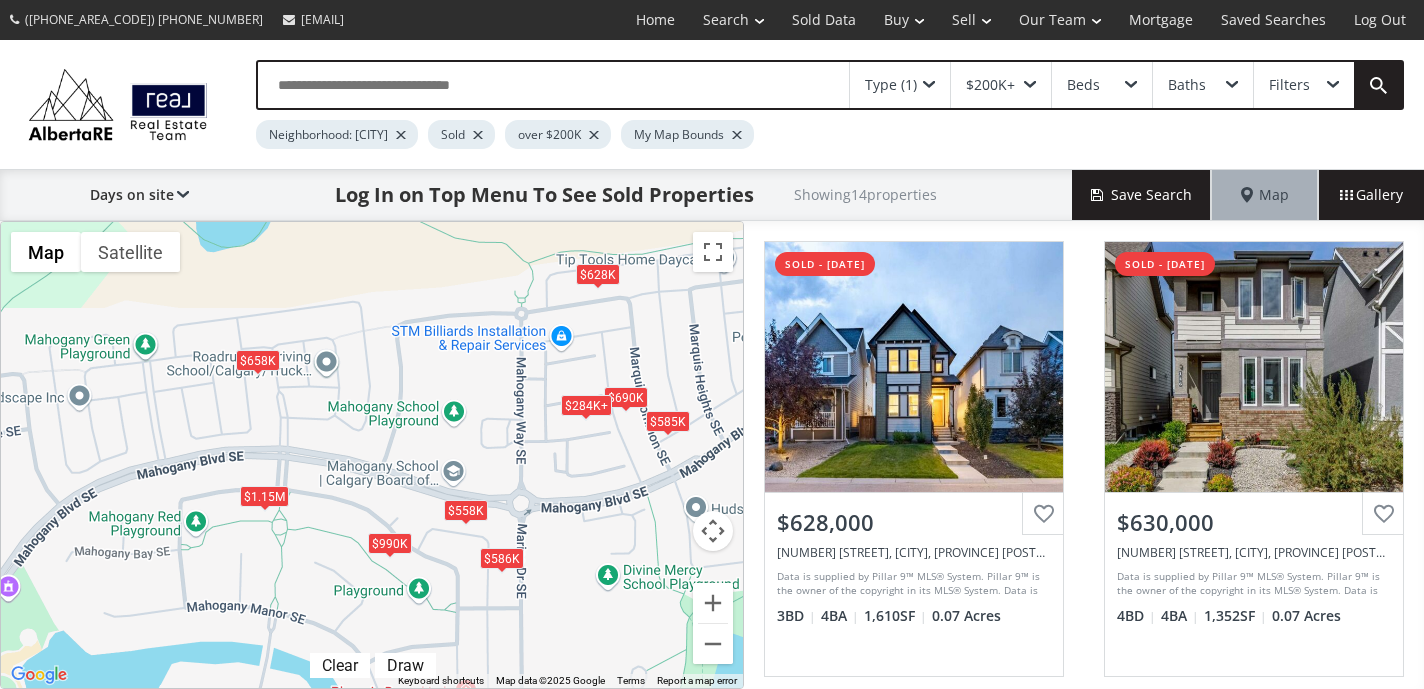 drag, startPoint x: 60, startPoint y: 405, endPoint x: 230, endPoint y: 392, distance: 170.49634 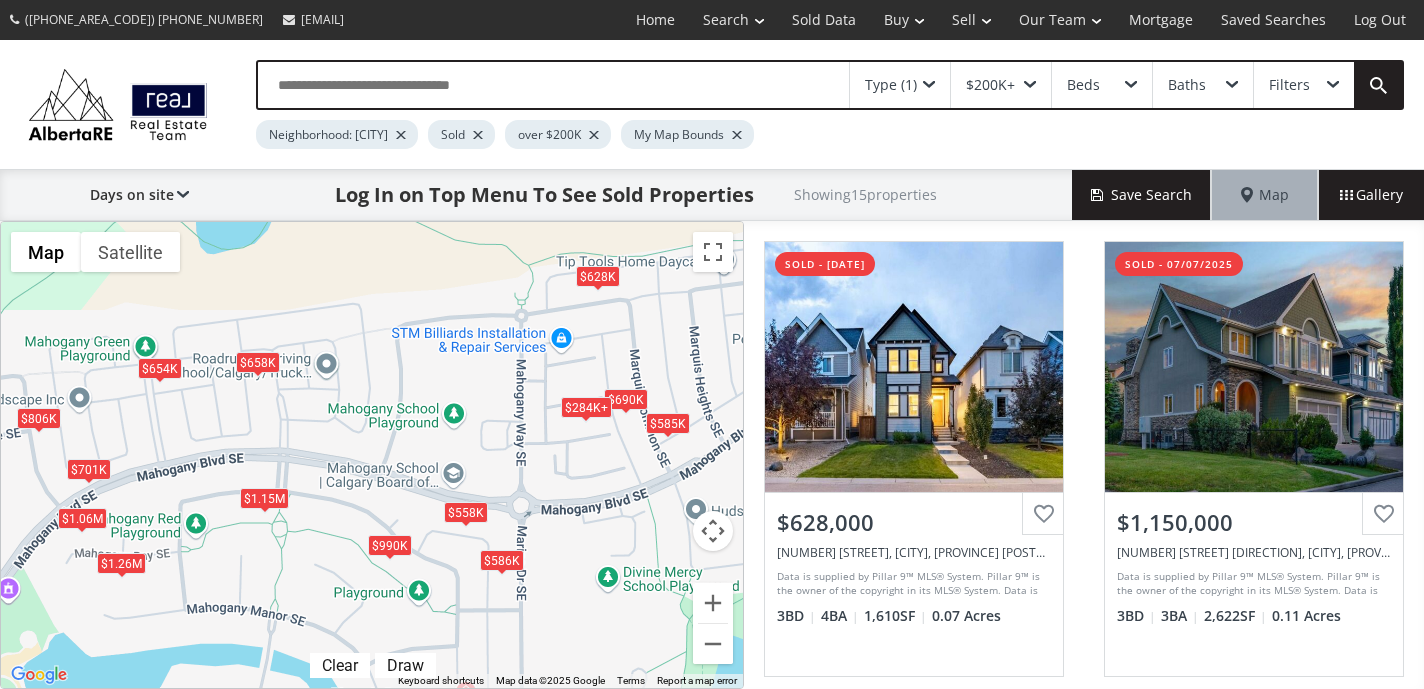 click on "$654K" at bounding box center [160, 368] 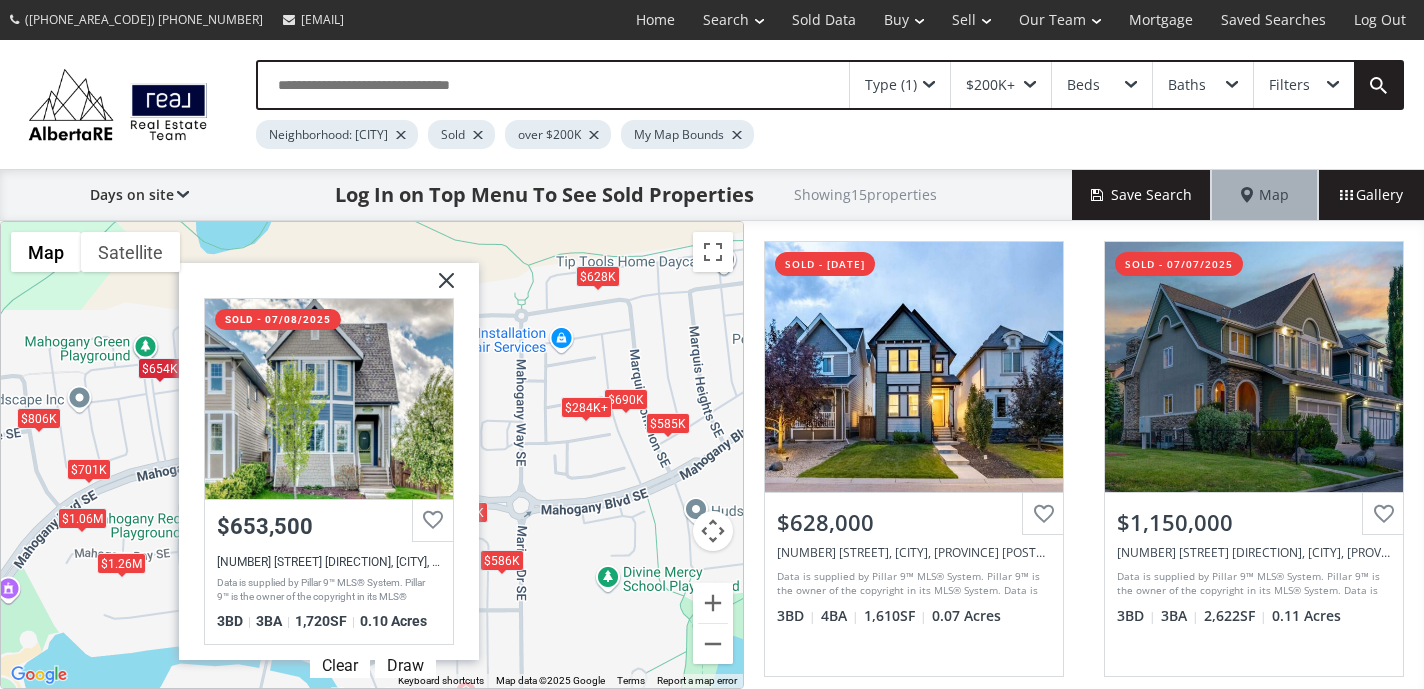 click at bounding box center [439, 288] 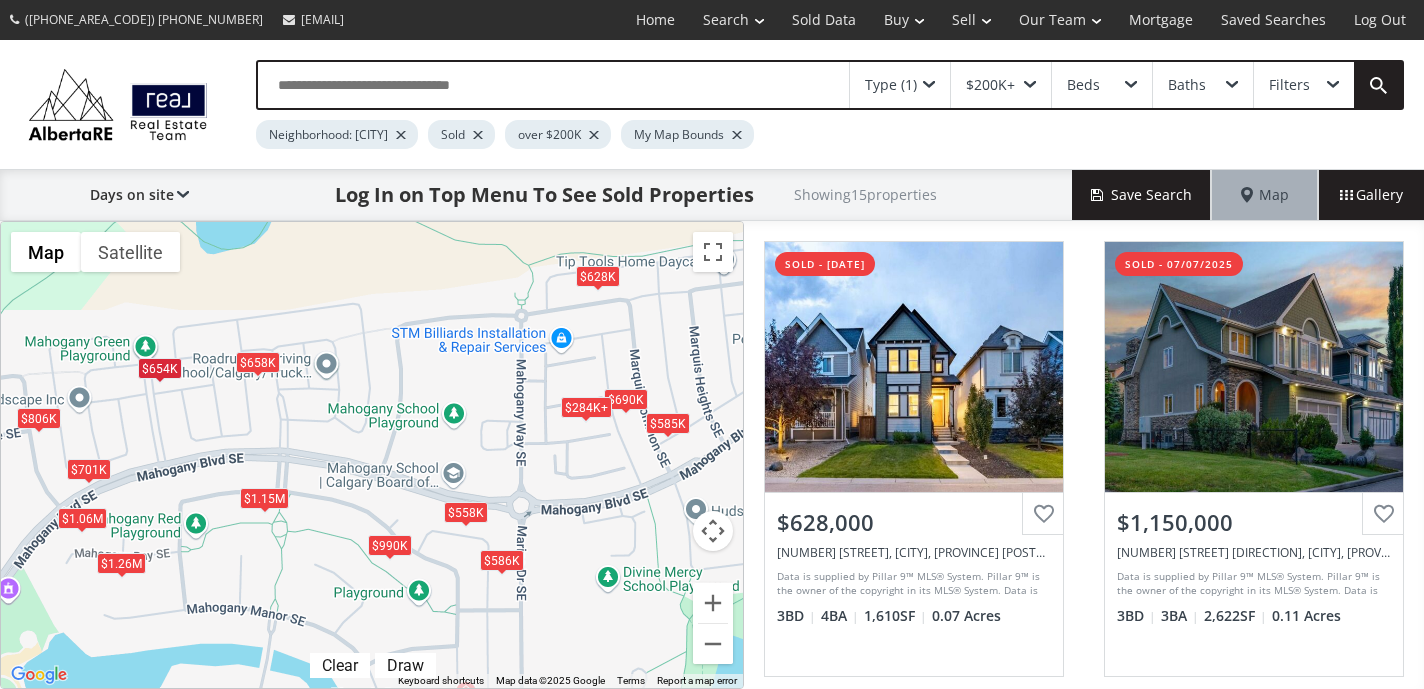 click on "$658K" at bounding box center [258, 362] 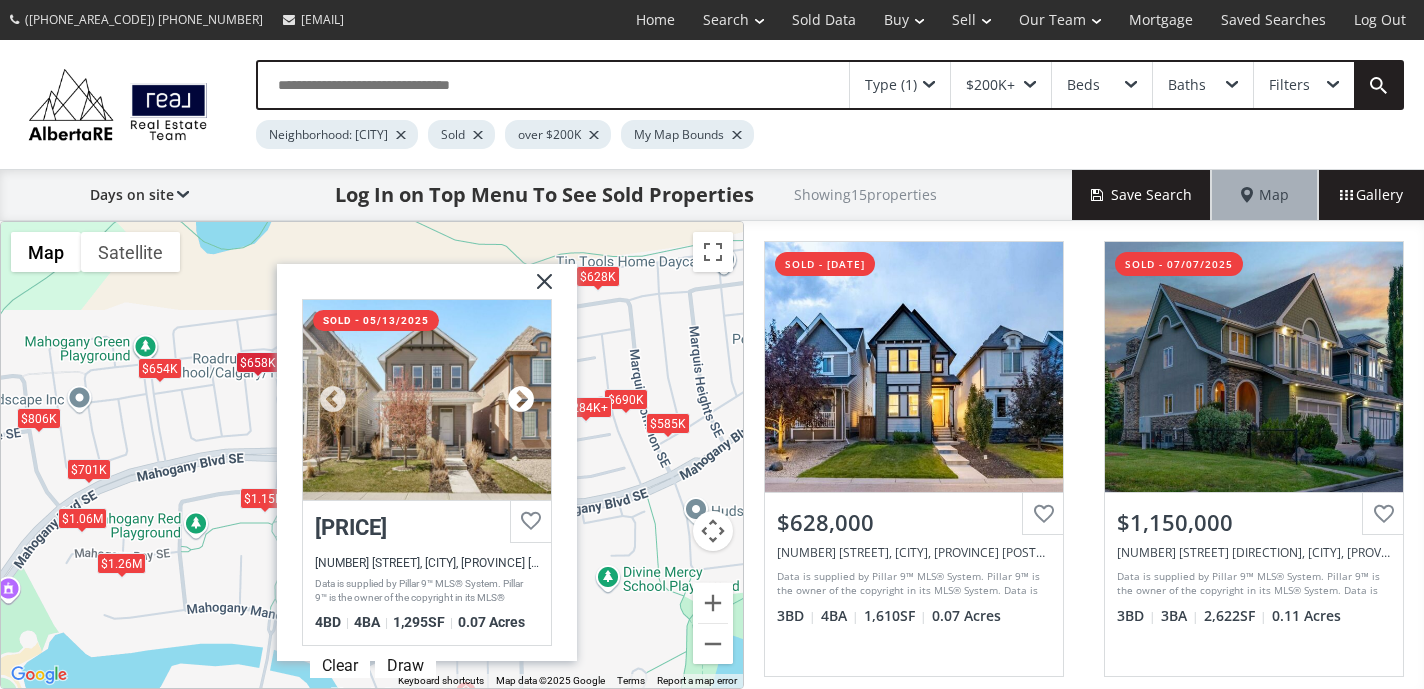 click at bounding box center (521, 400) 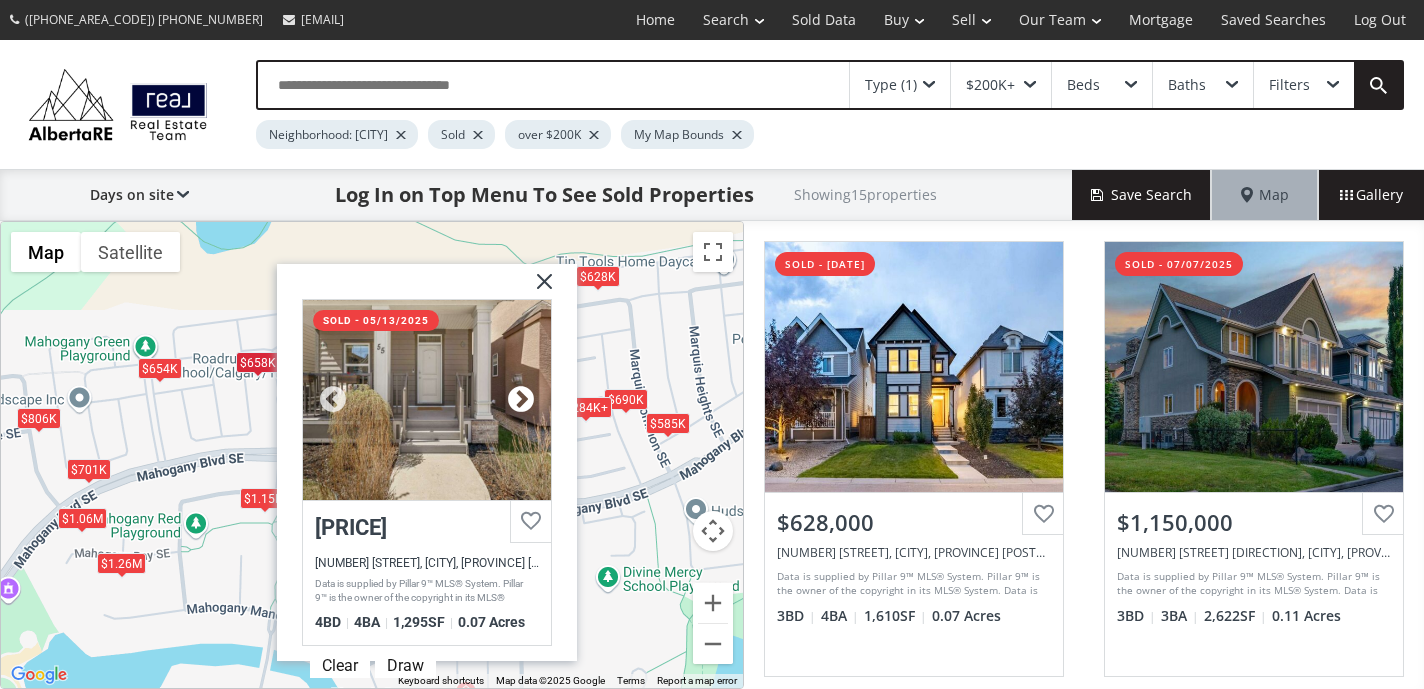 click at bounding box center [521, 400] 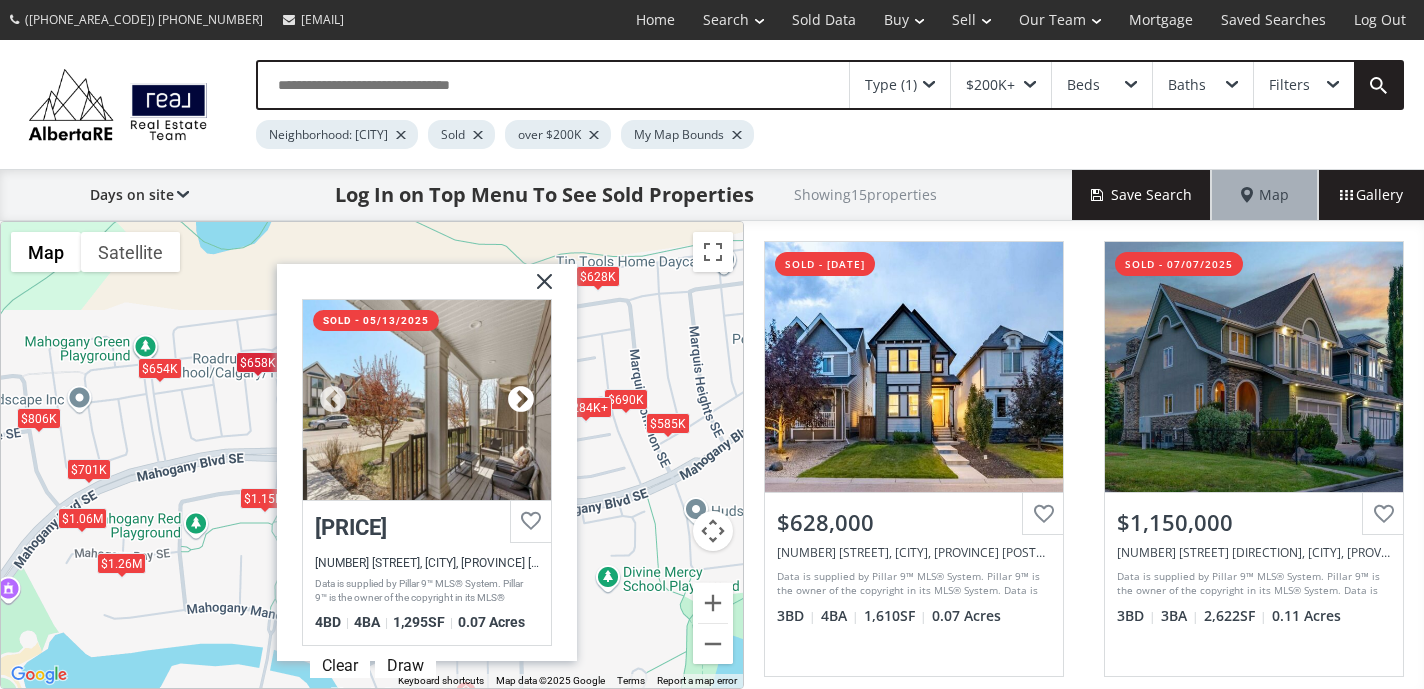 click at bounding box center [521, 400] 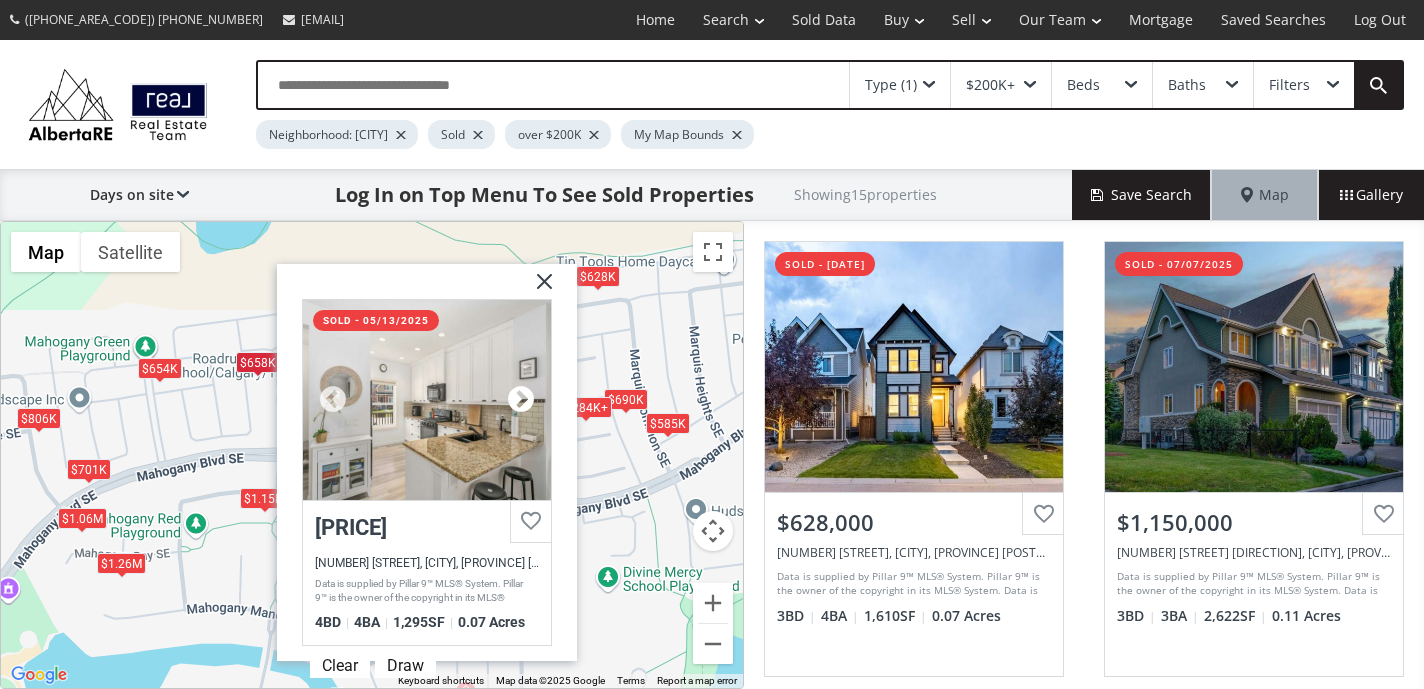 click at bounding box center (521, 400) 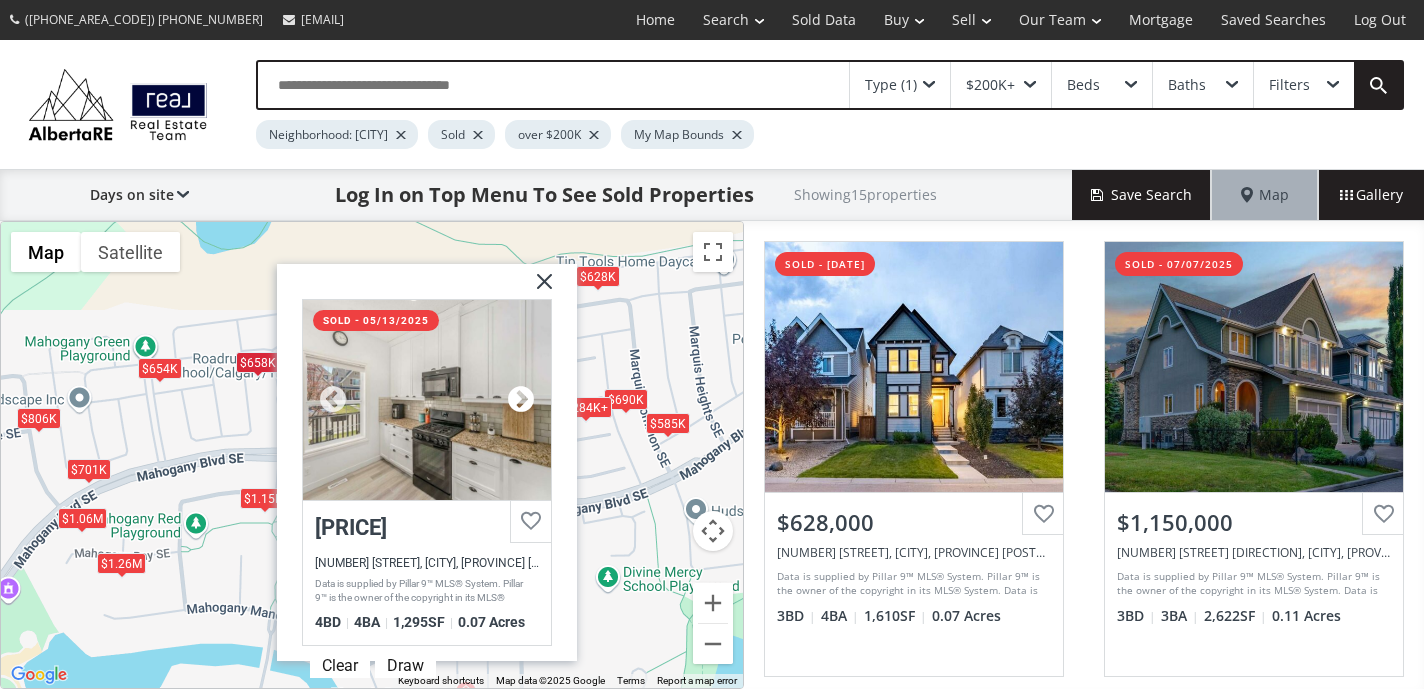 click at bounding box center (521, 400) 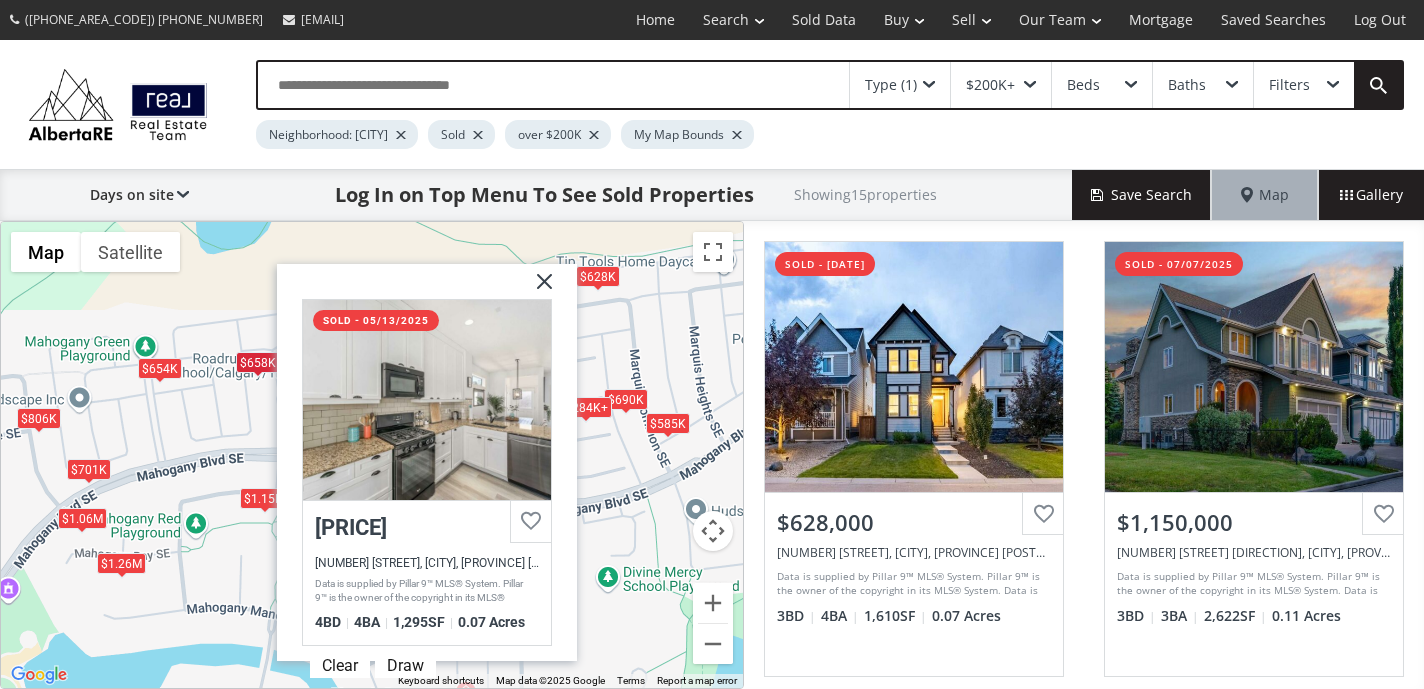 click at bounding box center (537, 289) 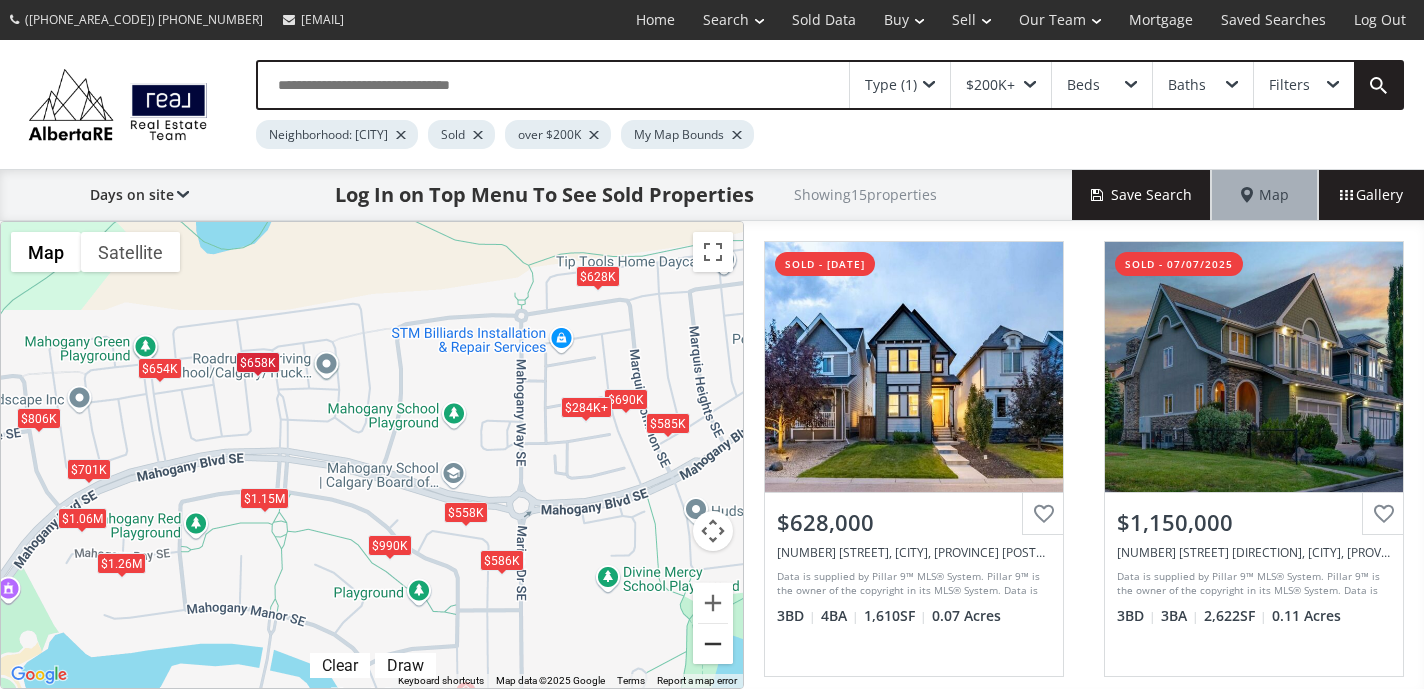 click at bounding box center [713, 644] 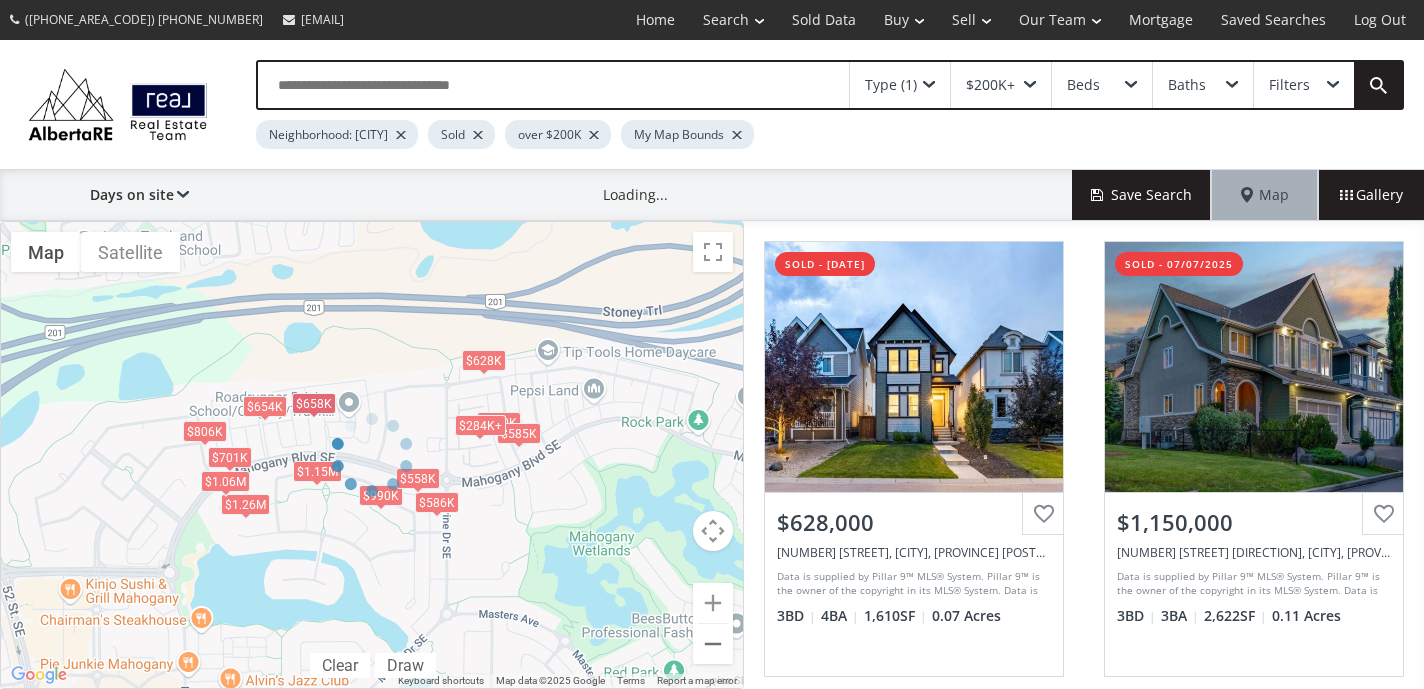 click at bounding box center [372, 455] 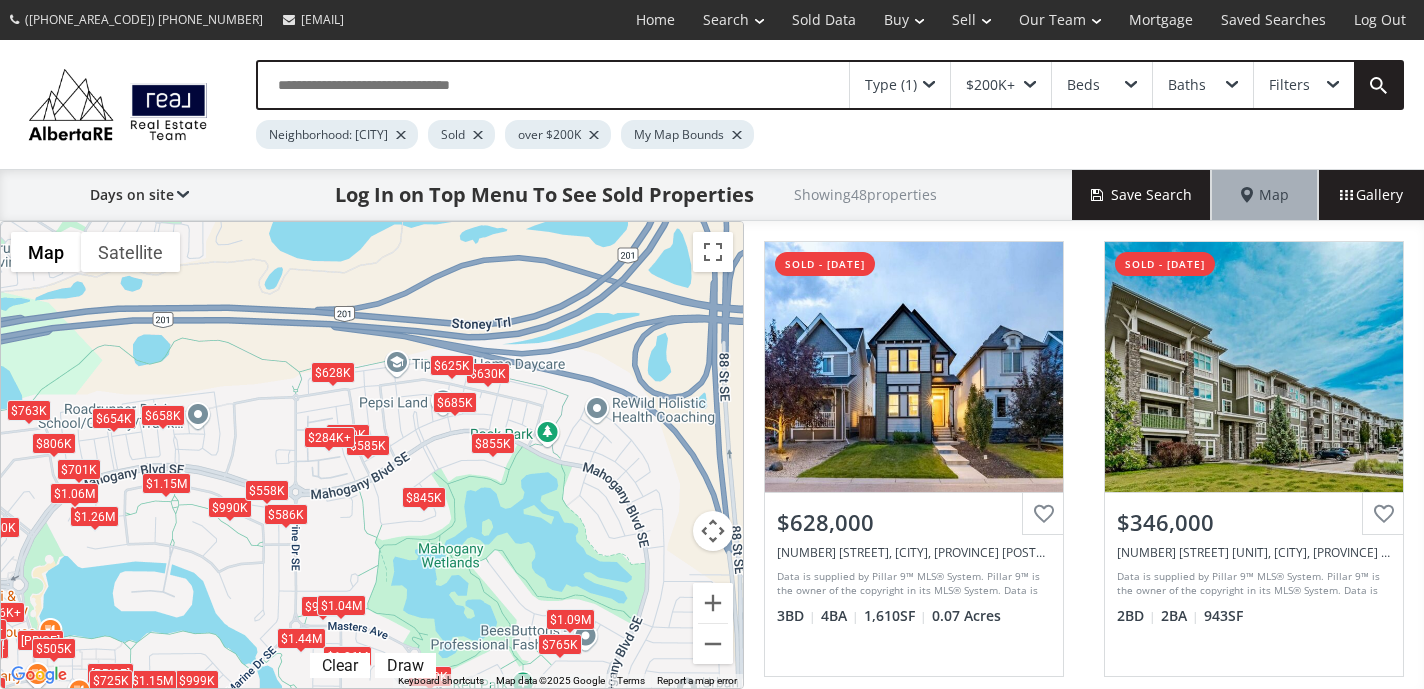 drag, startPoint x: 556, startPoint y: 404, endPoint x: 404, endPoint y: 416, distance: 152.47295 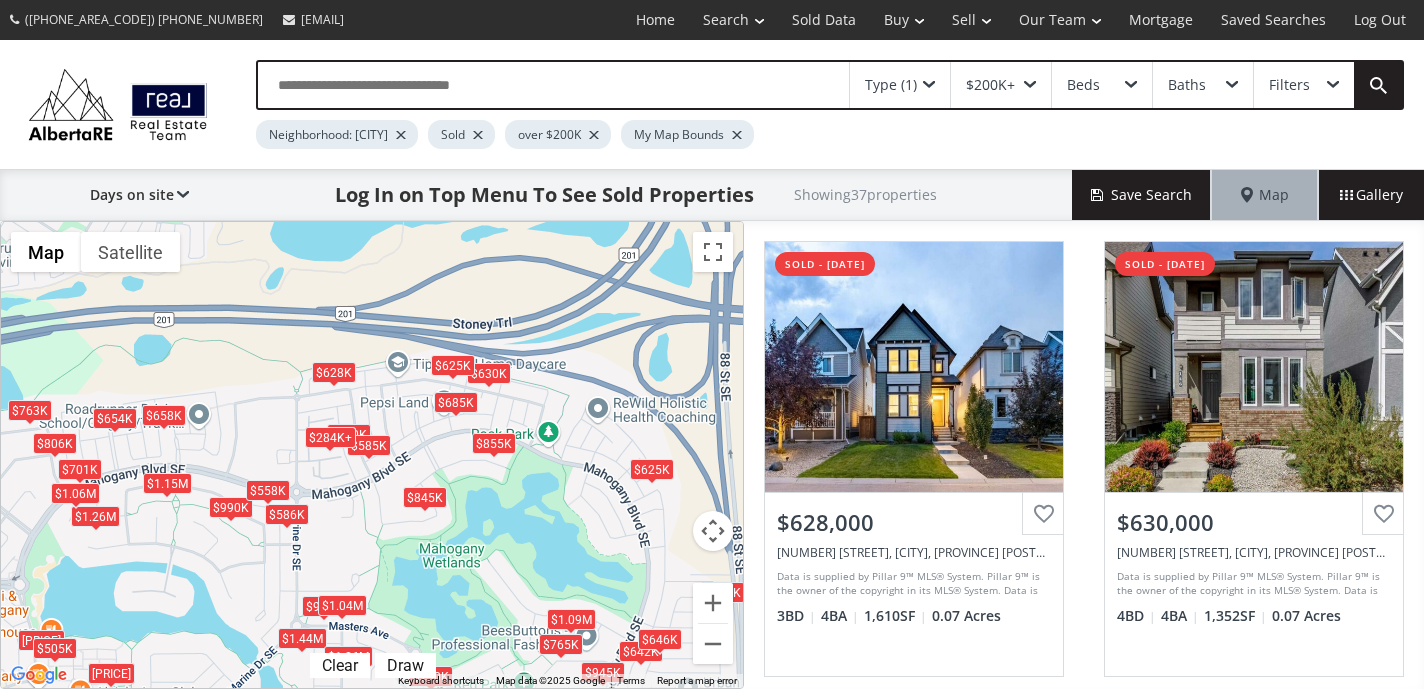 click on "To navigate, press the arrow keys. $628K $630K $625K $765K $1.15M $845K $678K+ $654K $701K $625K $1.26M $761K $970K $945K $763K $1.44M $855K $806K $990K $685K $642K $646K $586K $505K $678K+ $790K $1.04M $1.06M $658K $690K $284K+ $558K $585K $1.09M $284K+ $810K $1.06M" at bounding box center [372, 455] 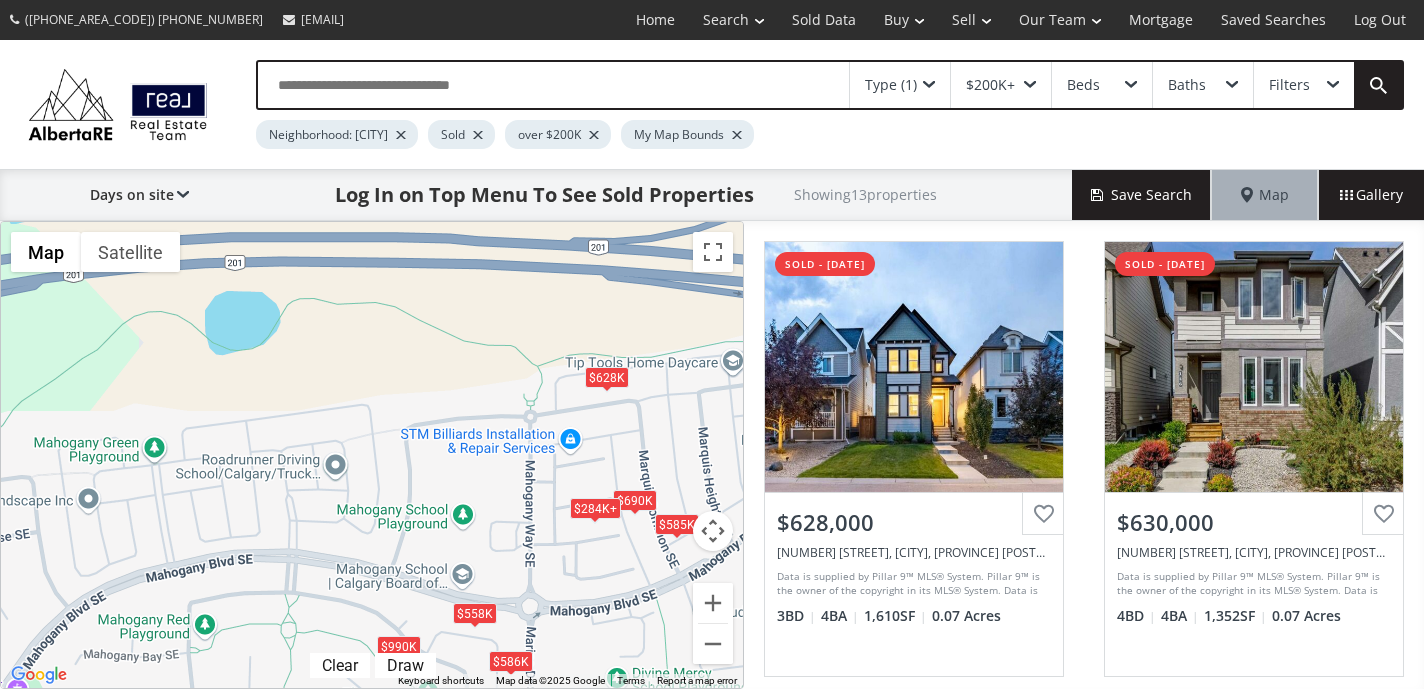 drag, startPoint x: 195, startPoint y: 470, endPoint x: 529, endPoint y: 493, distance: 334.791 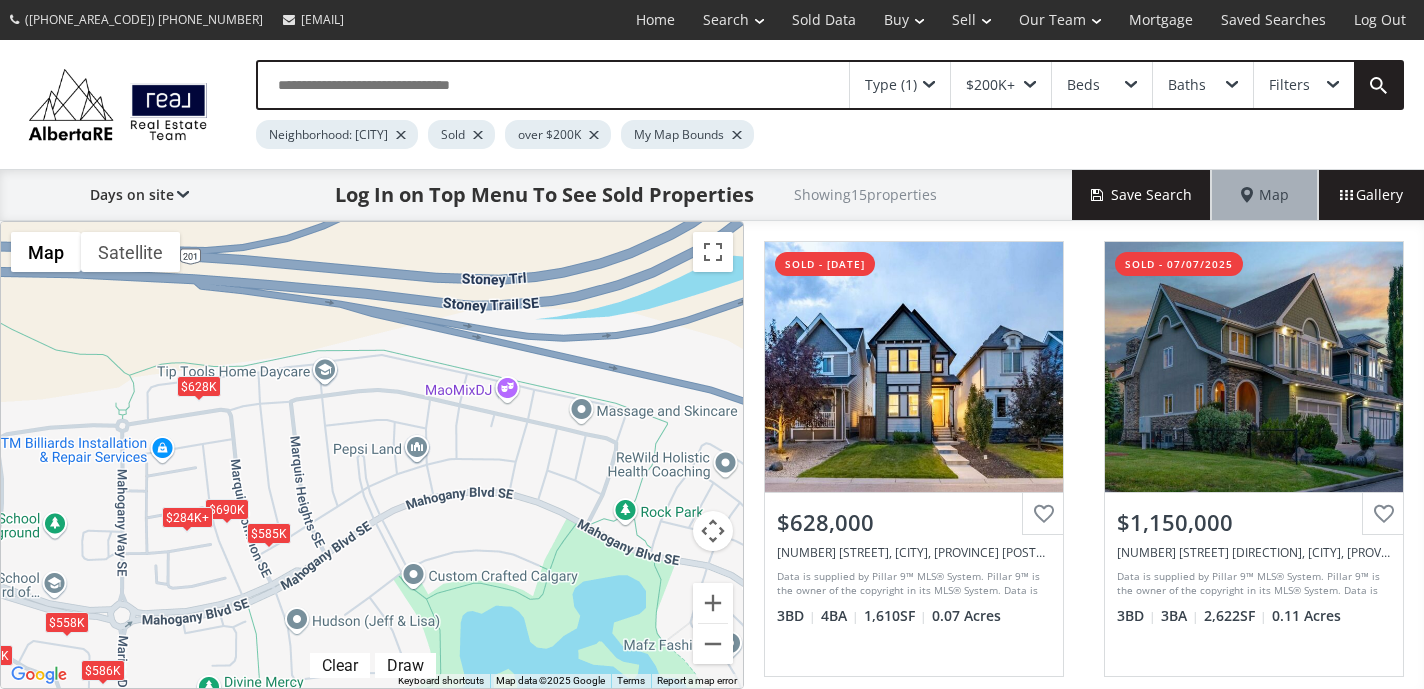 drag, startPoint x: 623, startPoint y: 453, endPoint x: 214, endPoint y: 462, distance: 409.099 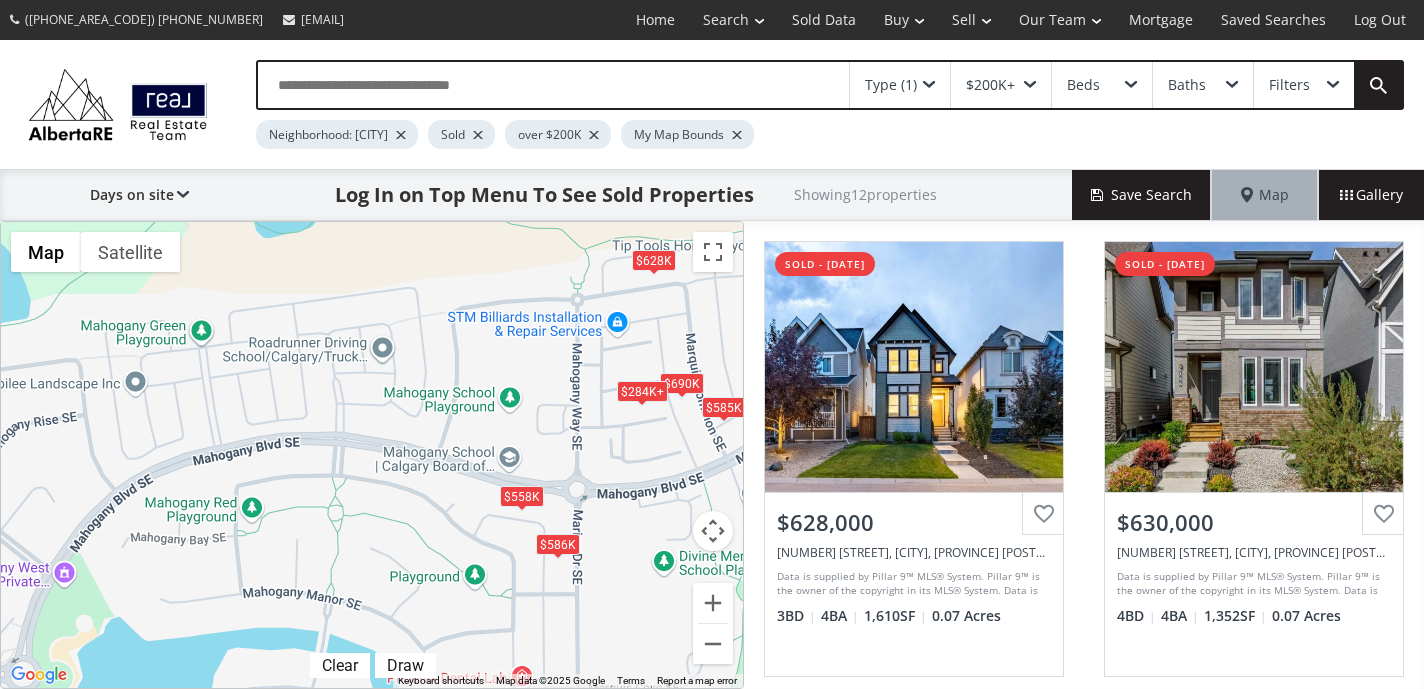 drag, startPoint x: 181, startPoint y: 572, endPoint x: 637, endPoint y: 446, distance: 473.08774 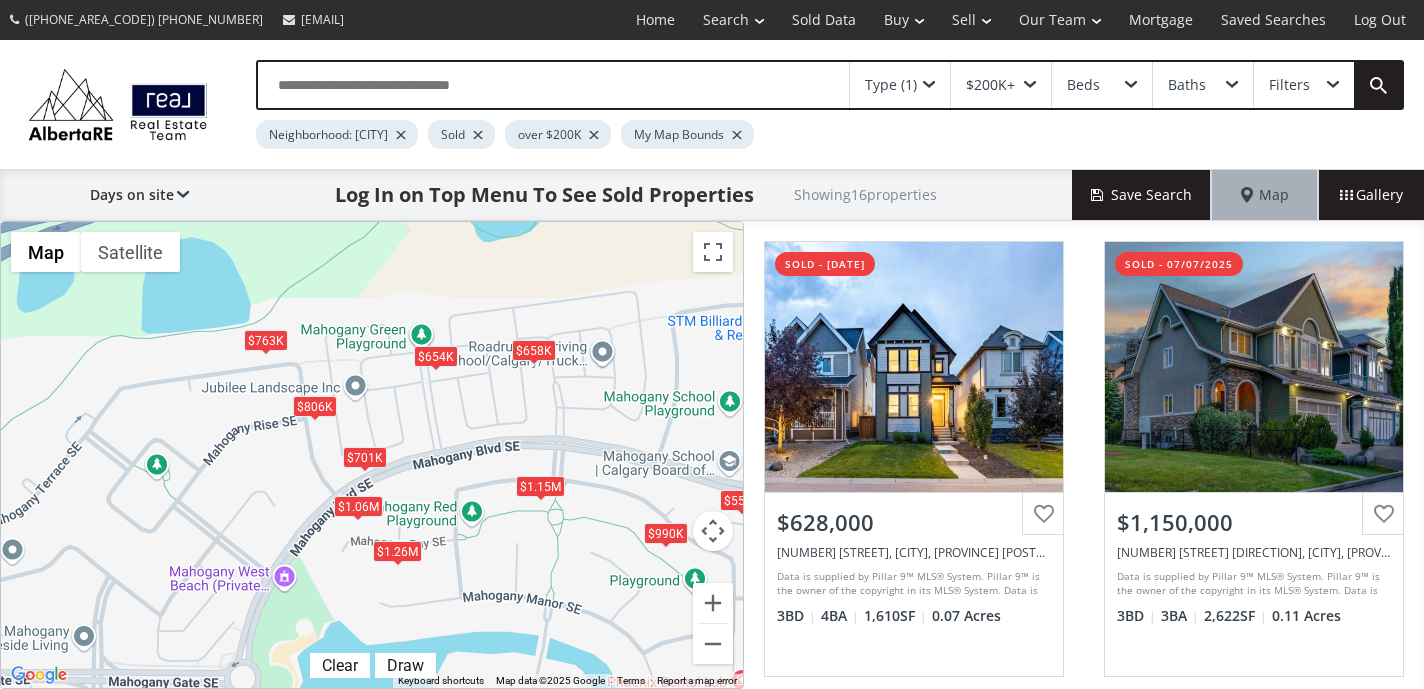 drag, startPoint x: 158, startPoint y: 405, endPoint x: 381, endPoint y: 409, distance: 223.03587 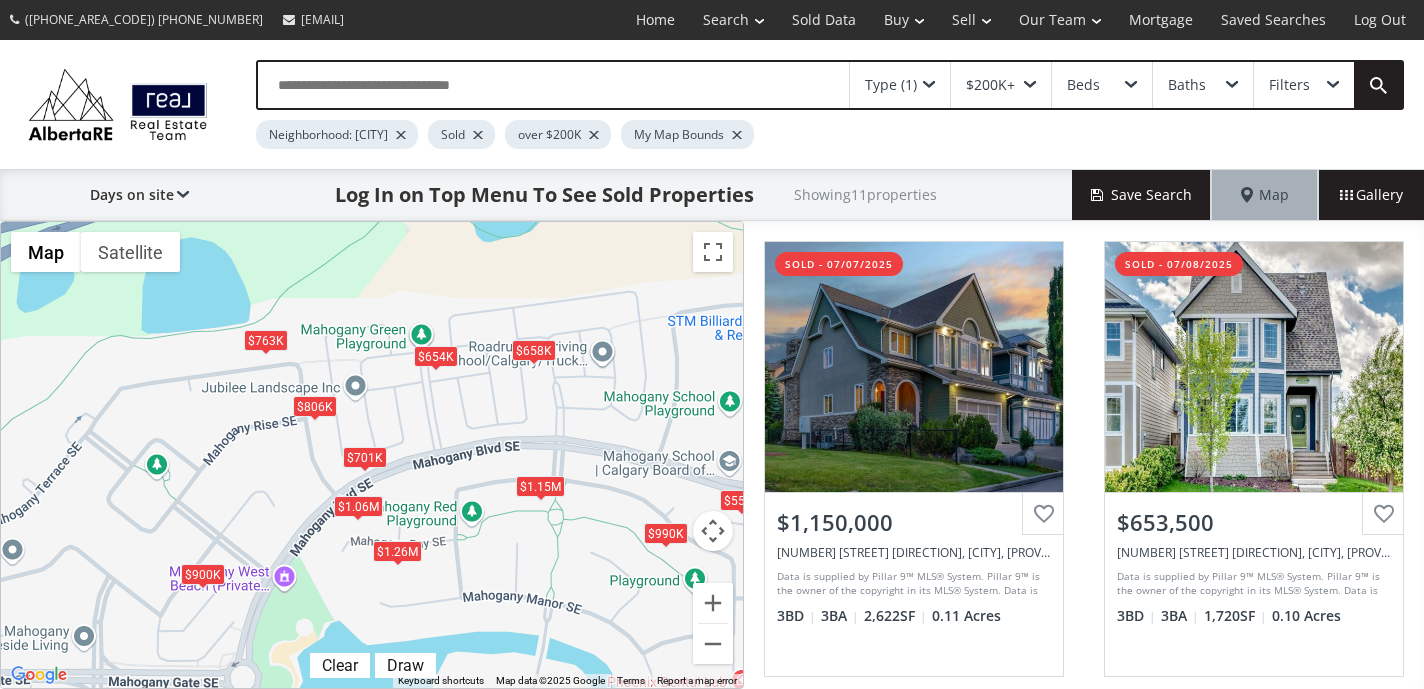 click on "To navigate, press the arrow keys. $1.15M $654K $701K $900K $1.26M $763K $806K $990K $658K $558K $1.06M" at bounding box center (372, 455) 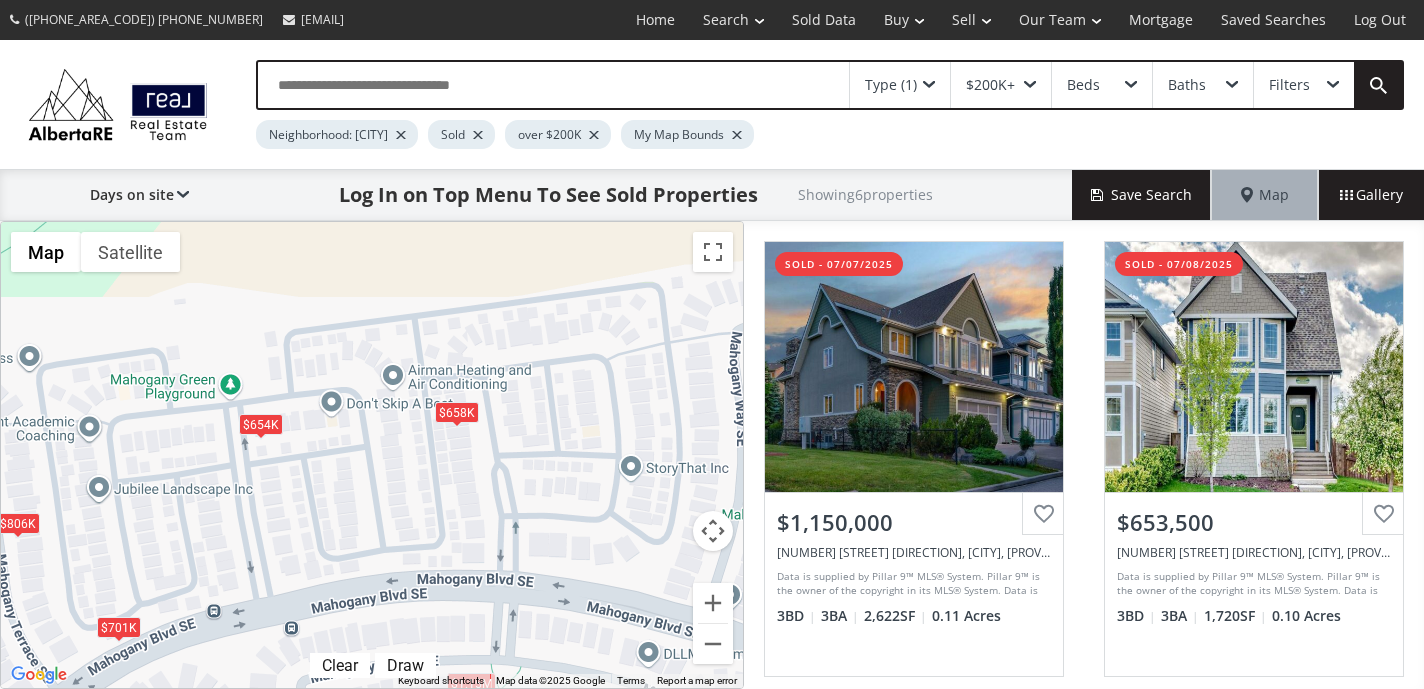 drag, startPoint x: 592, startPoint y: 323, endPoint x: 522, endPoint y: 422, distance: 121.24768 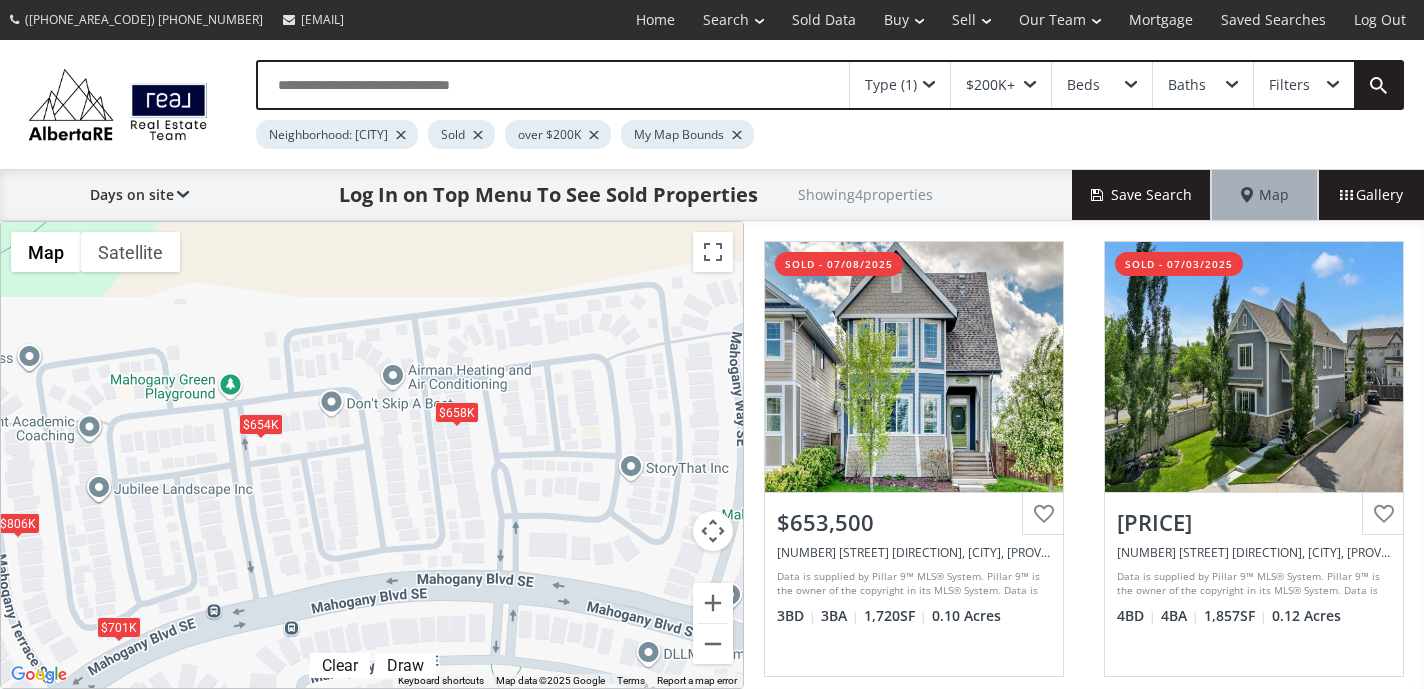 click on "$658K" at bounding box center (457, 412) 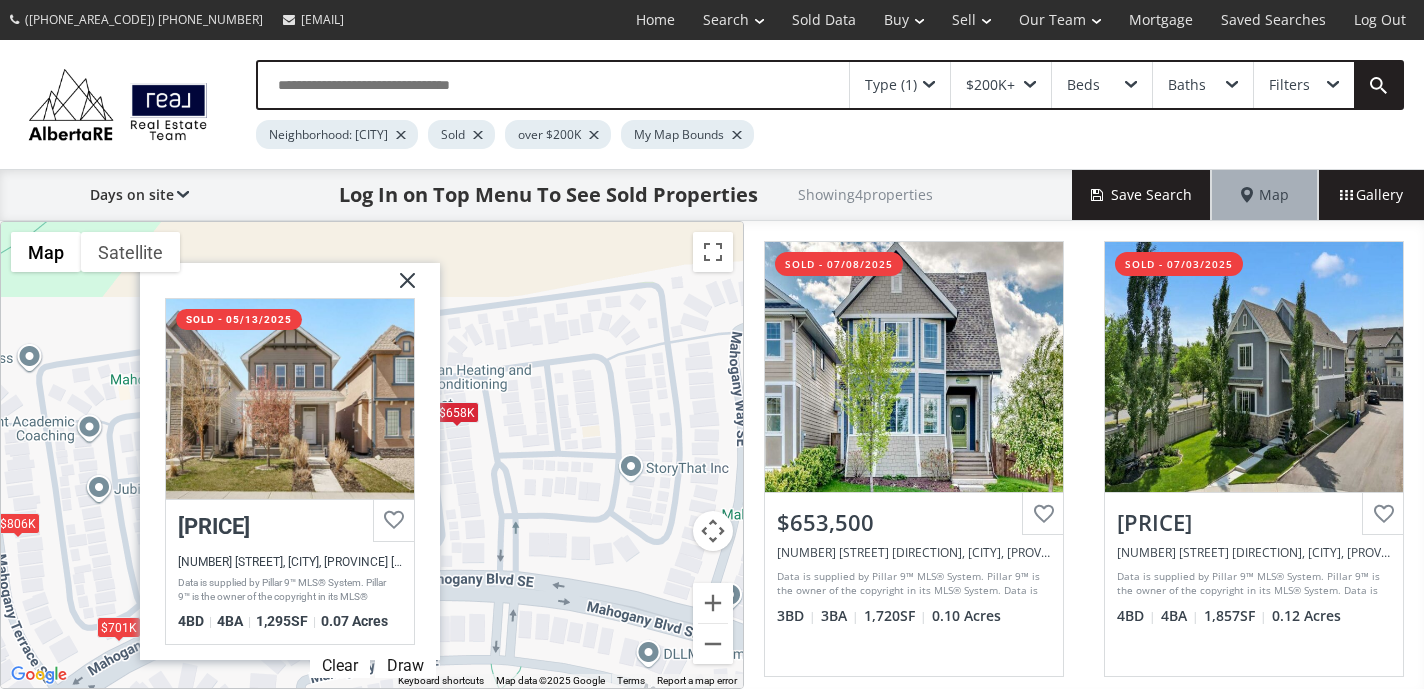 click at bounding box center [400, 288] 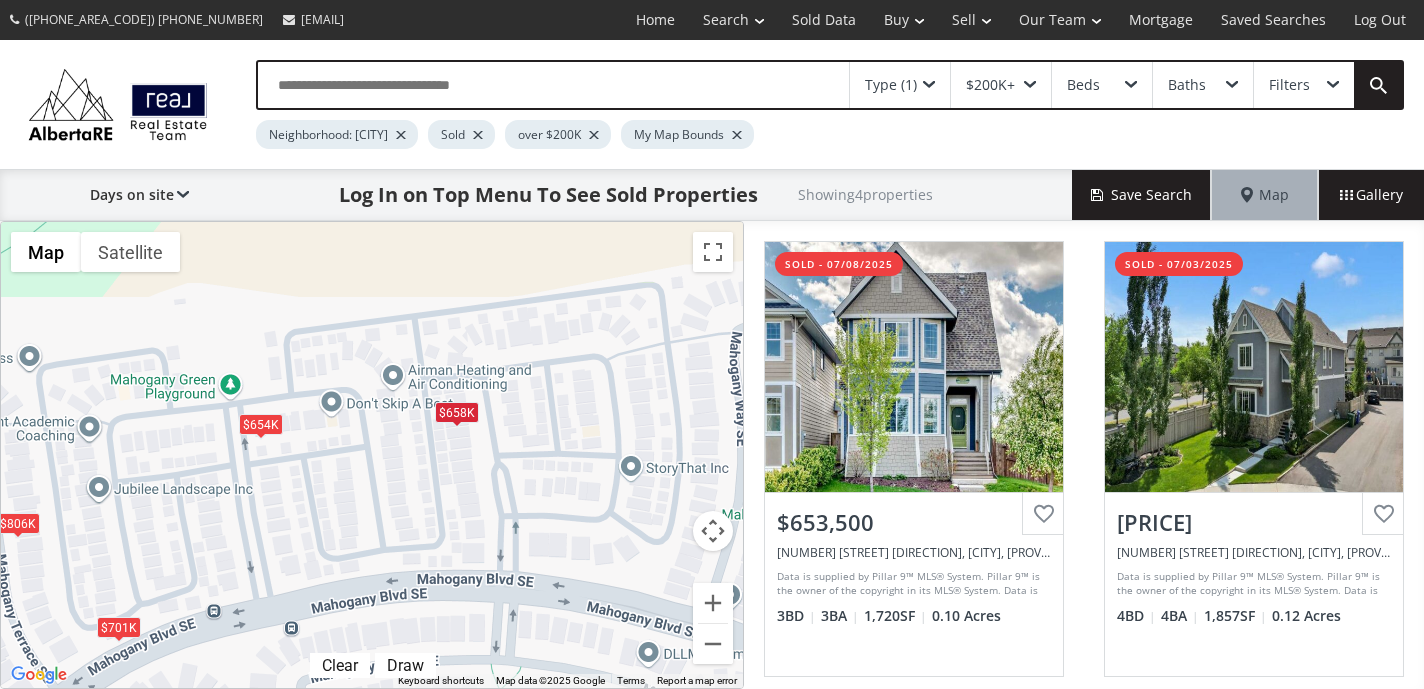 click at bounding box center (553, 85) 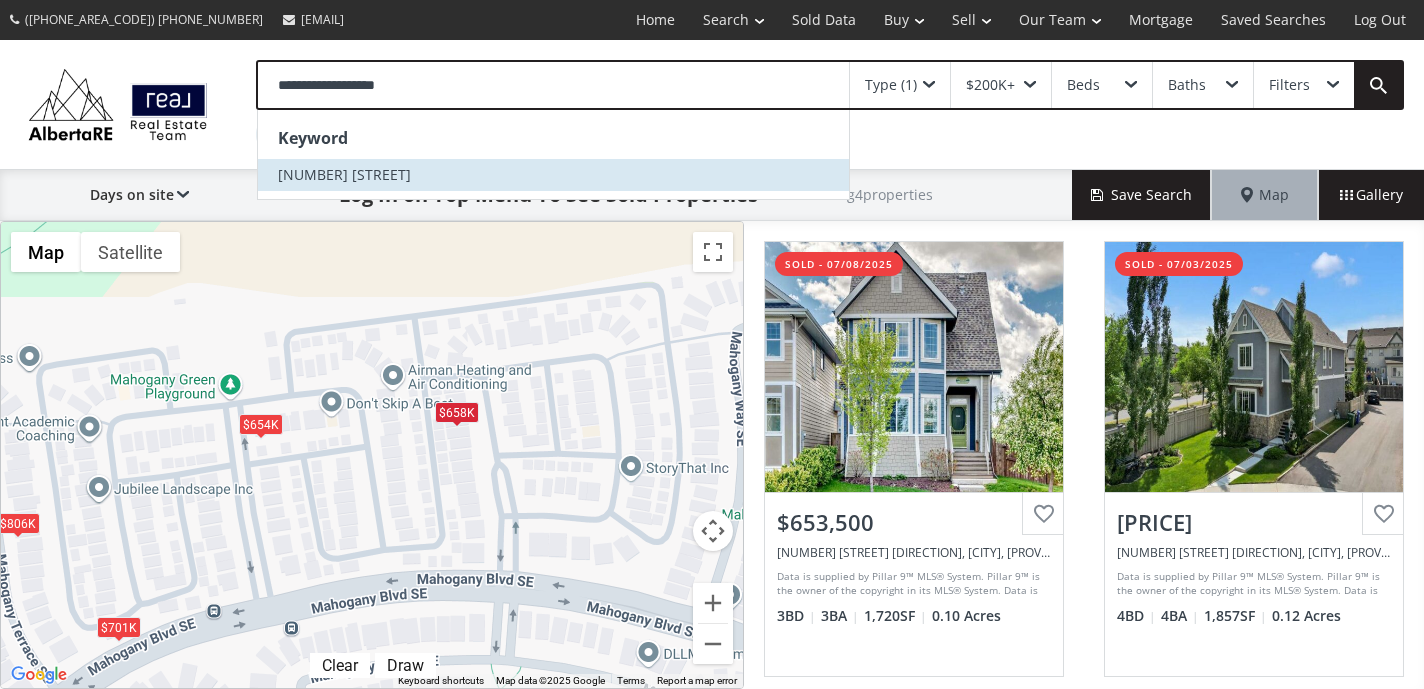 type on "**********" 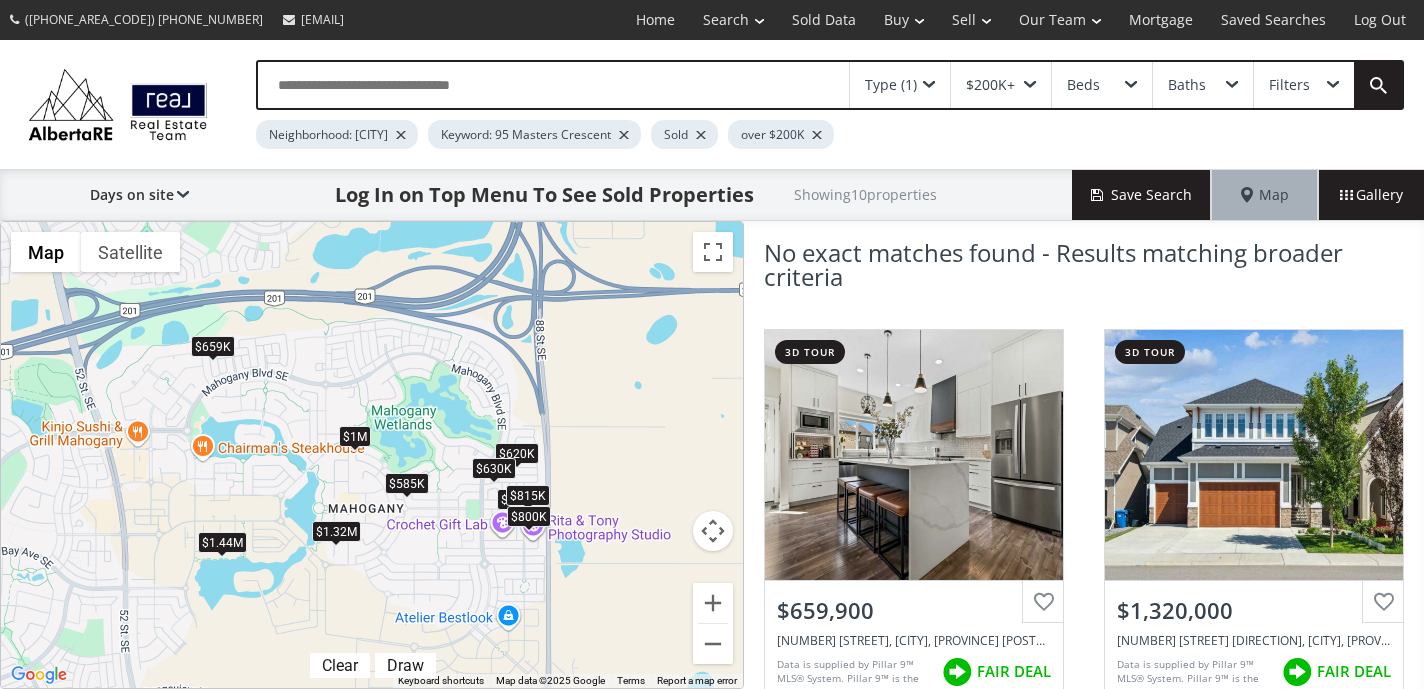 click on "To navigate, press the arrow keys. $660K $1.32M $1M $620K $585K $815K $800K $630K $659K $1.44M" at bounding box center [372, 455] 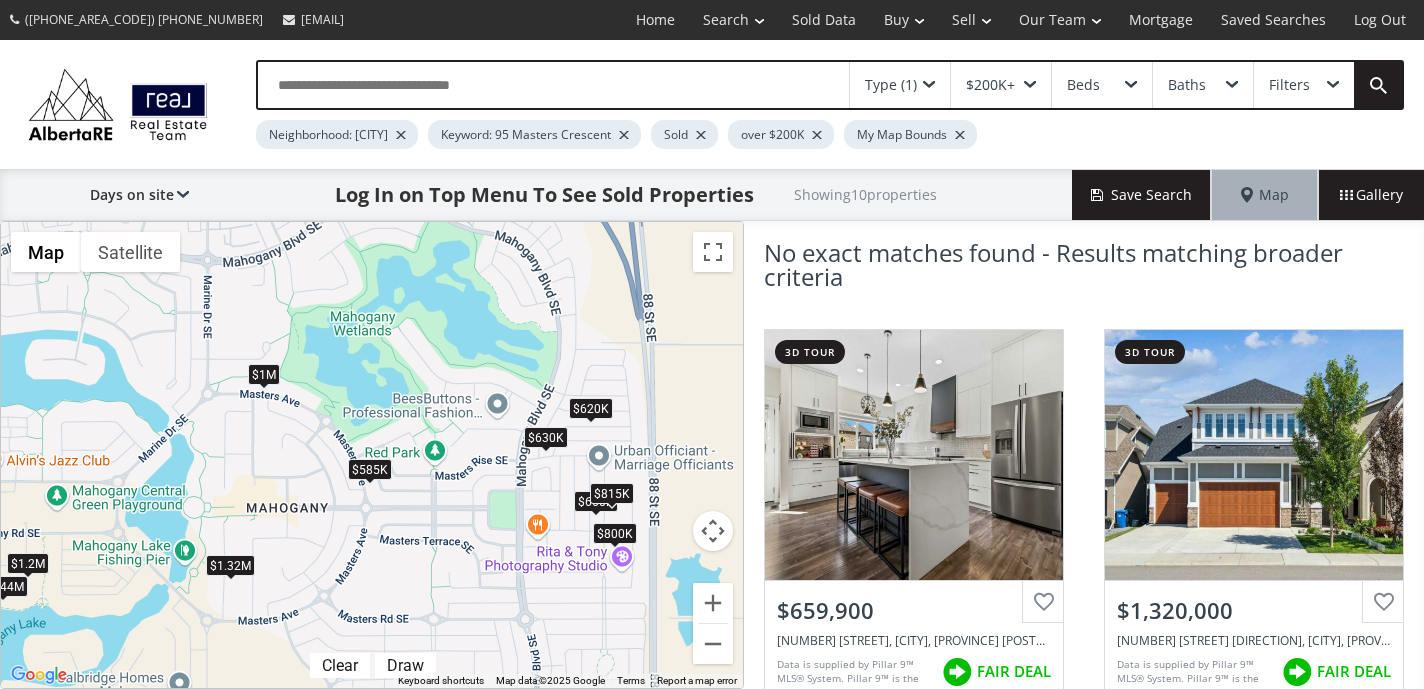click on "$620K" at bounding box center (591, 408) 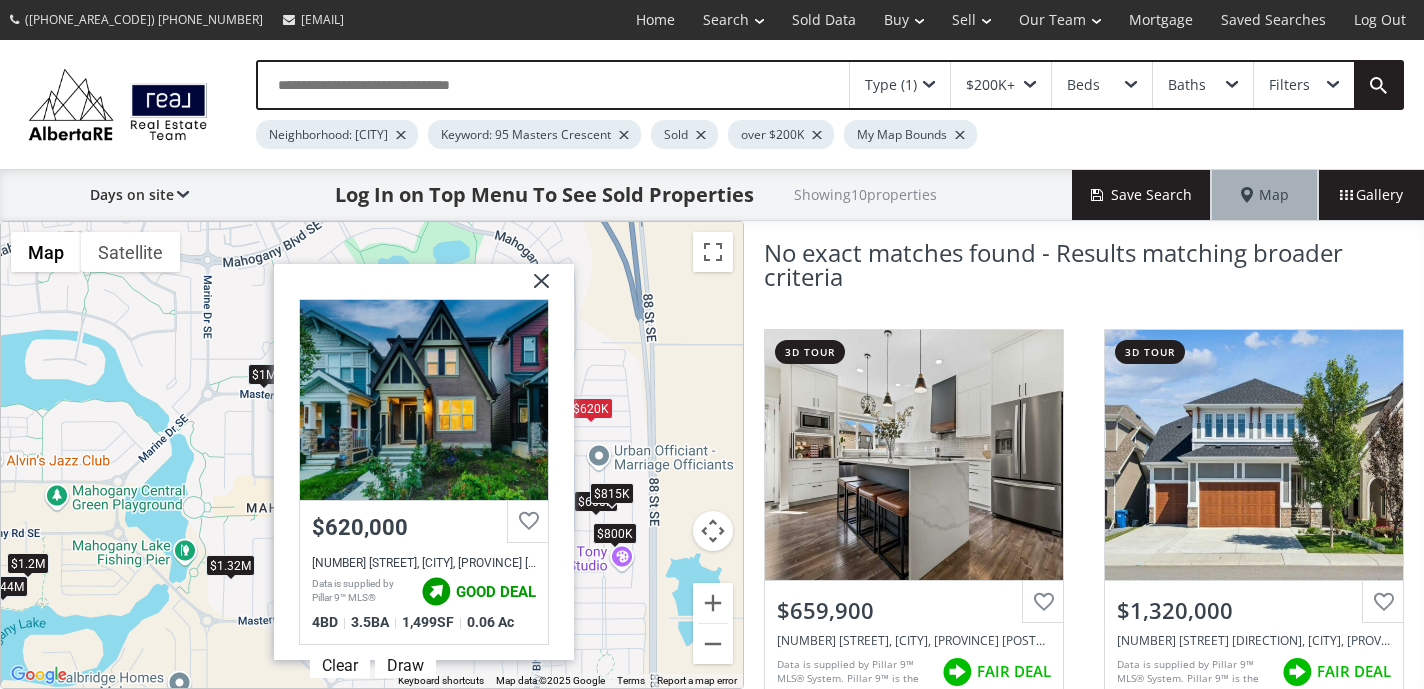 click at bounding box center [534, 289] 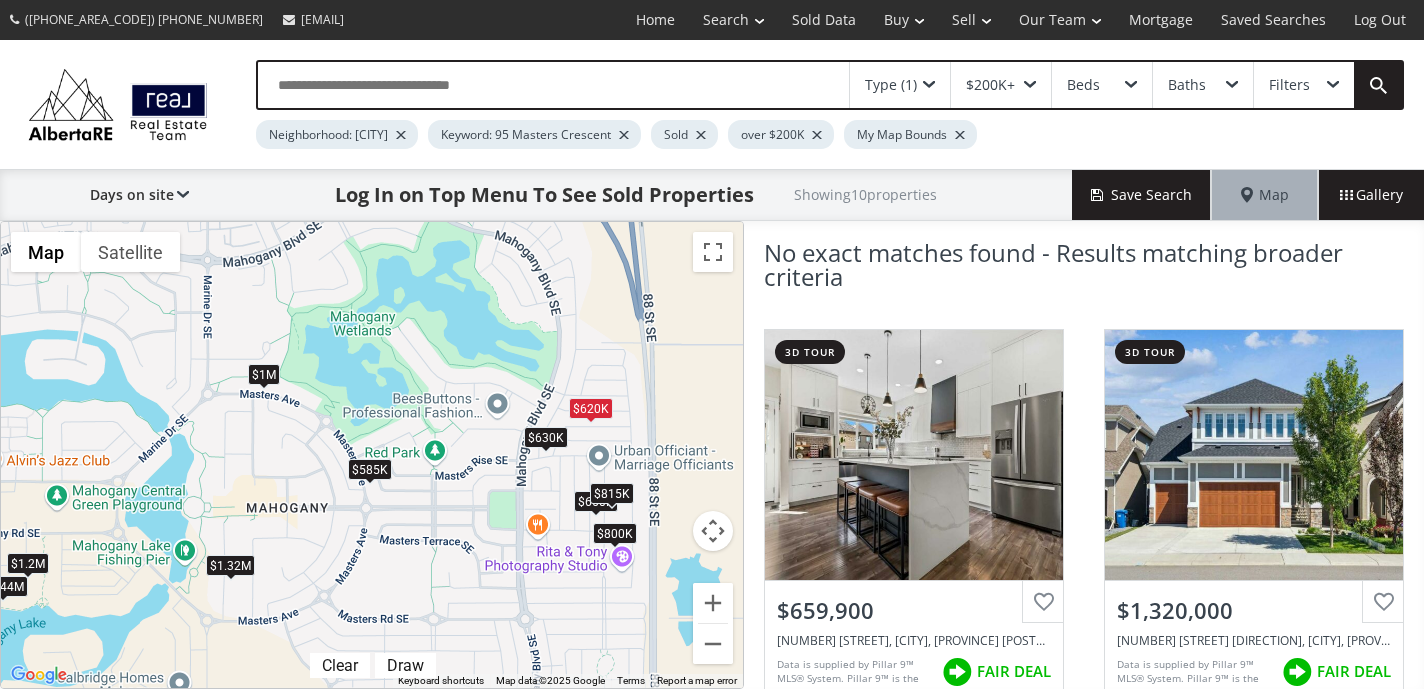 click on "$630K" at bounding box center (546, 437) 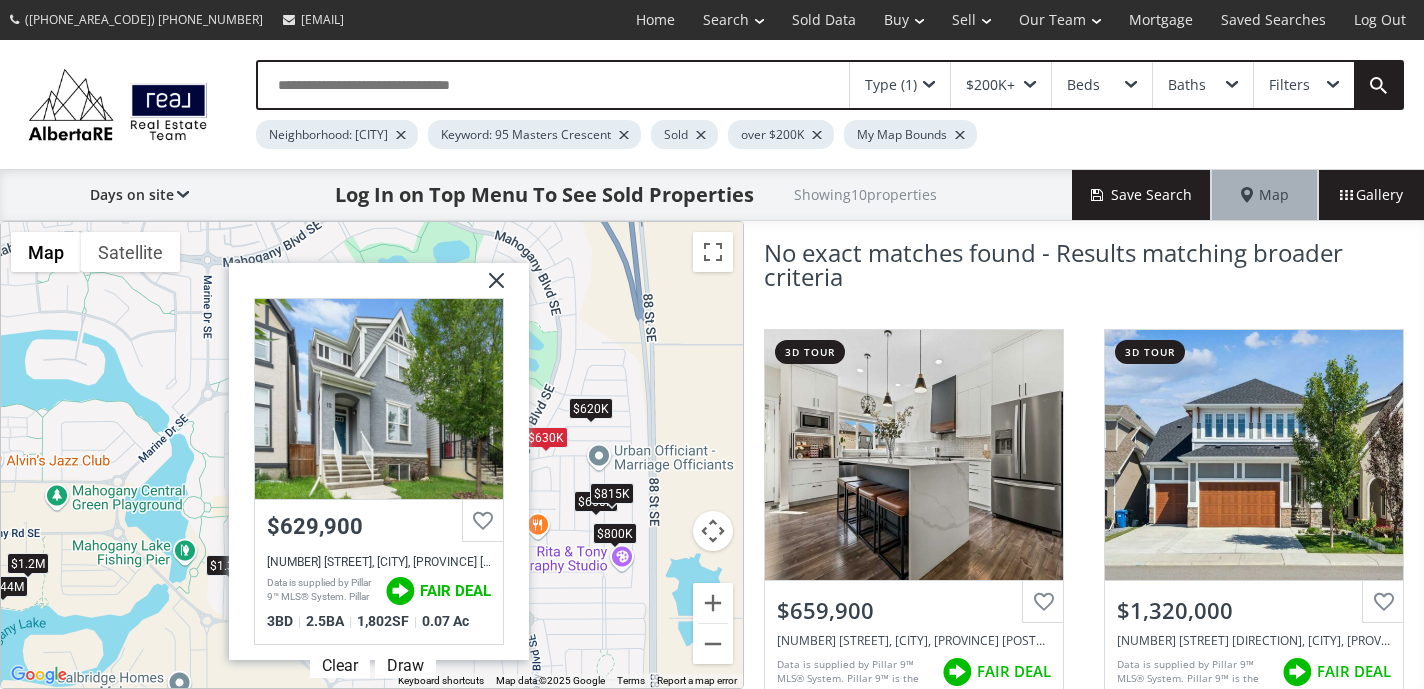 click at bounding box center (489, 288) 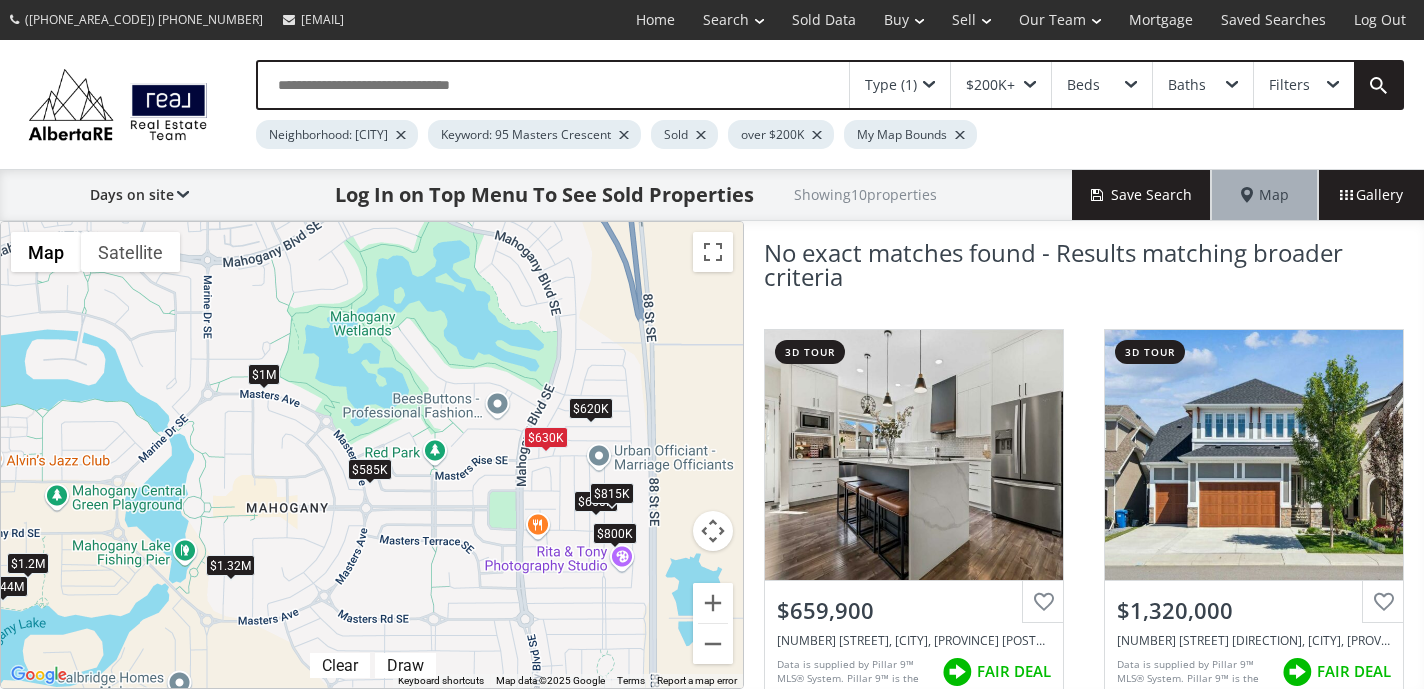 click on "To navigate, press the arrow keys. $660K $1.32M $1M $620K $585K $815K $800K $630K $1.44M $1.2M" at bounding box center [372, 455] 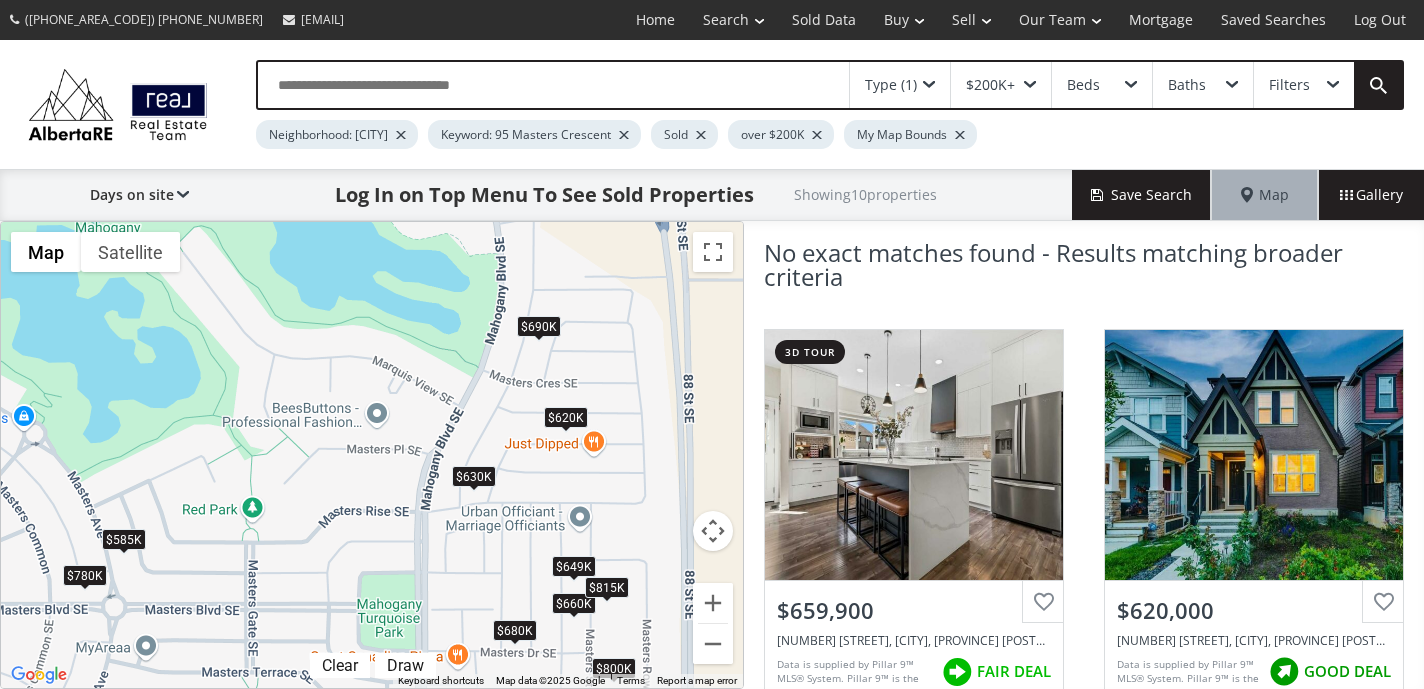 click on "$649K" at bounding box center [574, 566] 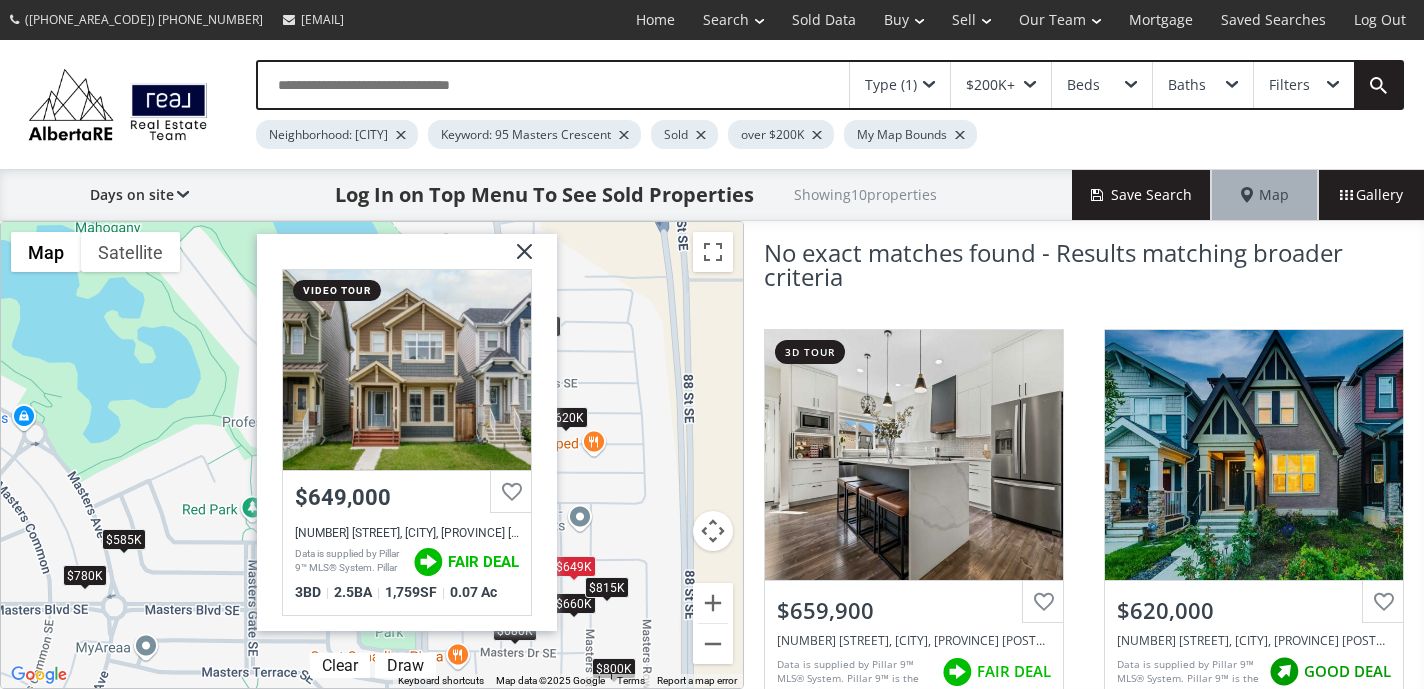 click at bounding box center (517, 259) 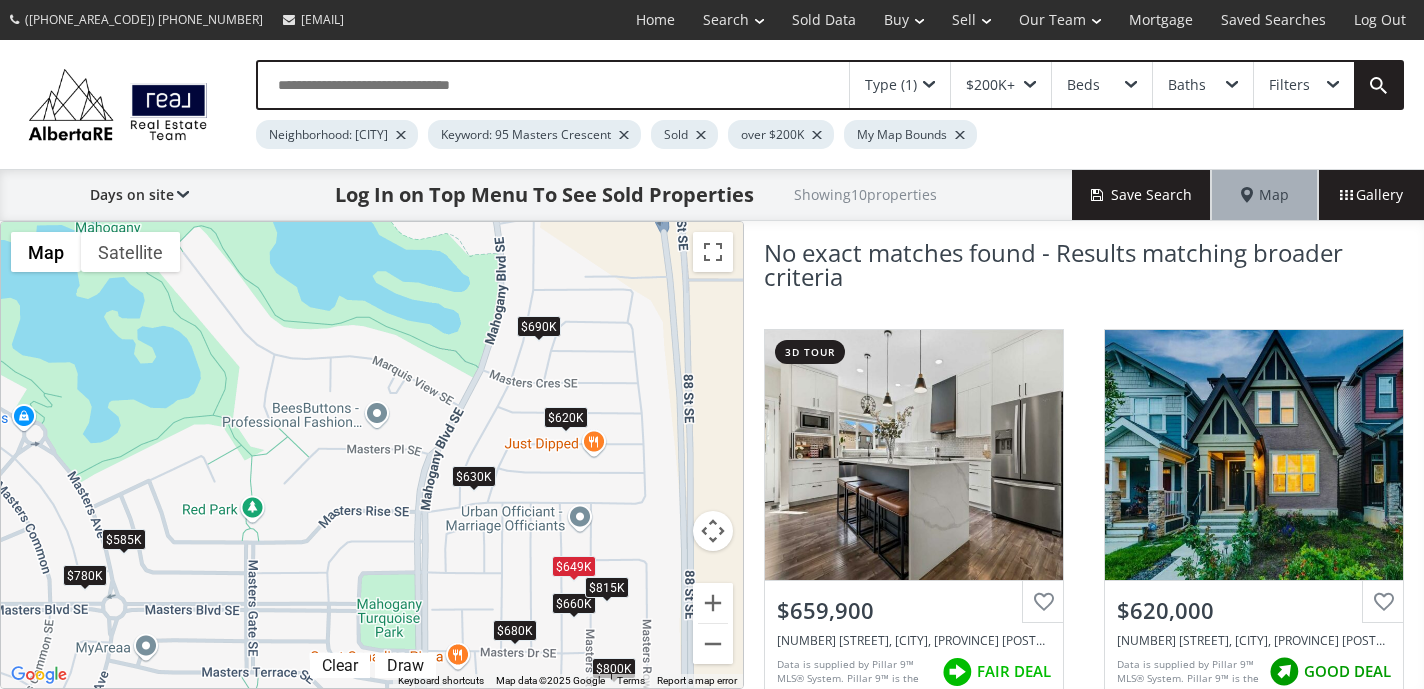 click on "$620K" at bounding box center [566, 417] 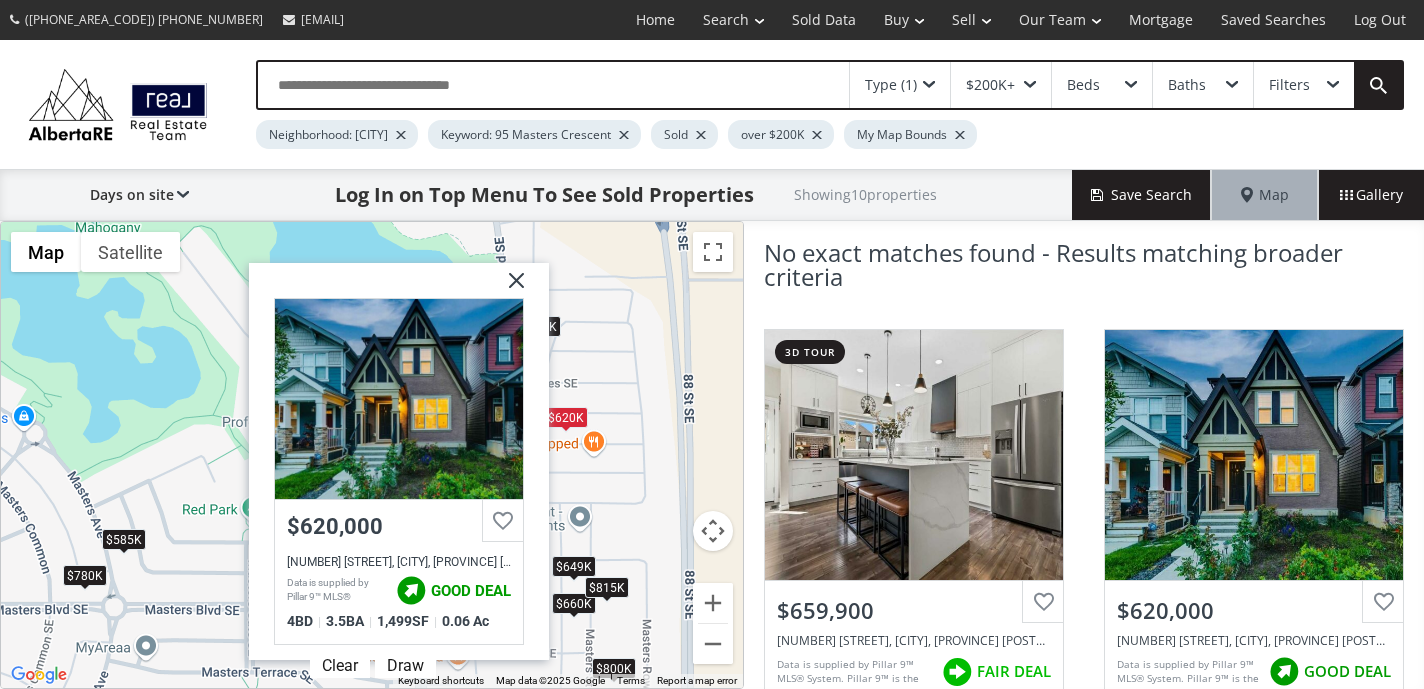 click at bounding box center (509, 288) 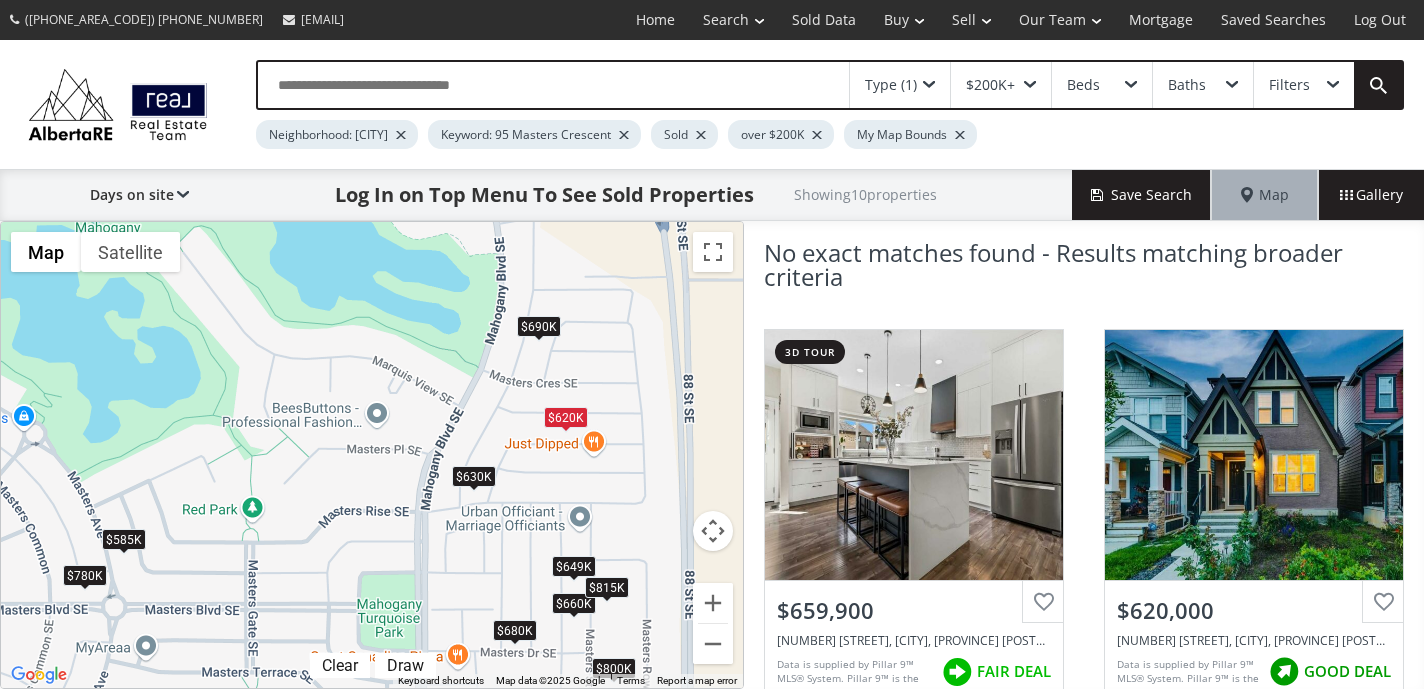 click on "$690K" at bounding box center [539, 326] 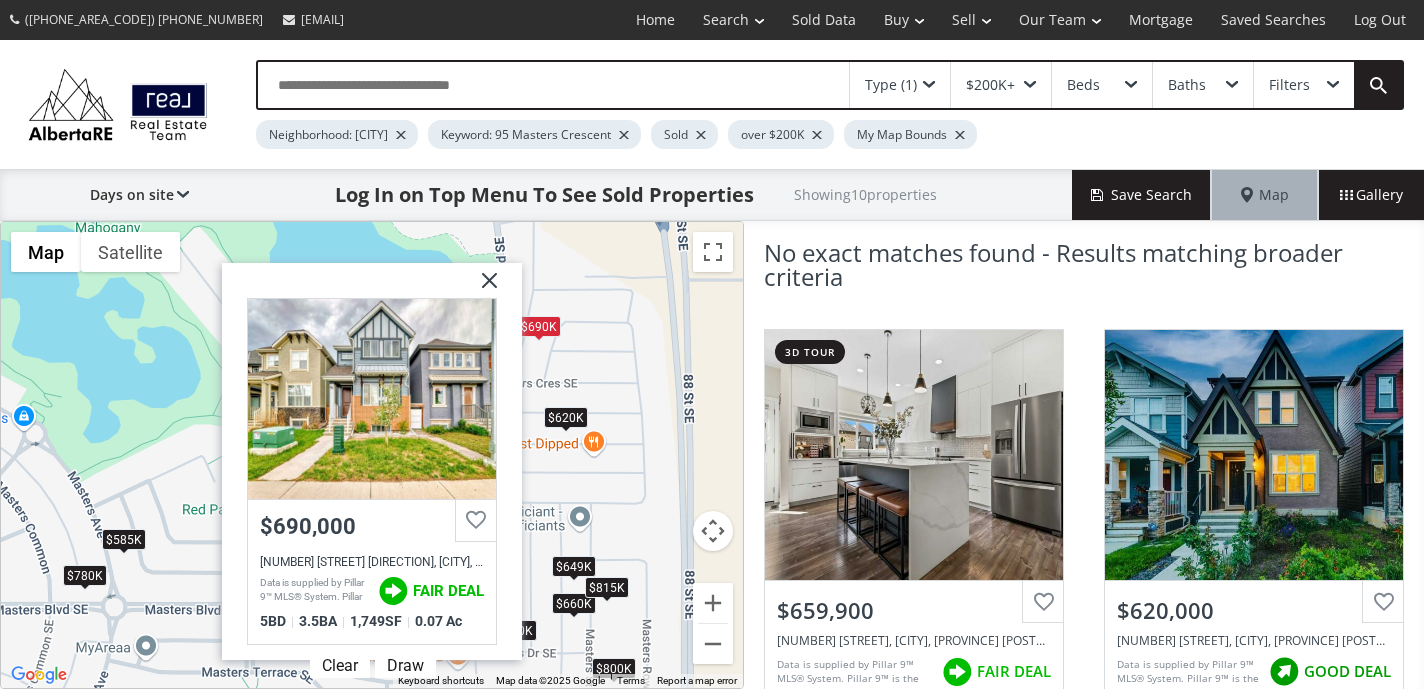 click at bounding box center (482, 288) 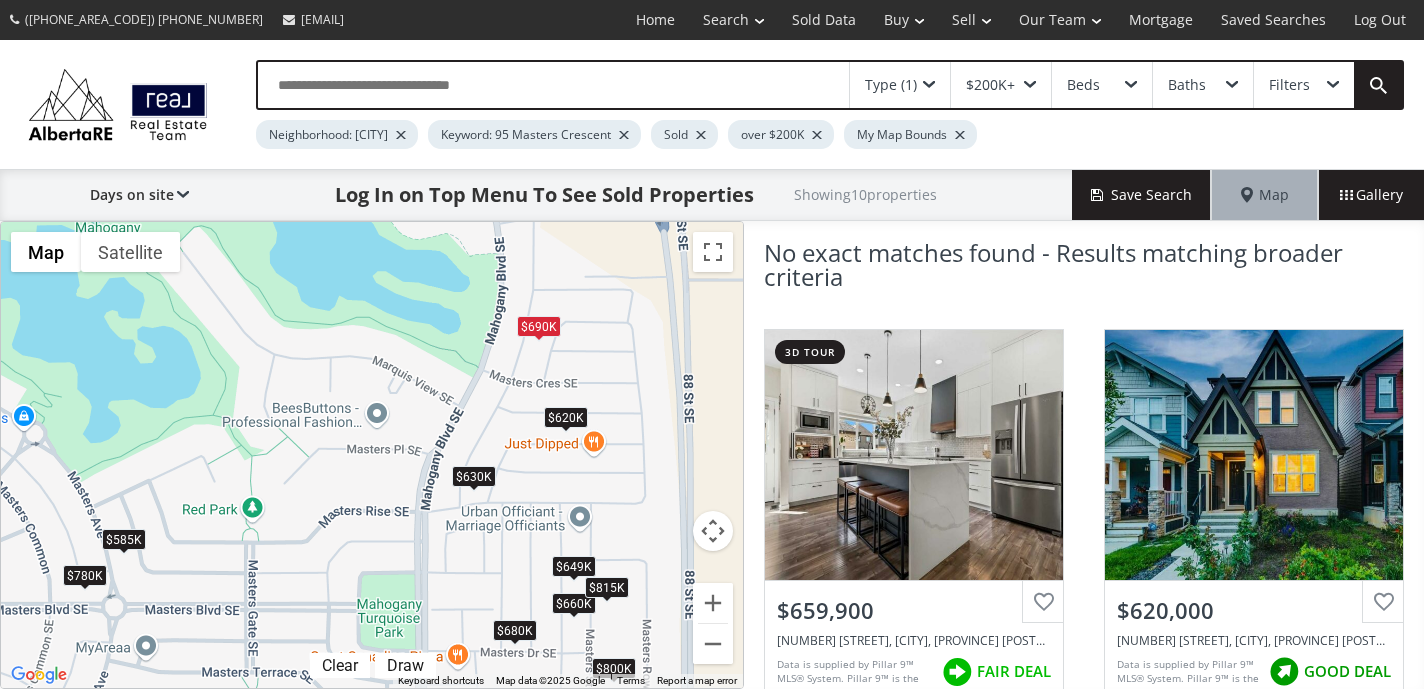 click on "$620K" at bounding box center [566, 417] 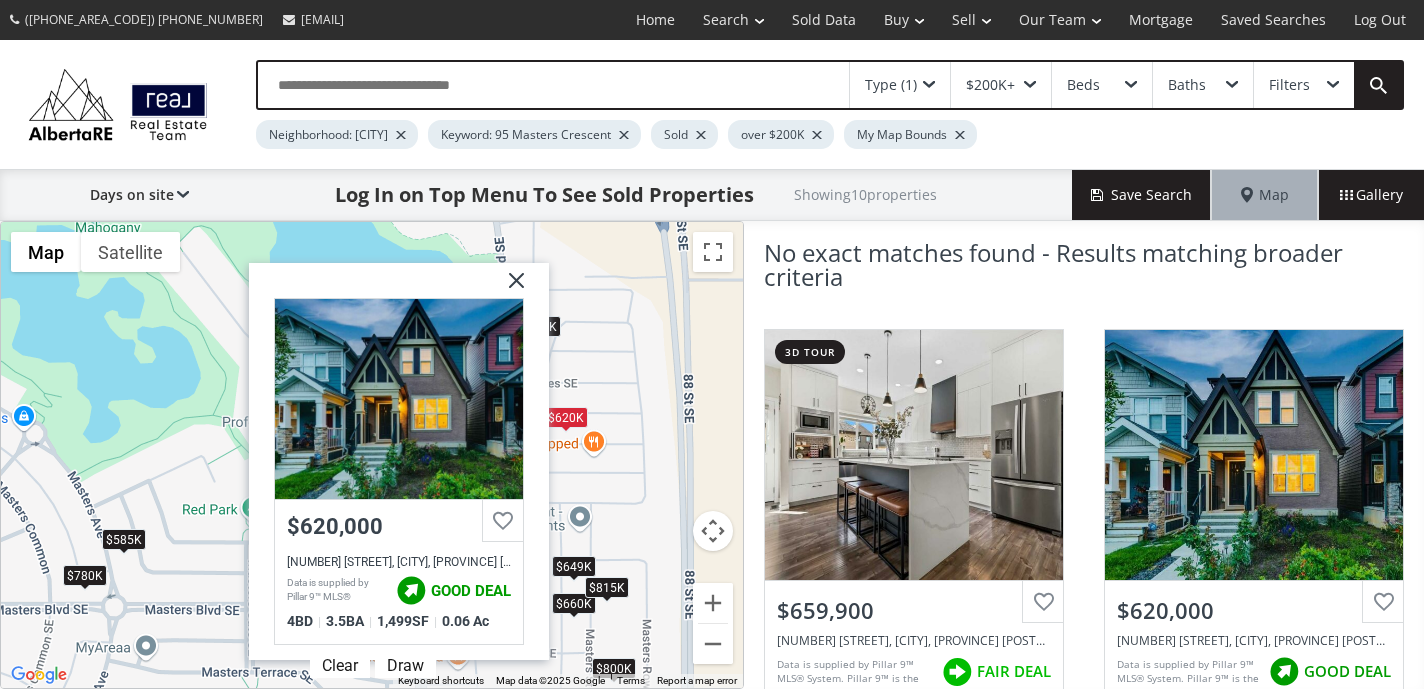 click at bounding box center [509, 288] 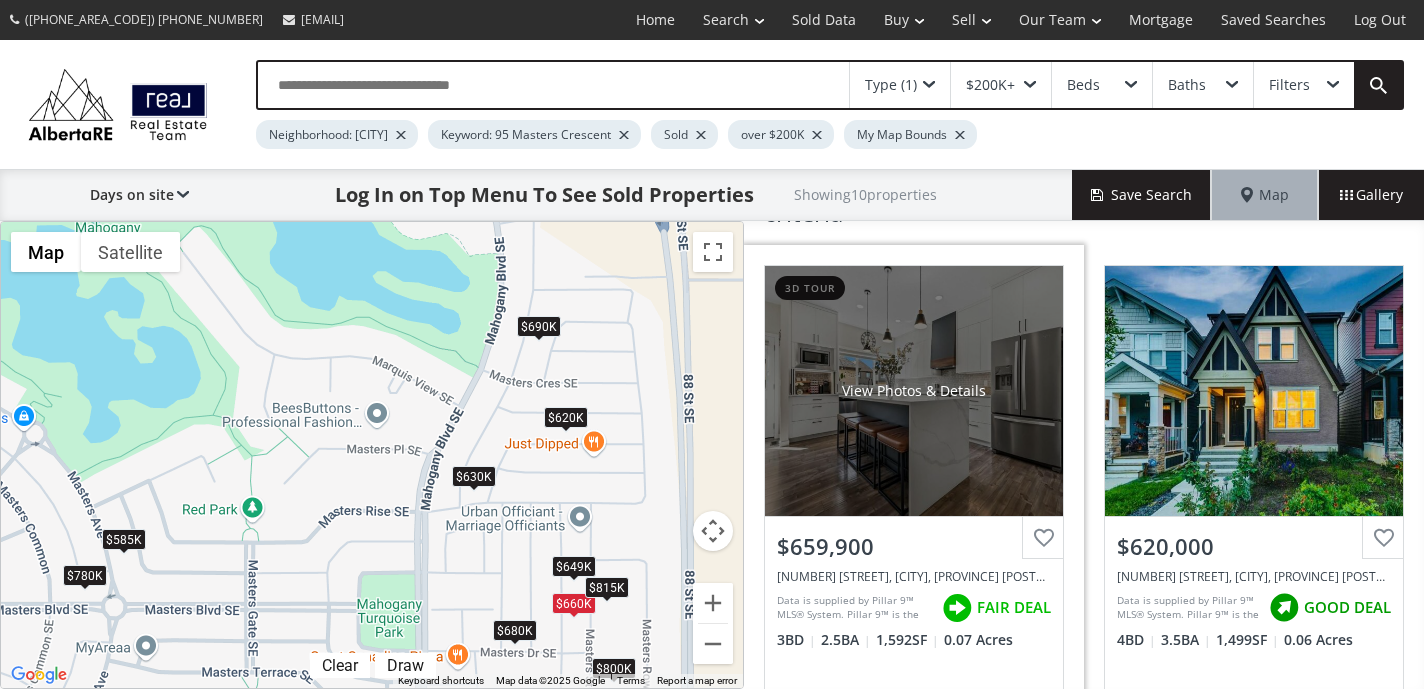 scroll, scrollTop: 101, scrollLeft: 0, axis: vertical 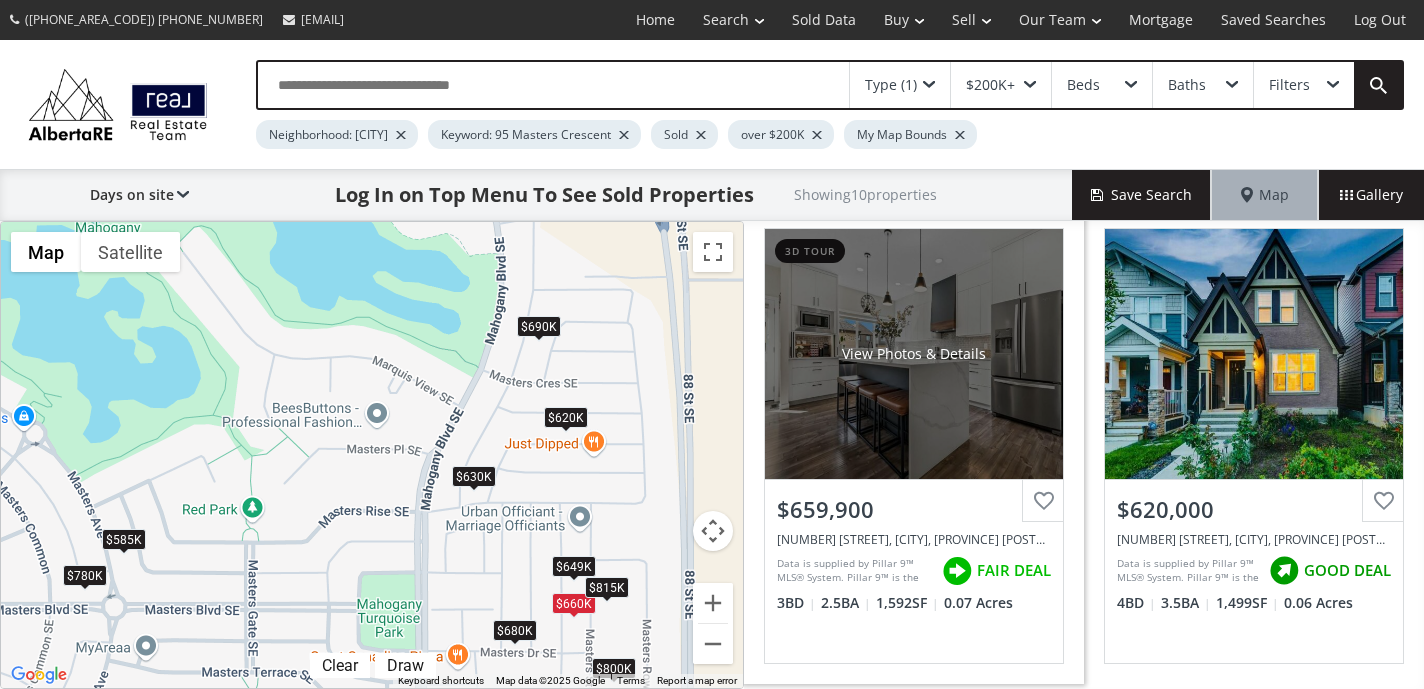 click on "View Photos & Details" at bounding box center [914, 354] 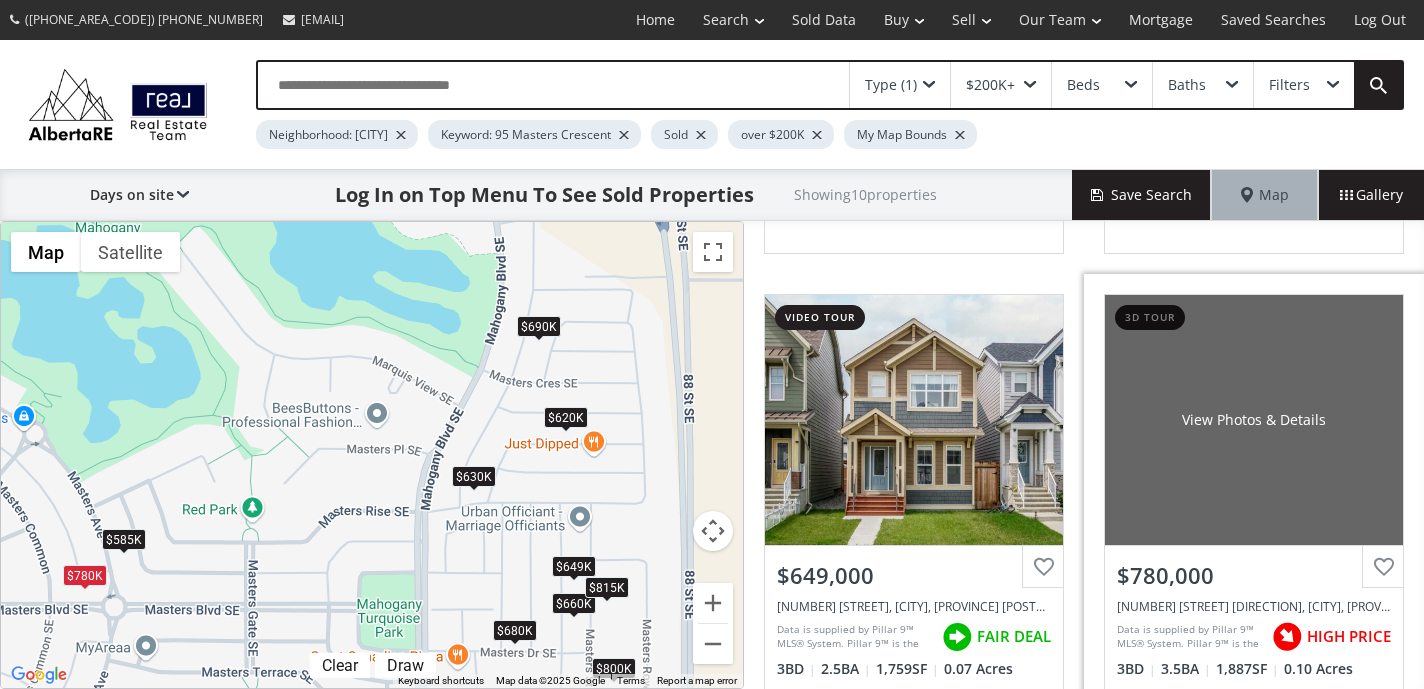 scroll, scrollTop: 1942, scrollLeft: 0, axis: vertical 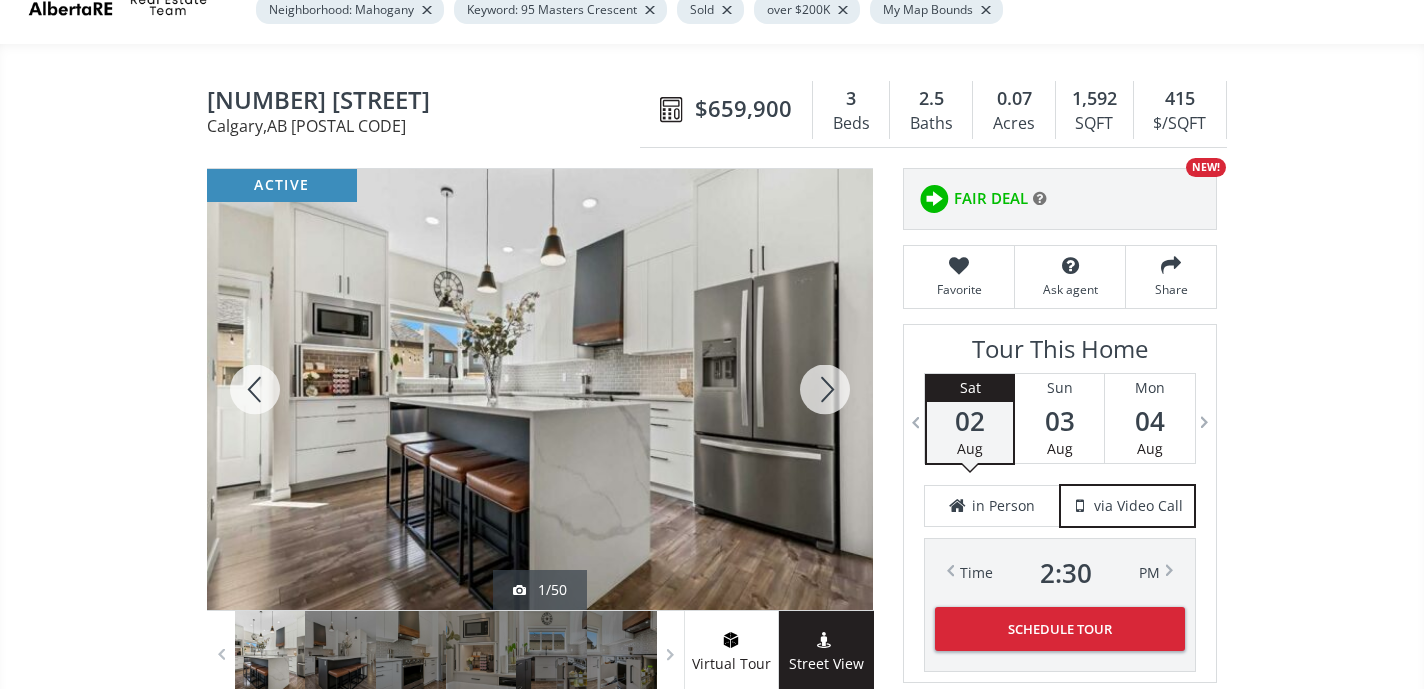 click at bounding box center (825, 389) 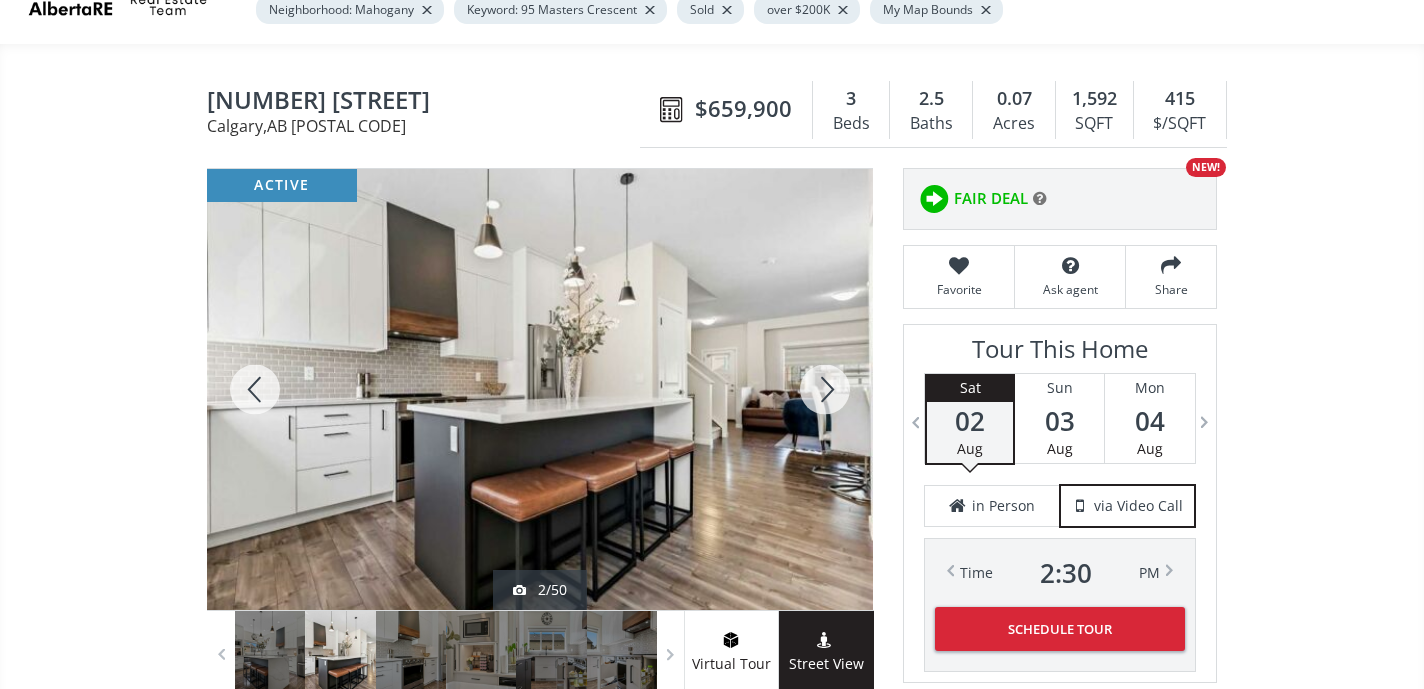 click at bounding box center [825, 389] 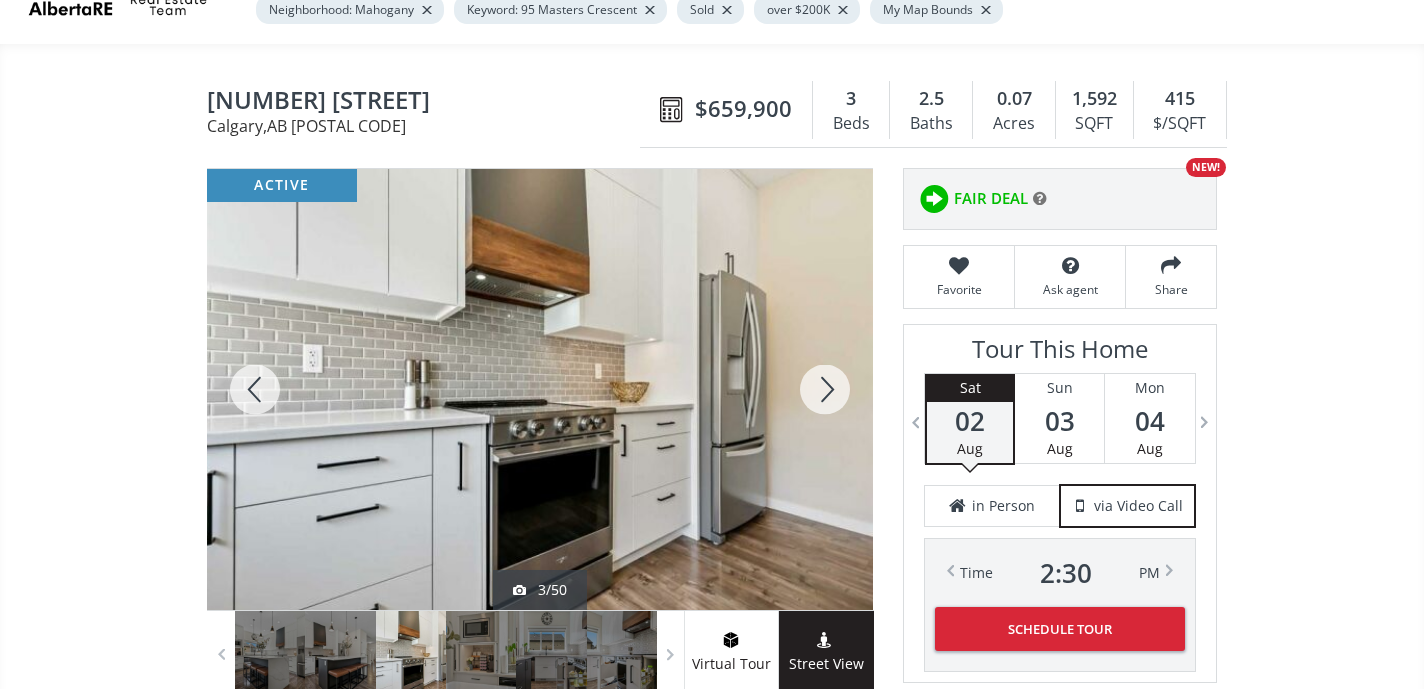 click at bounding box center (825, 389) 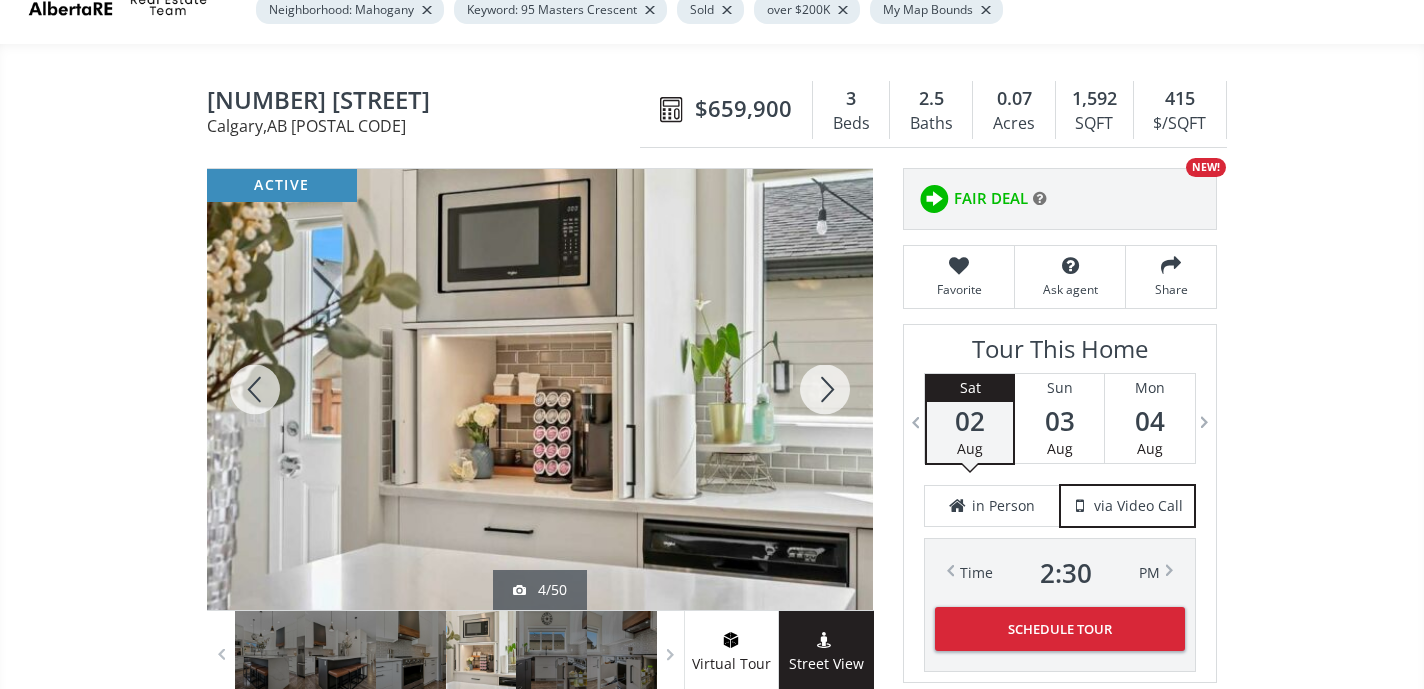 click at bounding box center (825, 389) 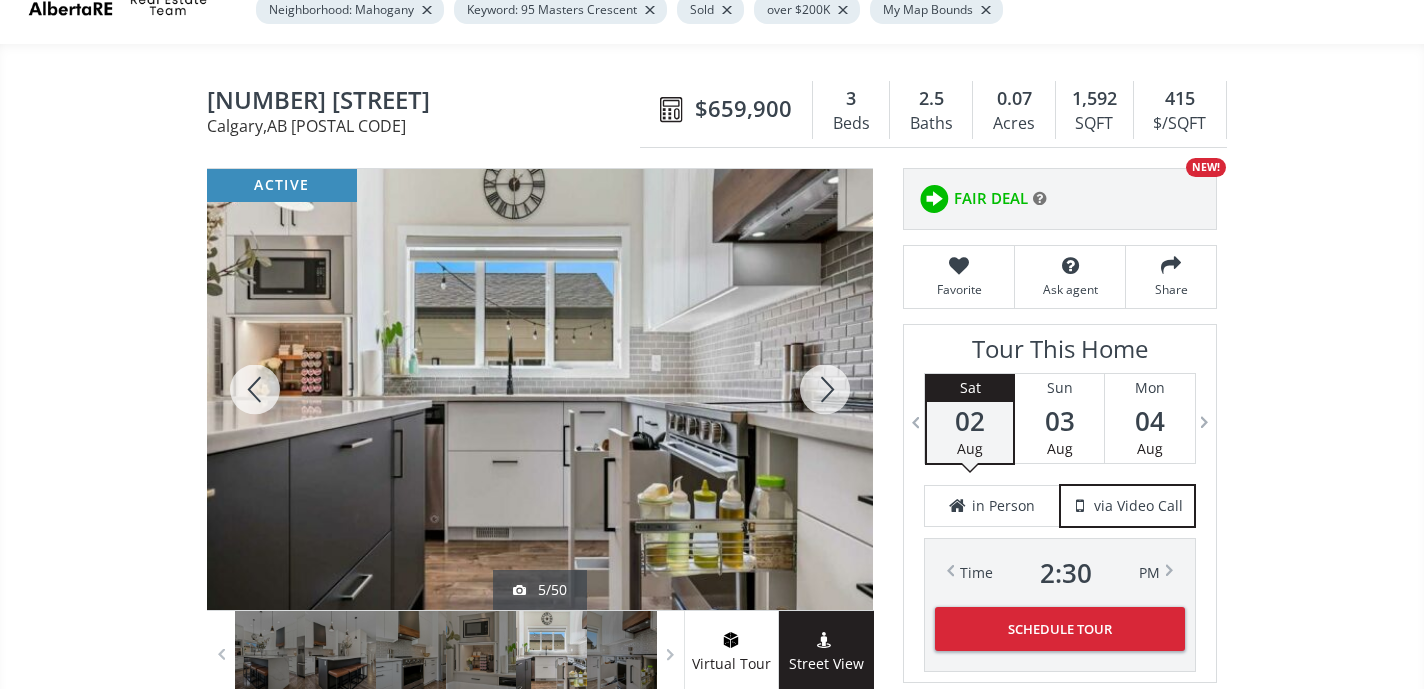click at bounding box center (825, 389) 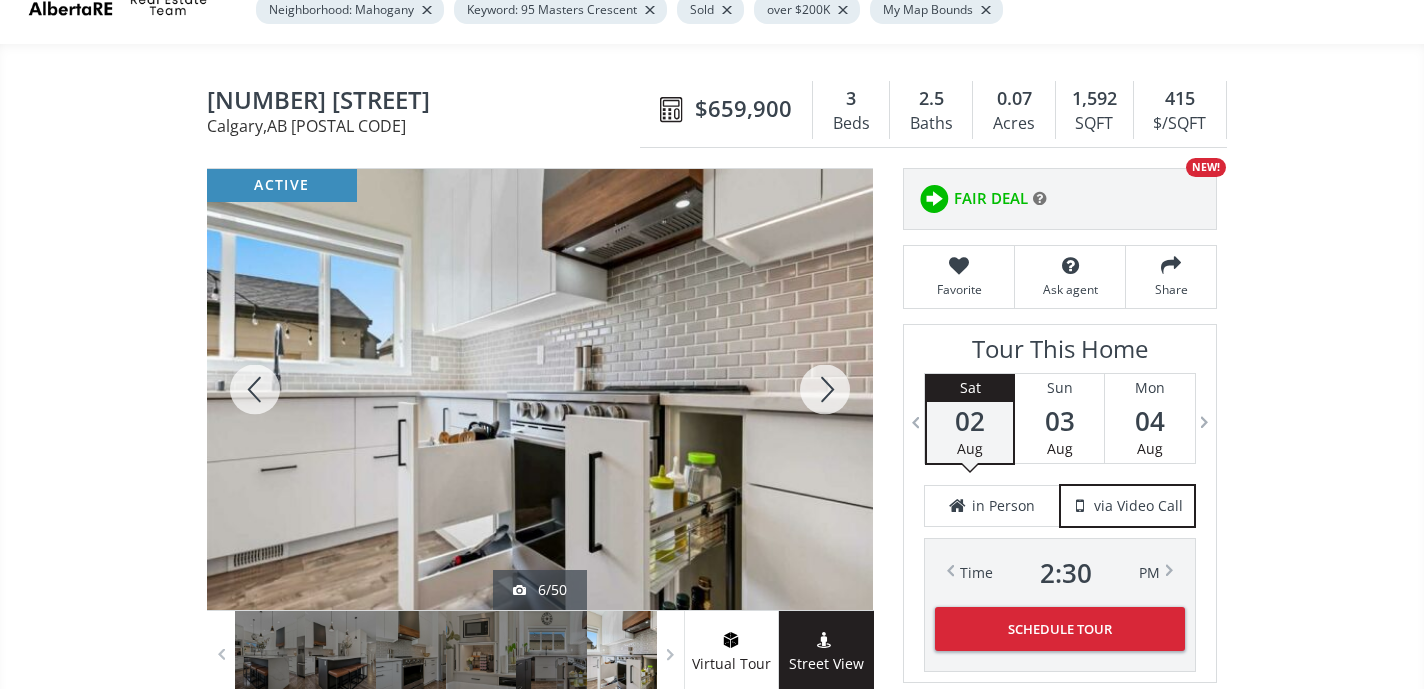 click at bounding box center (825, 389) 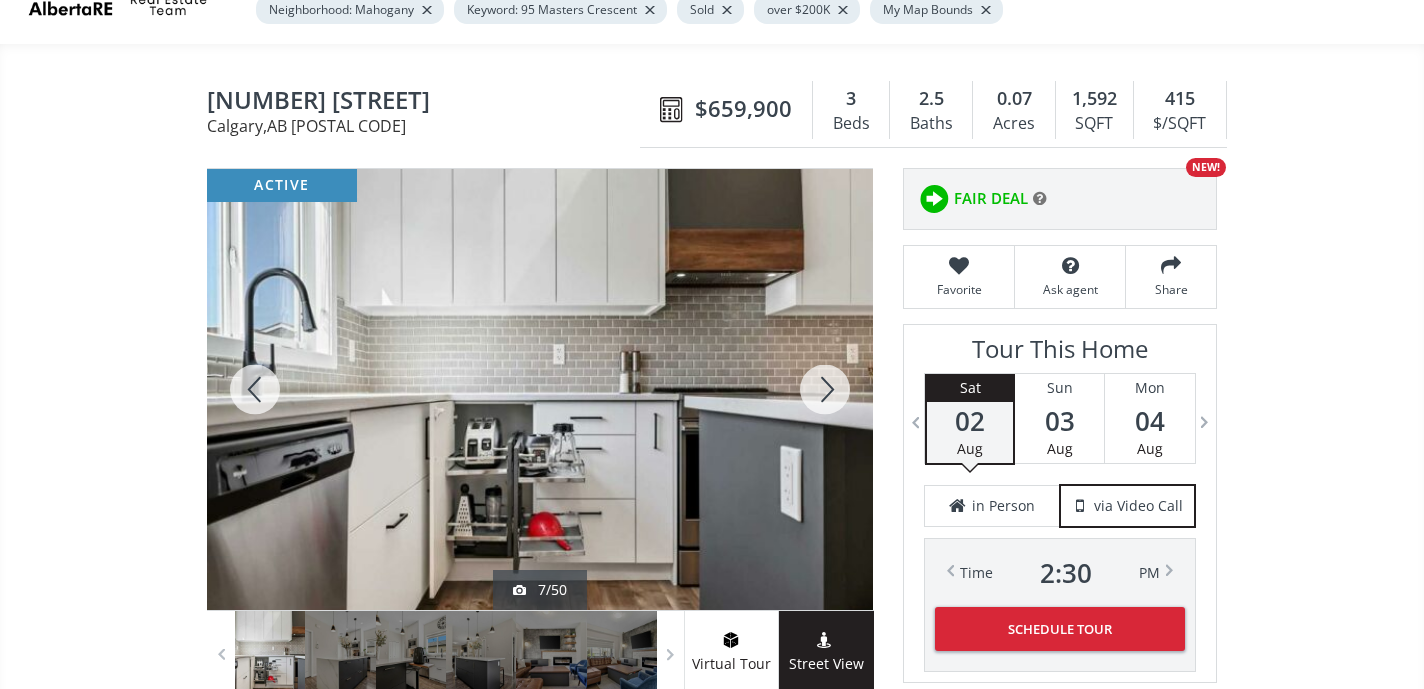 click at bounding box center (825, 389) 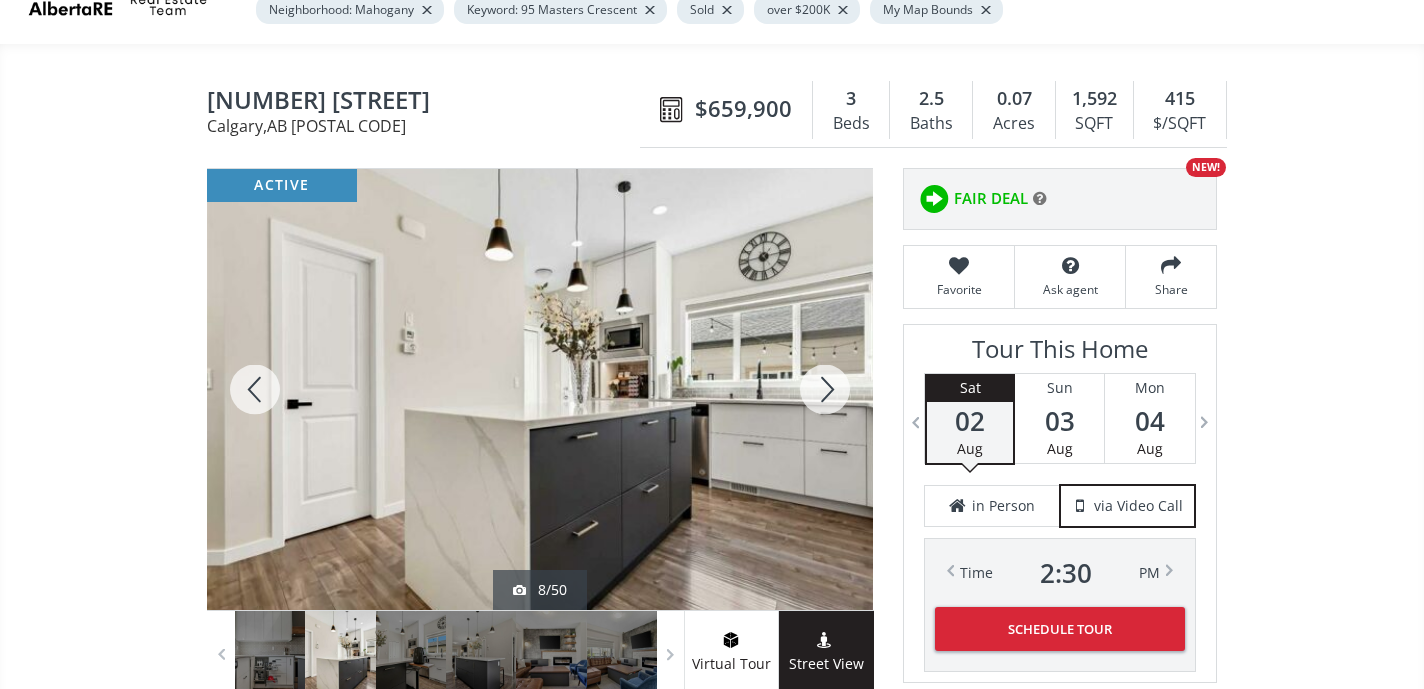 click at bounding box center [825, 389] 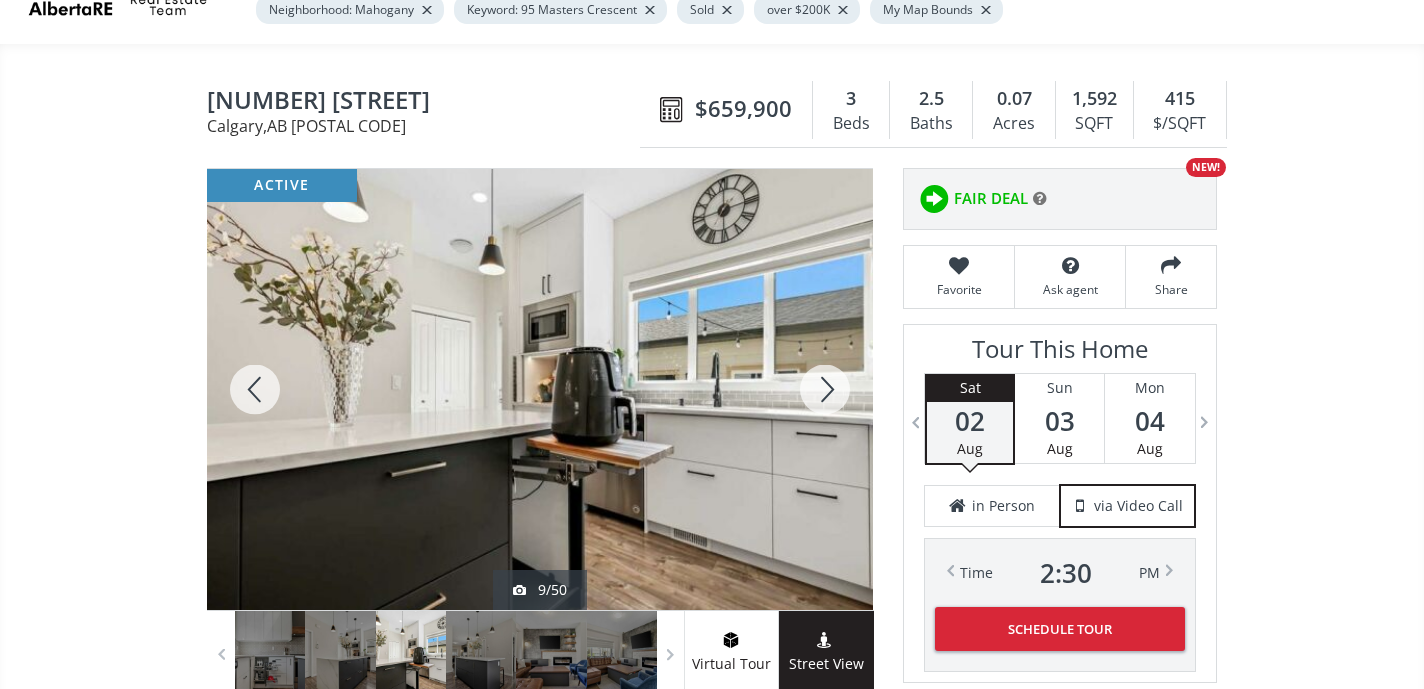 click at bounding box center (825, 389) 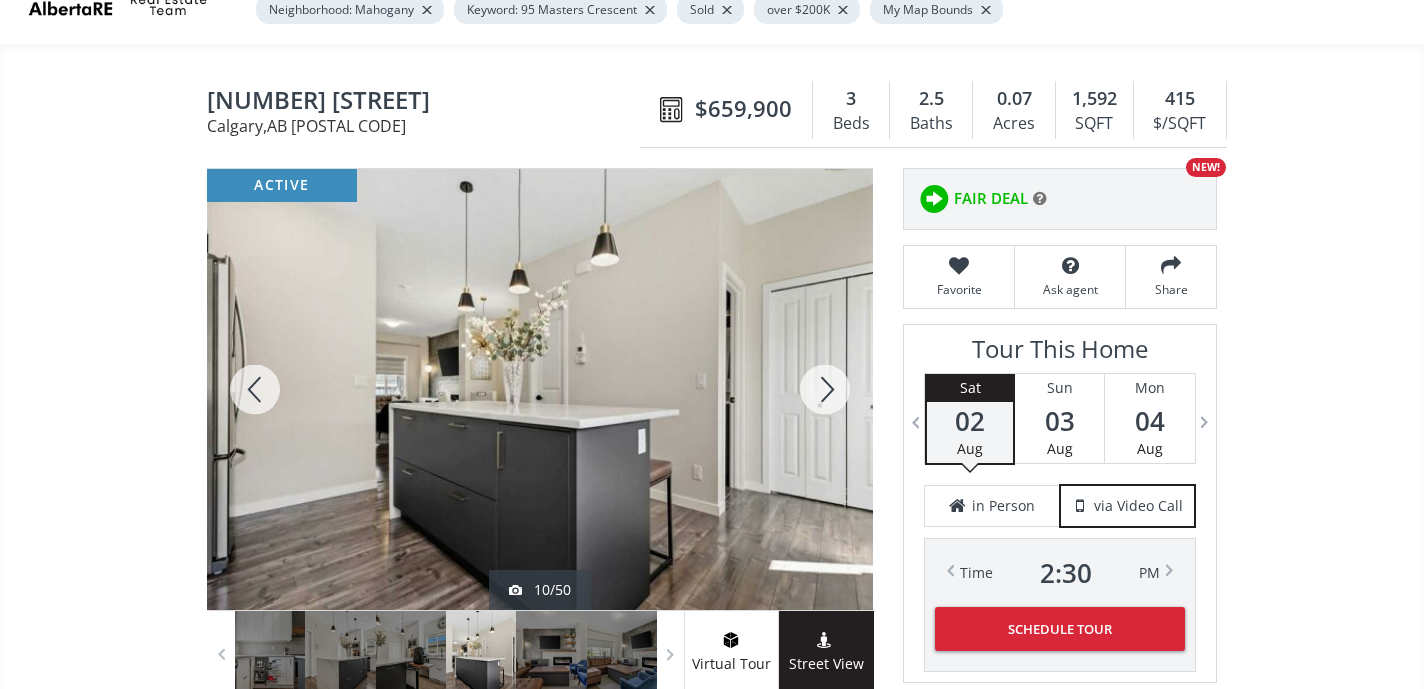 click at bounding box center [825, 389] 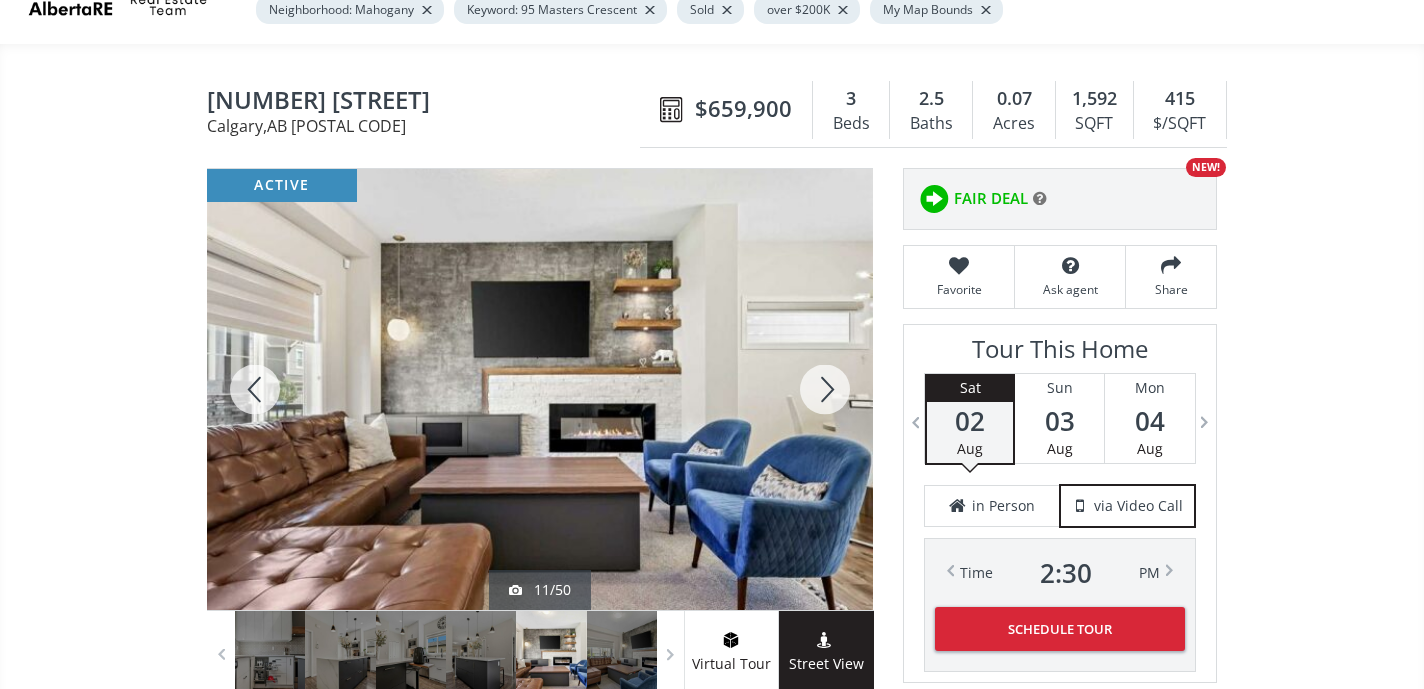click at bounding box center (825, 389) 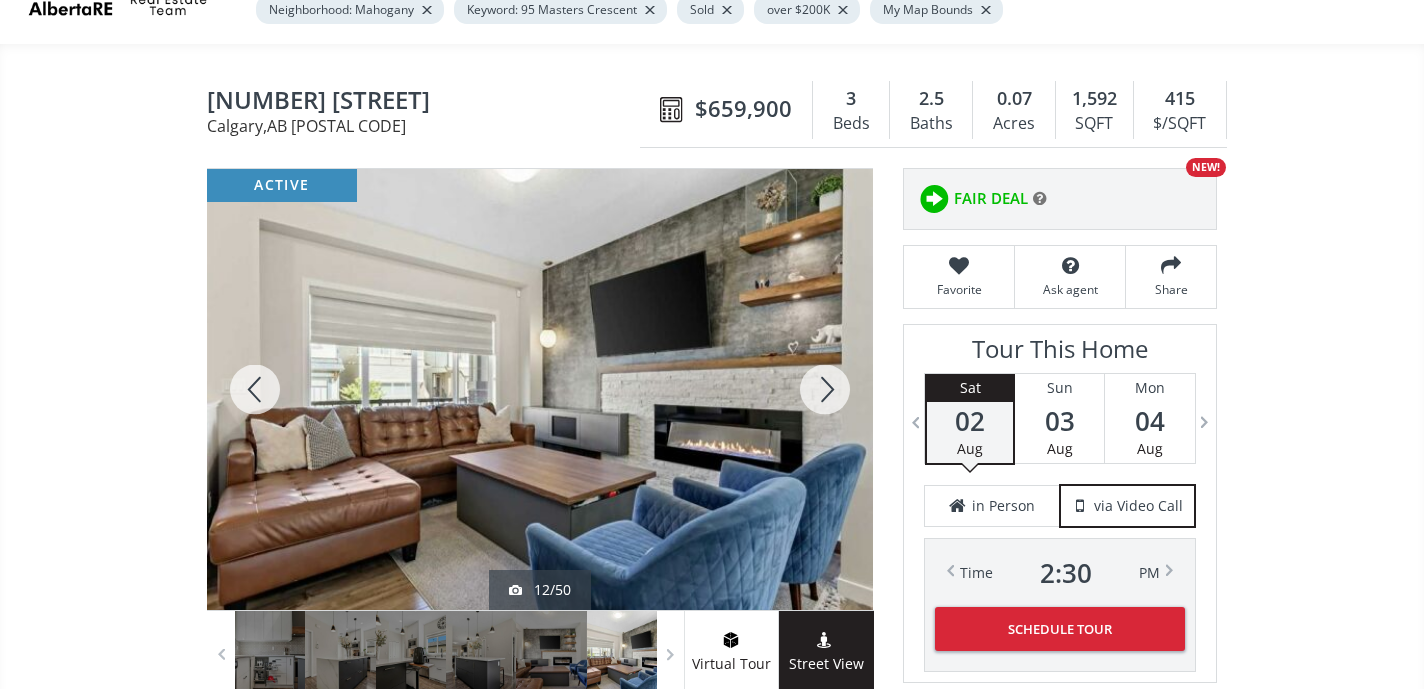 click at bounding box center [825, 389] 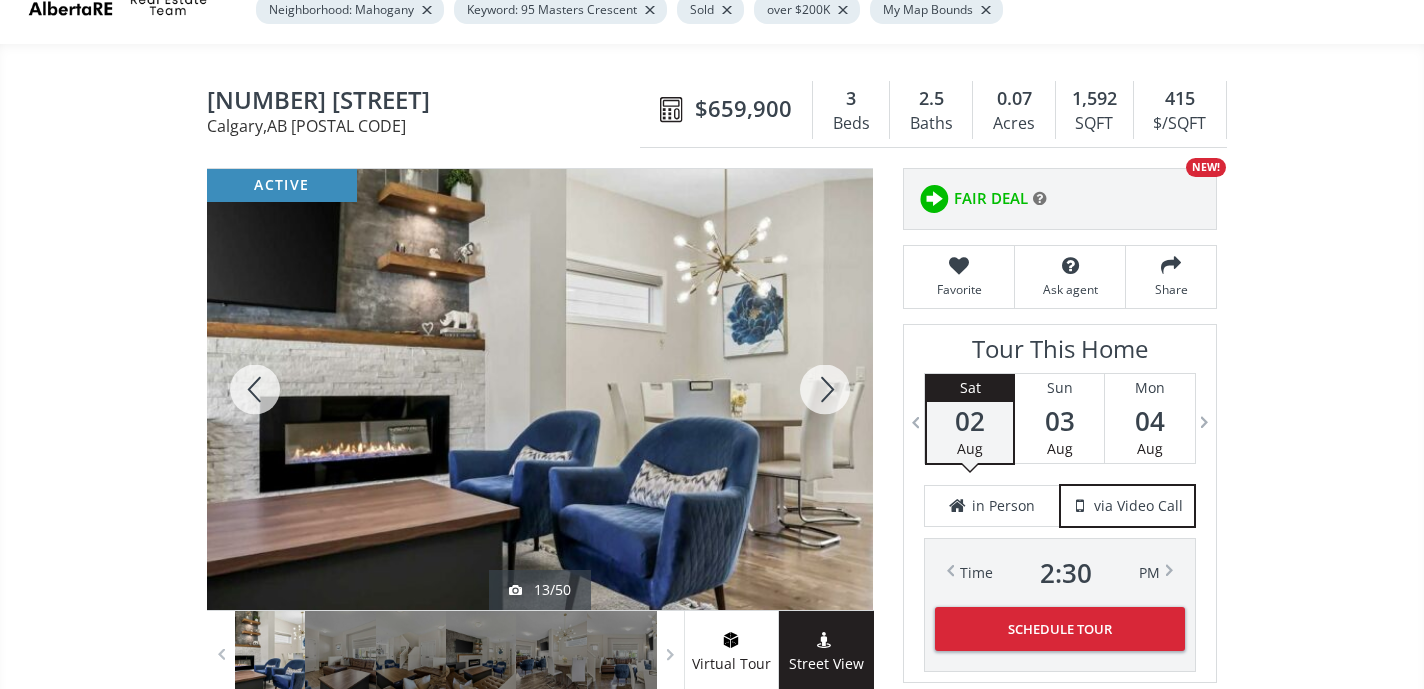 click at bounding box center [825, 389] 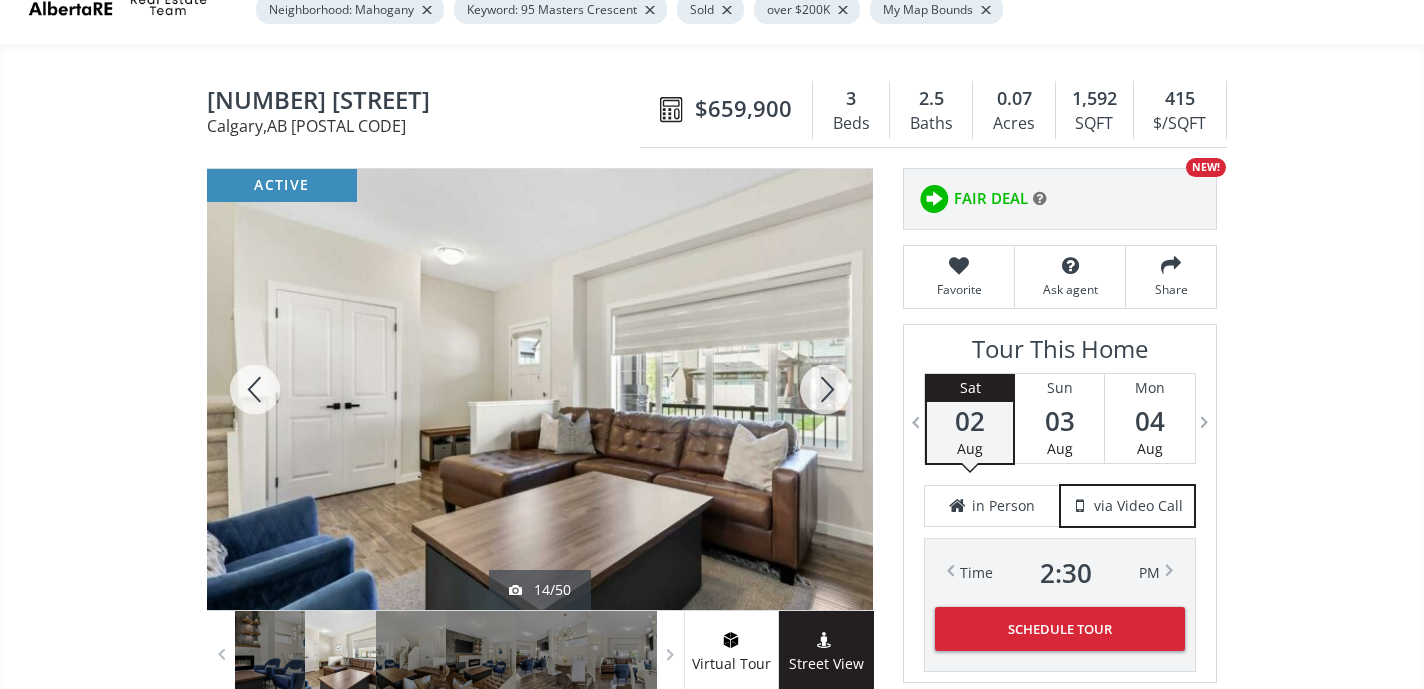click at bounding box center [825, 389] 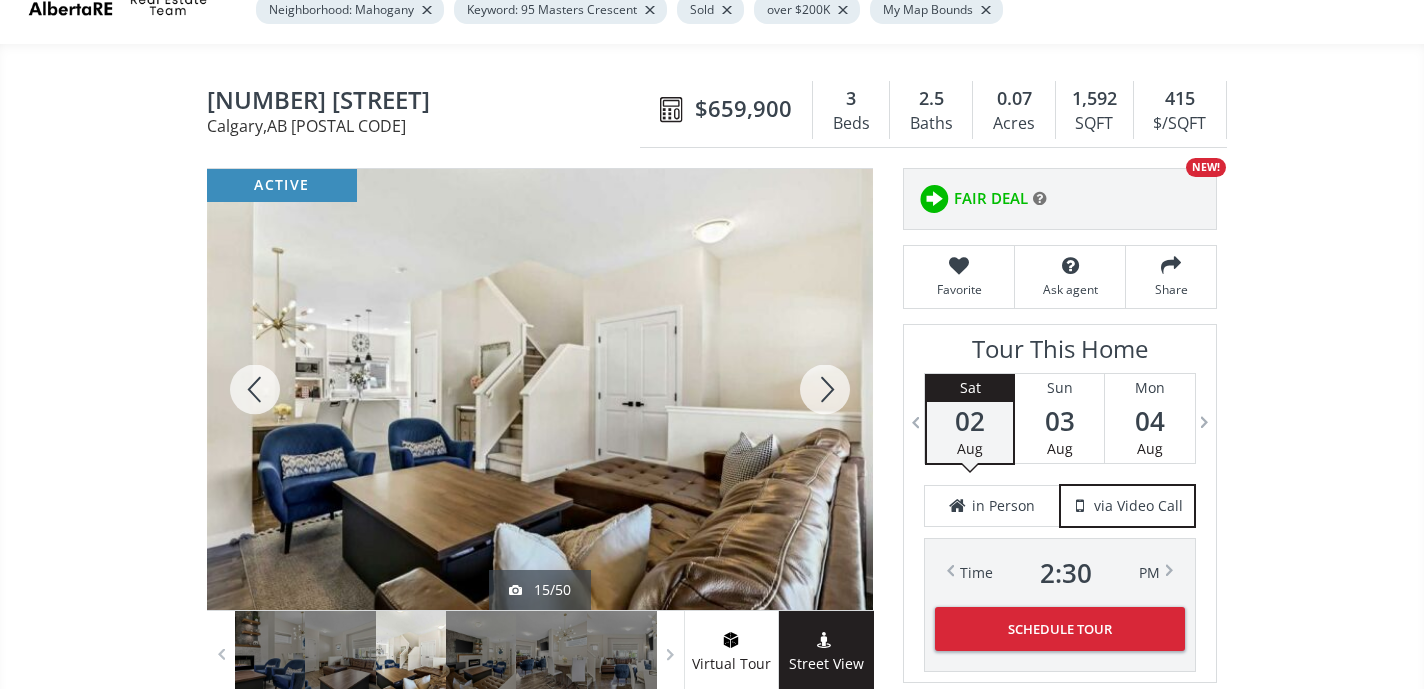 click at bounding box center (825, 389) 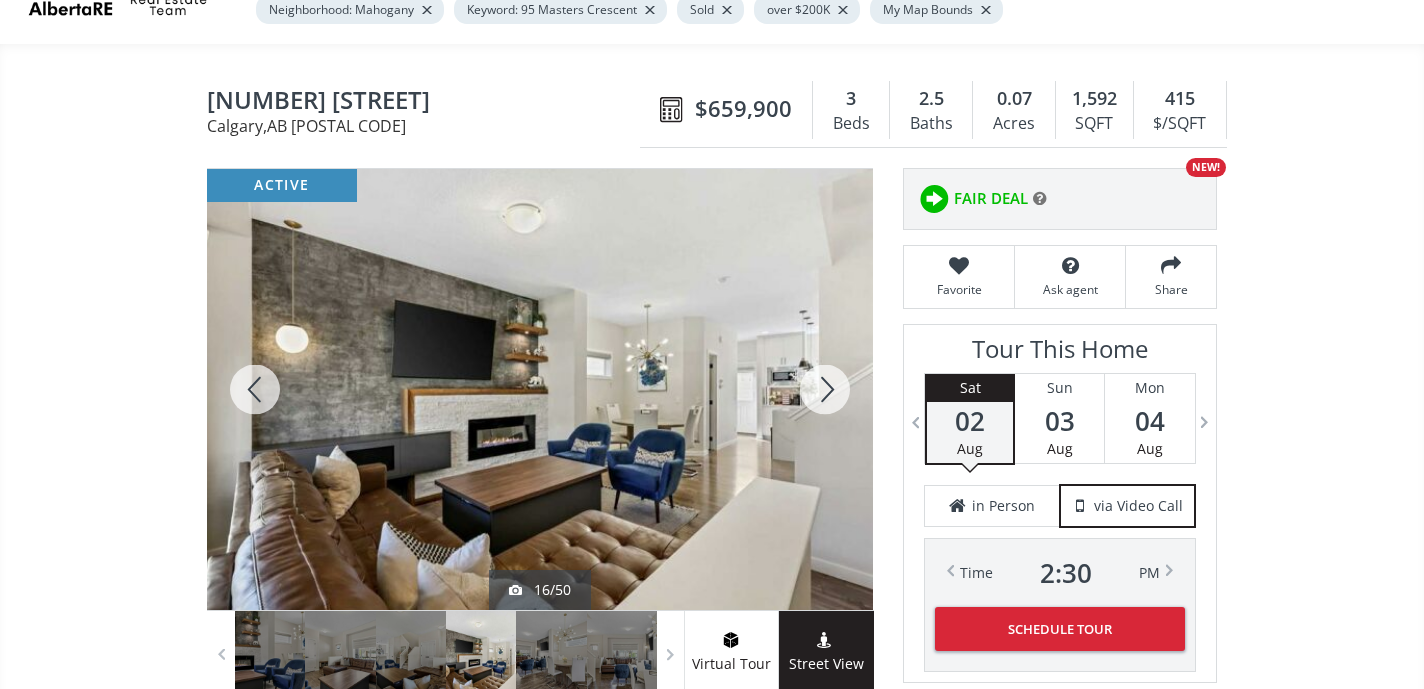 click at bounding box center (825, 389) 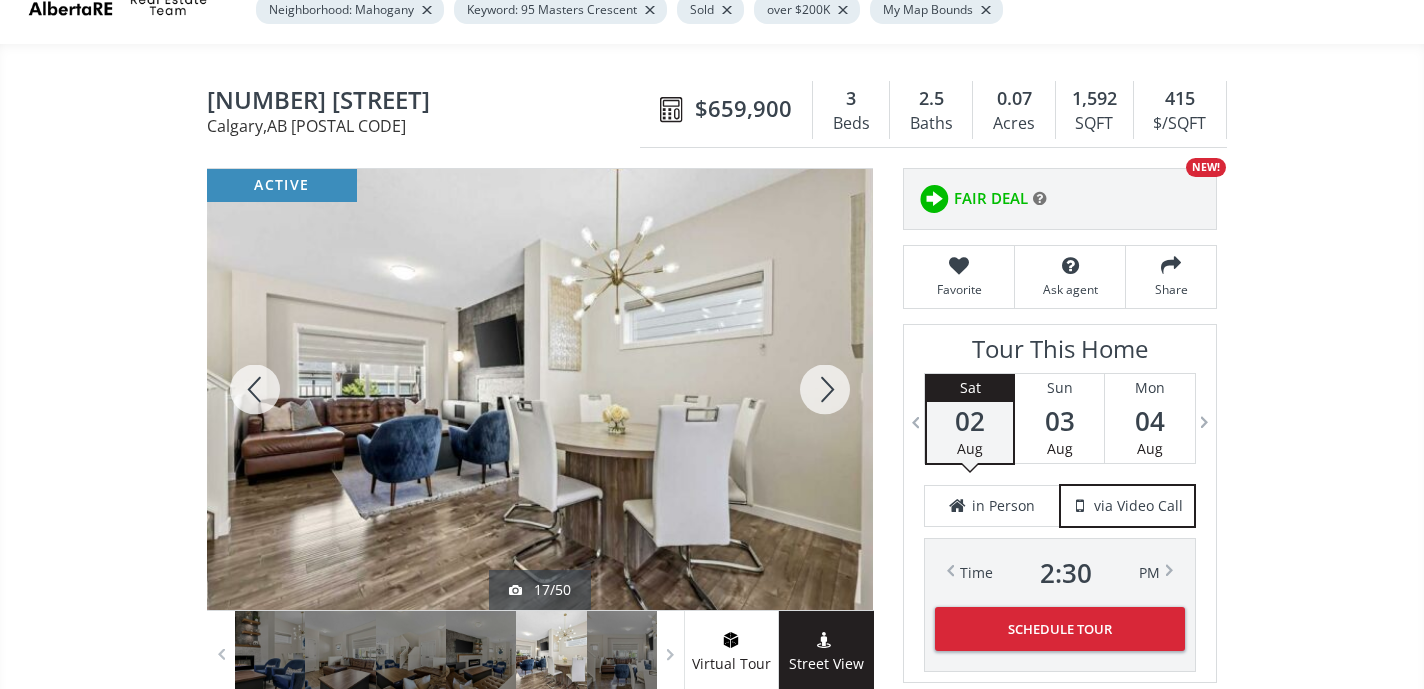 click at bounding box center (825, 389) 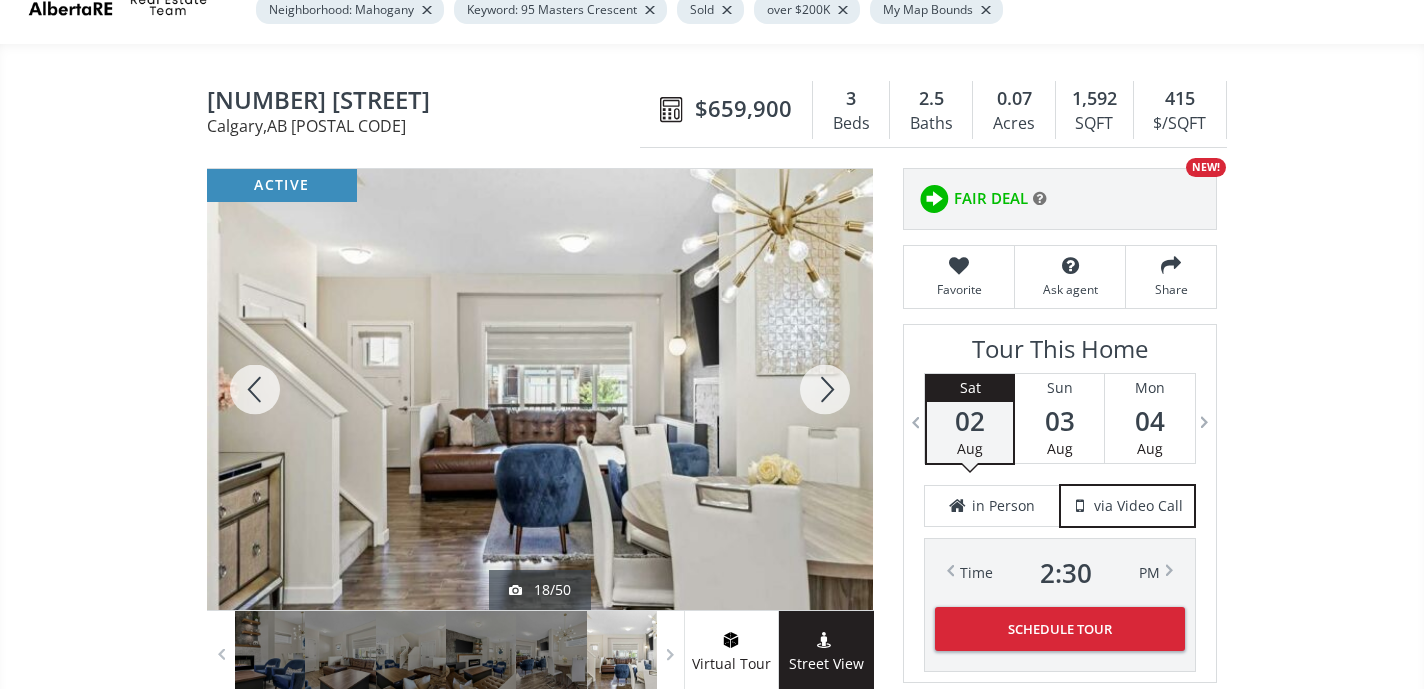 click at bounding box center [825, 389] 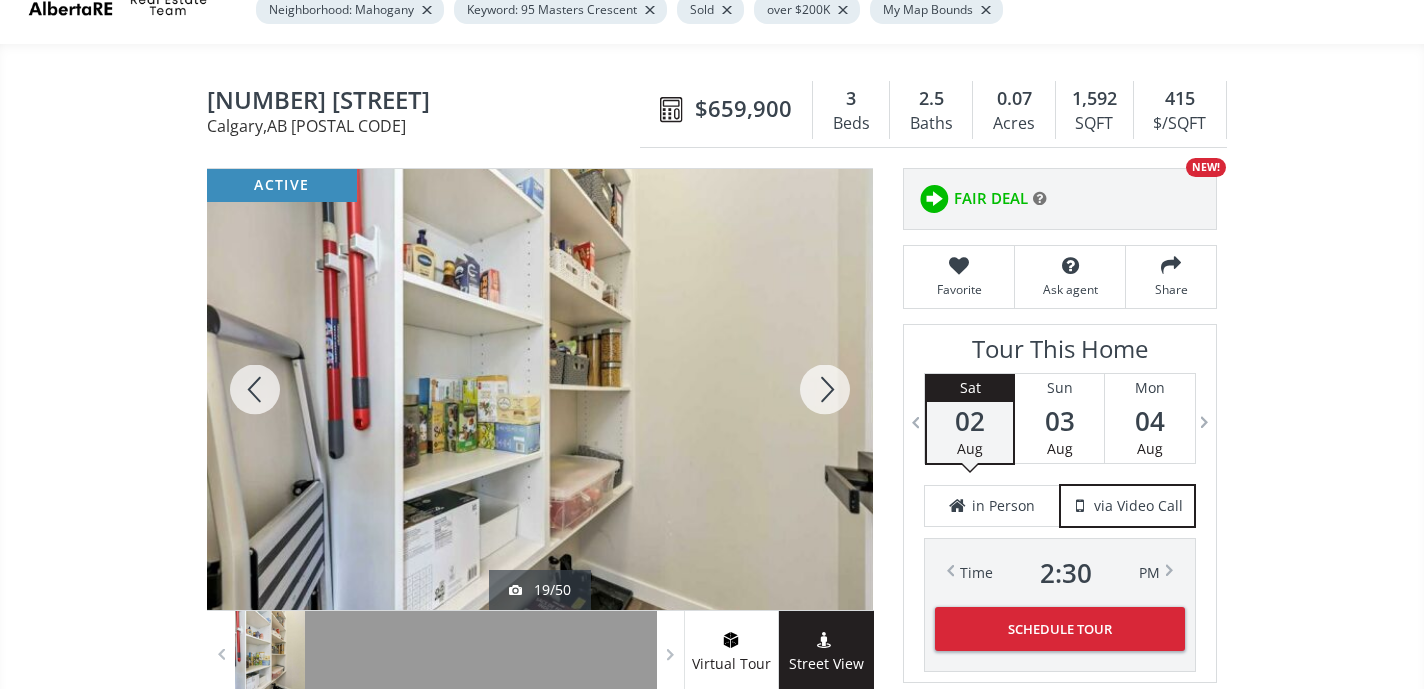 click at bounding box center [825, 389] 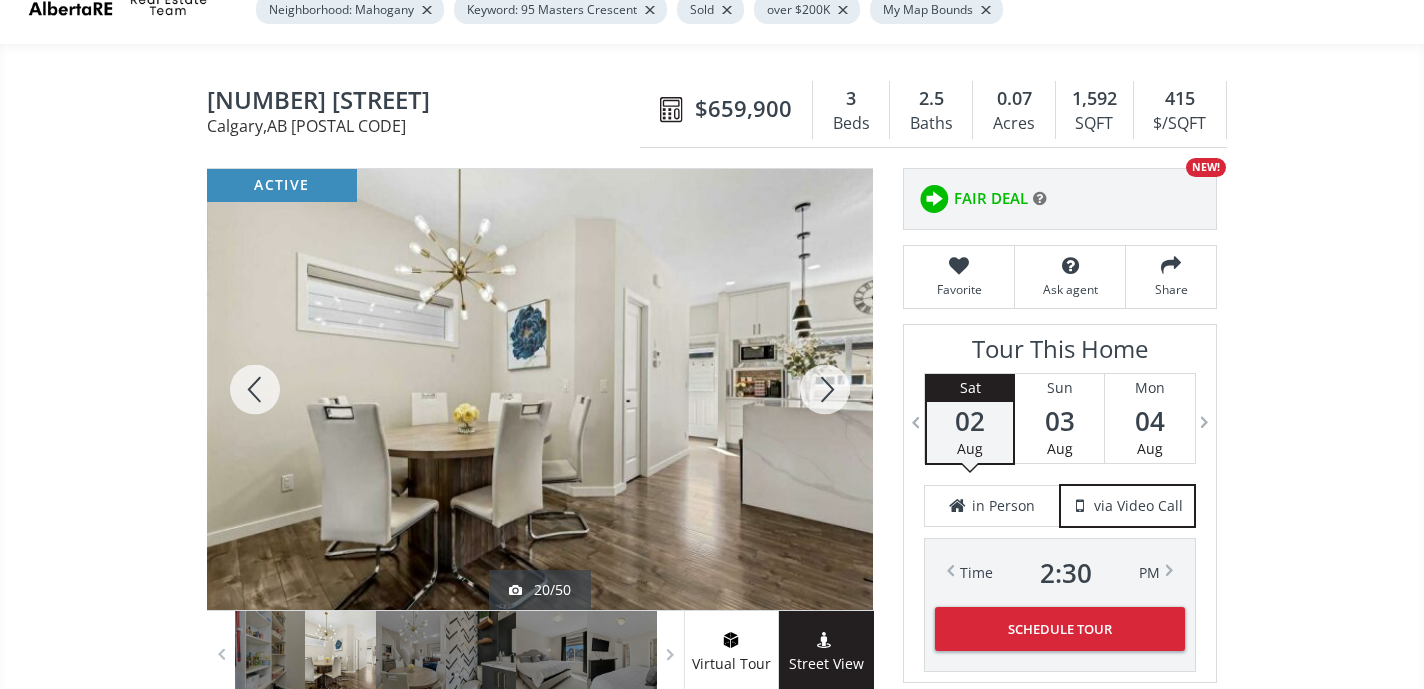 click at bounding box center [825, 389] 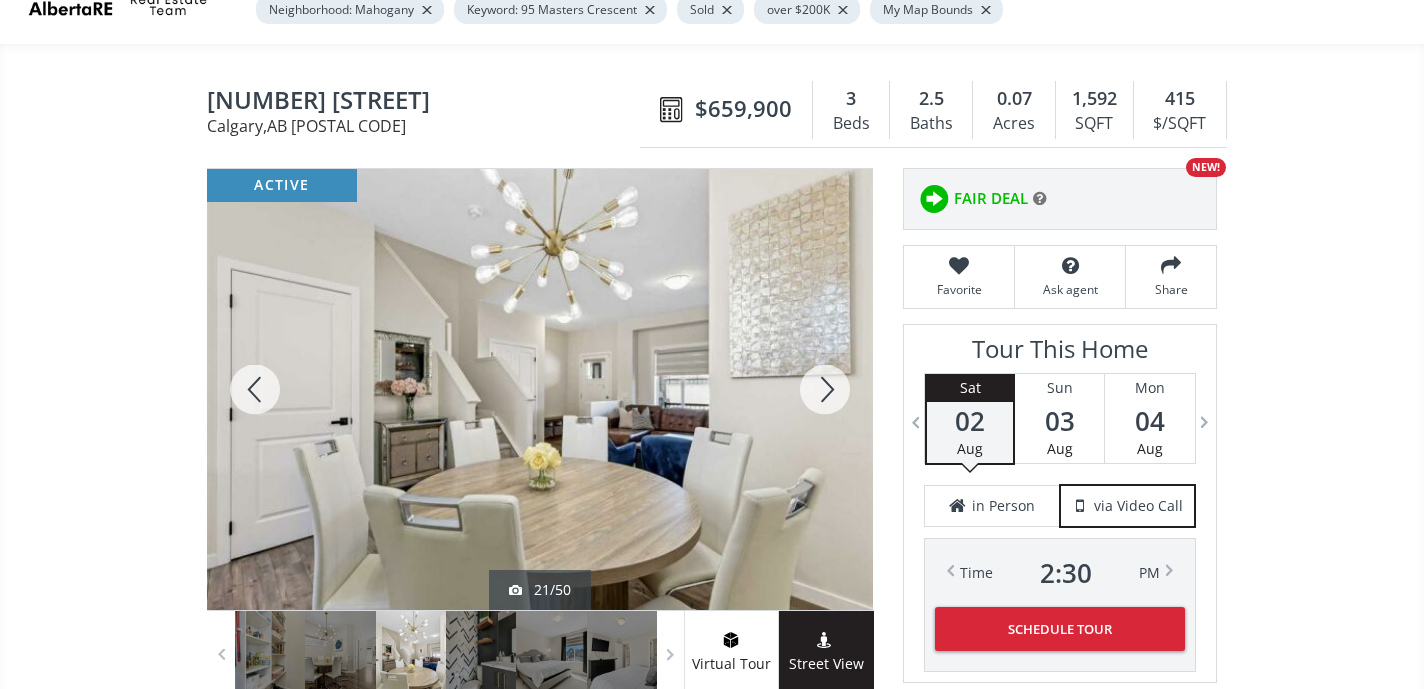 click at bounding box center [825, 389] 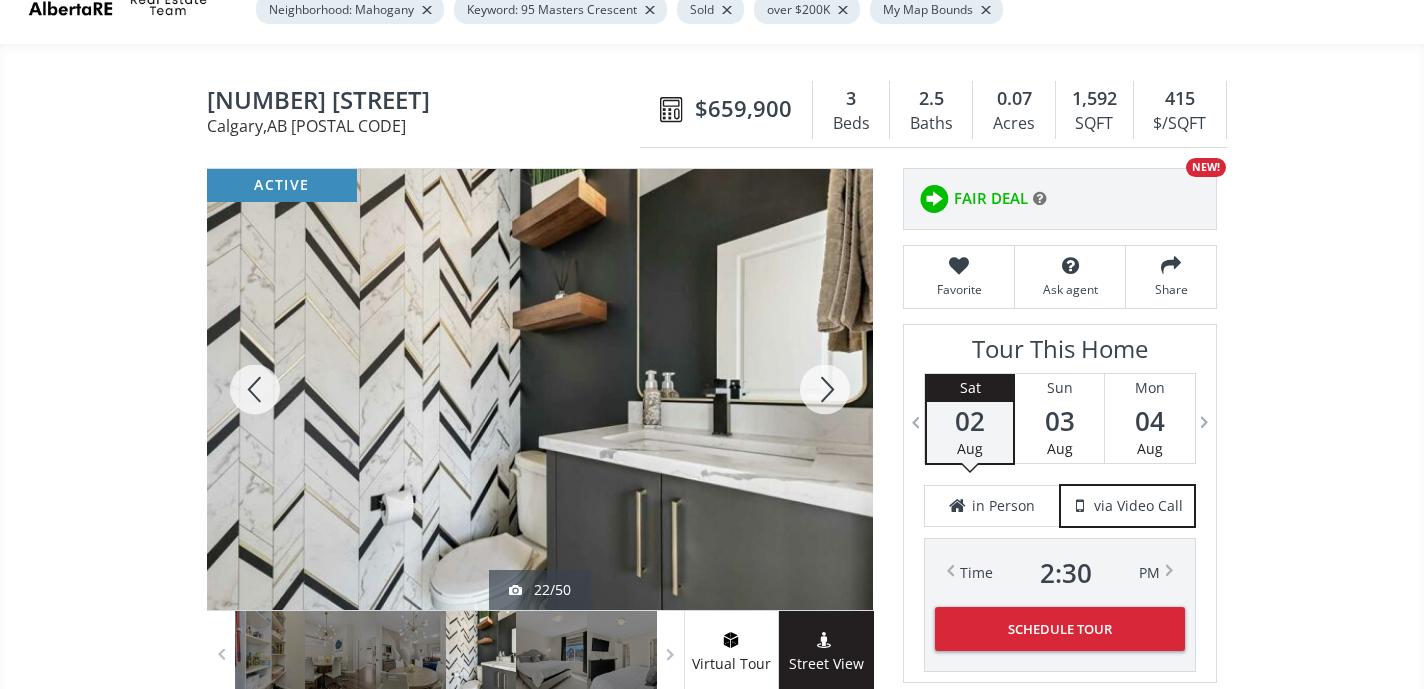 click at bounding box center [825, 389] 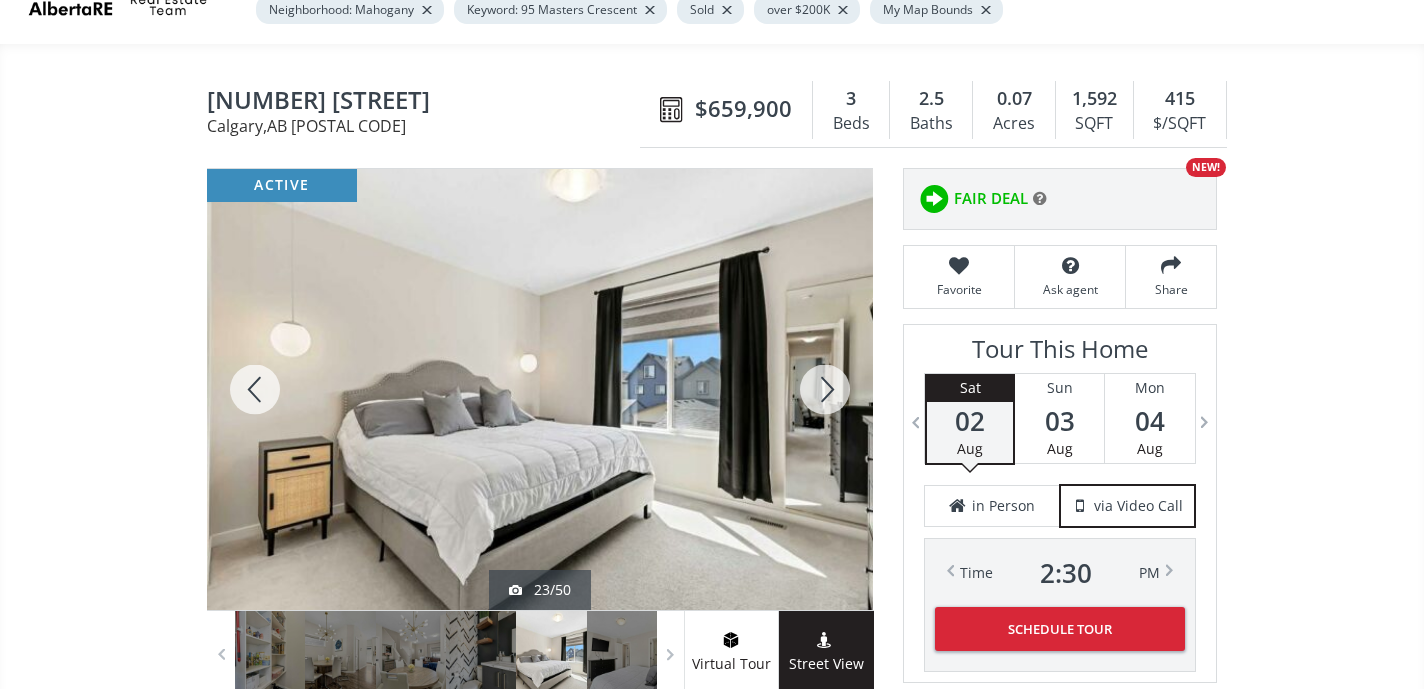 click at bounding box center (825, 389) 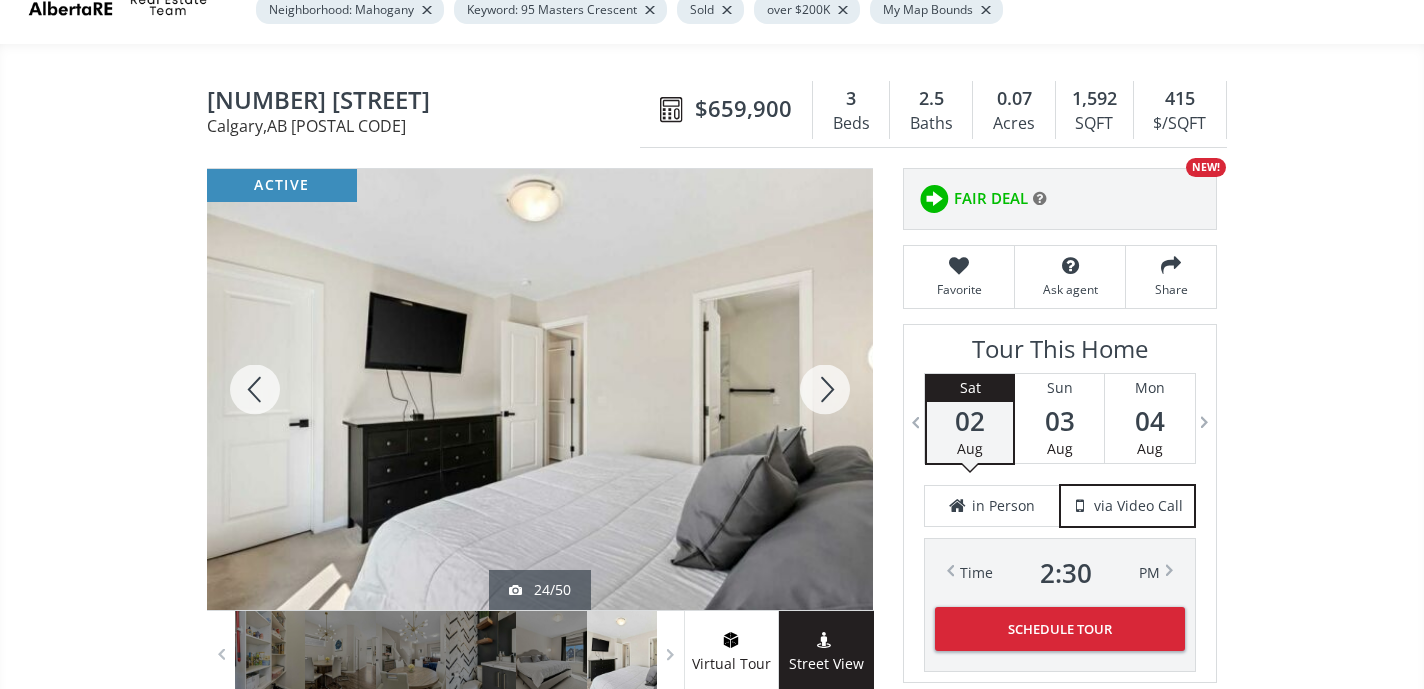 click at bounding box center (825, 389) 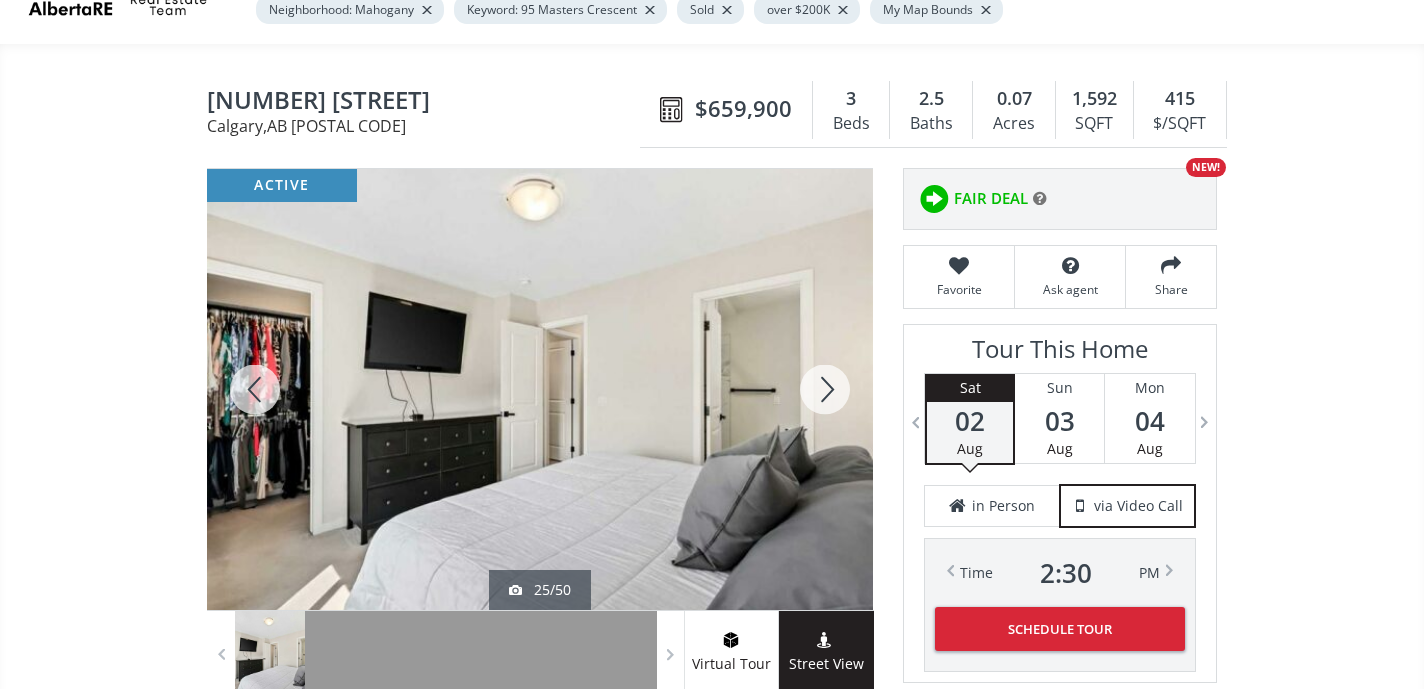 click at bounding box center (825, 389) 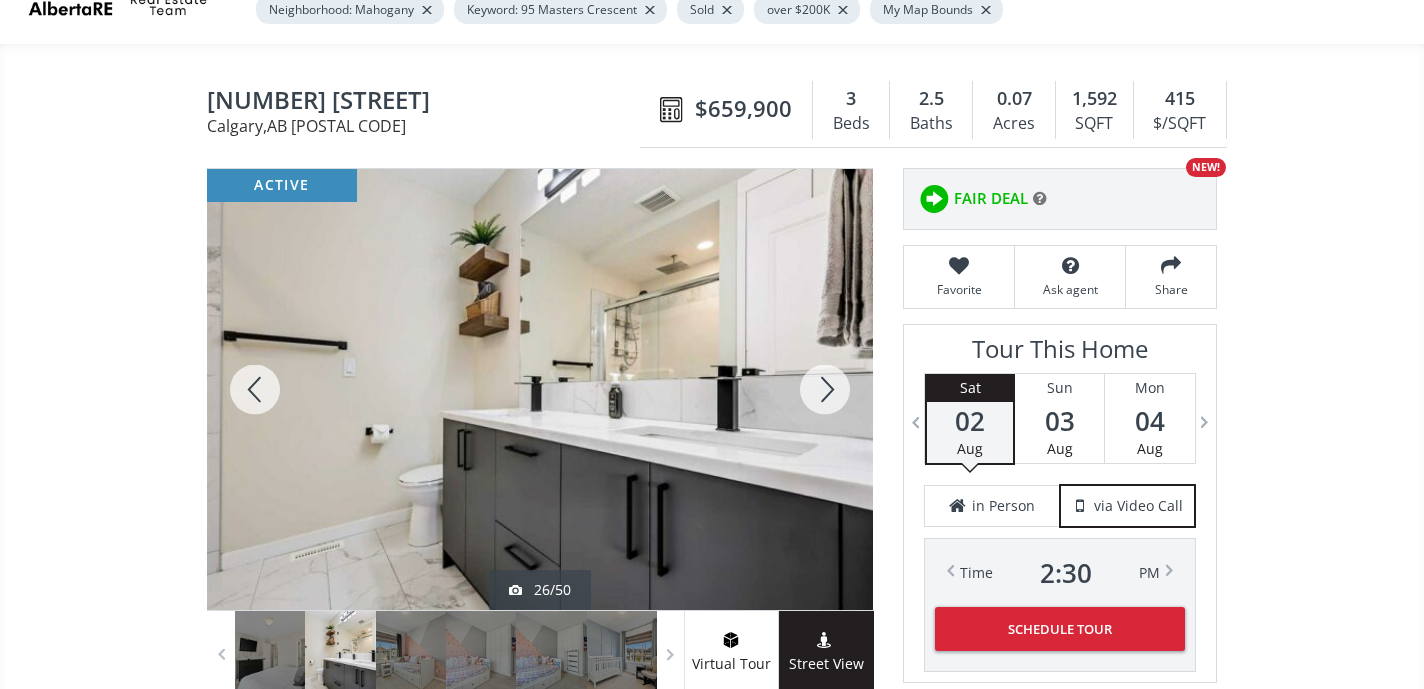 click at bounding box center [825, 389] 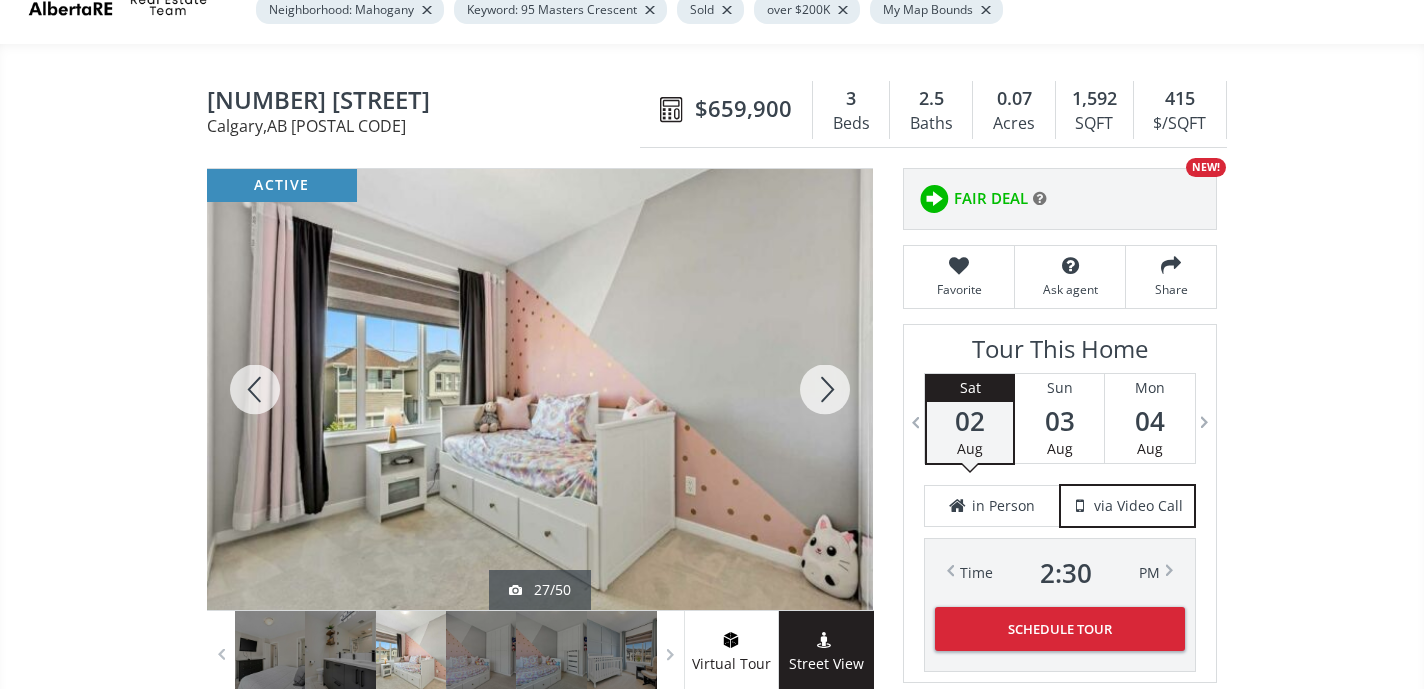click at bounding box center (825, 389) 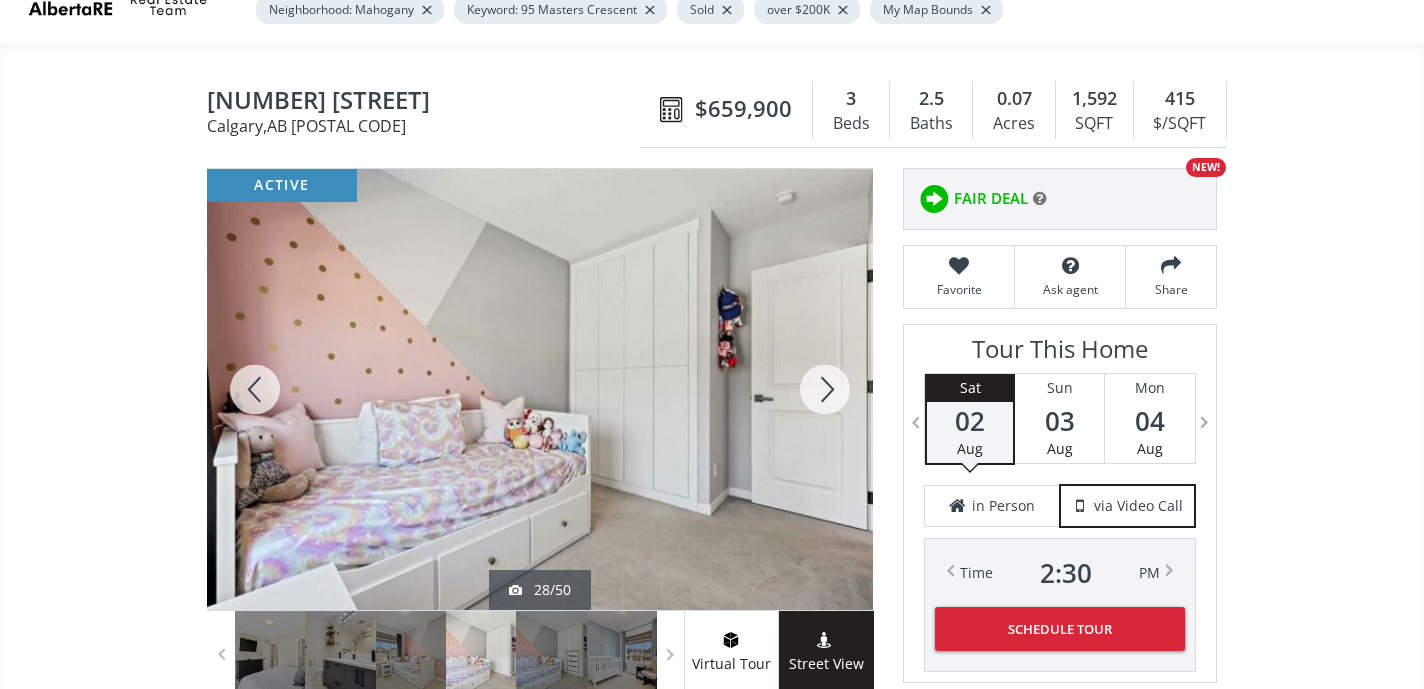 click at bounding box center (825, 389) 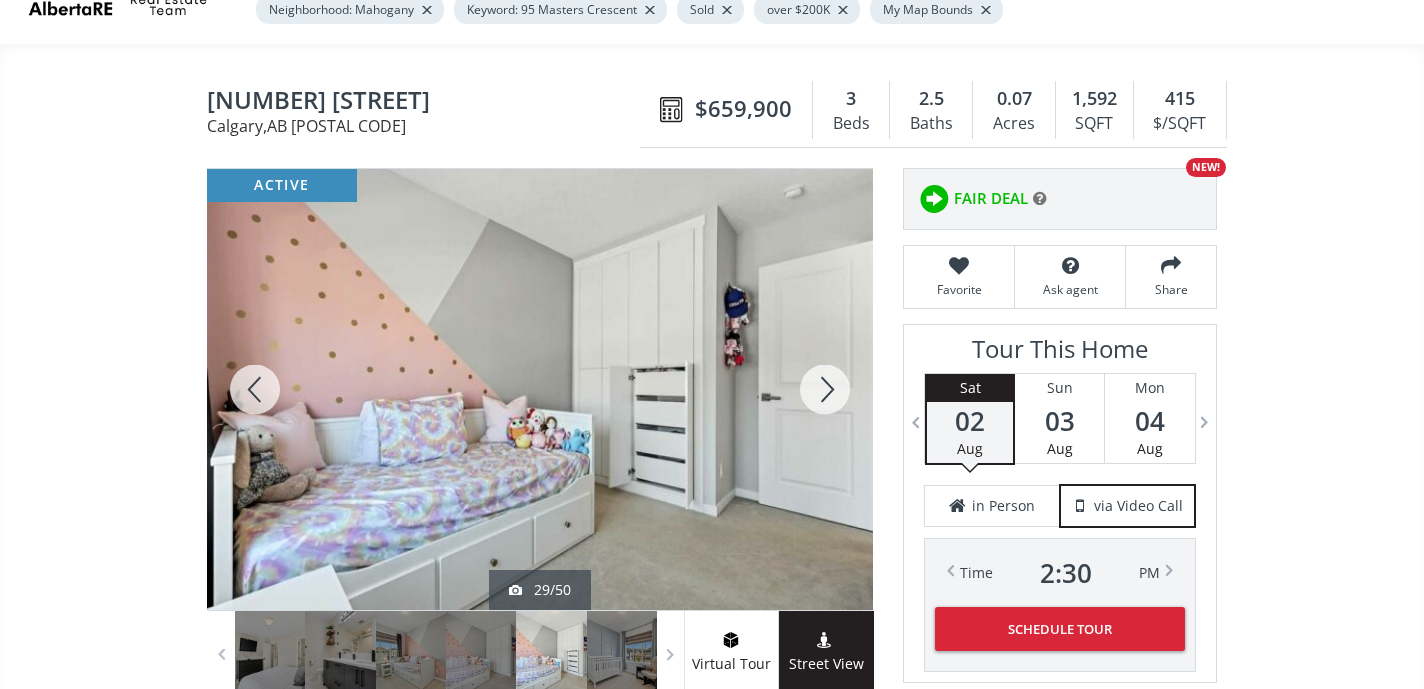 click at bounding box center (825, 389) 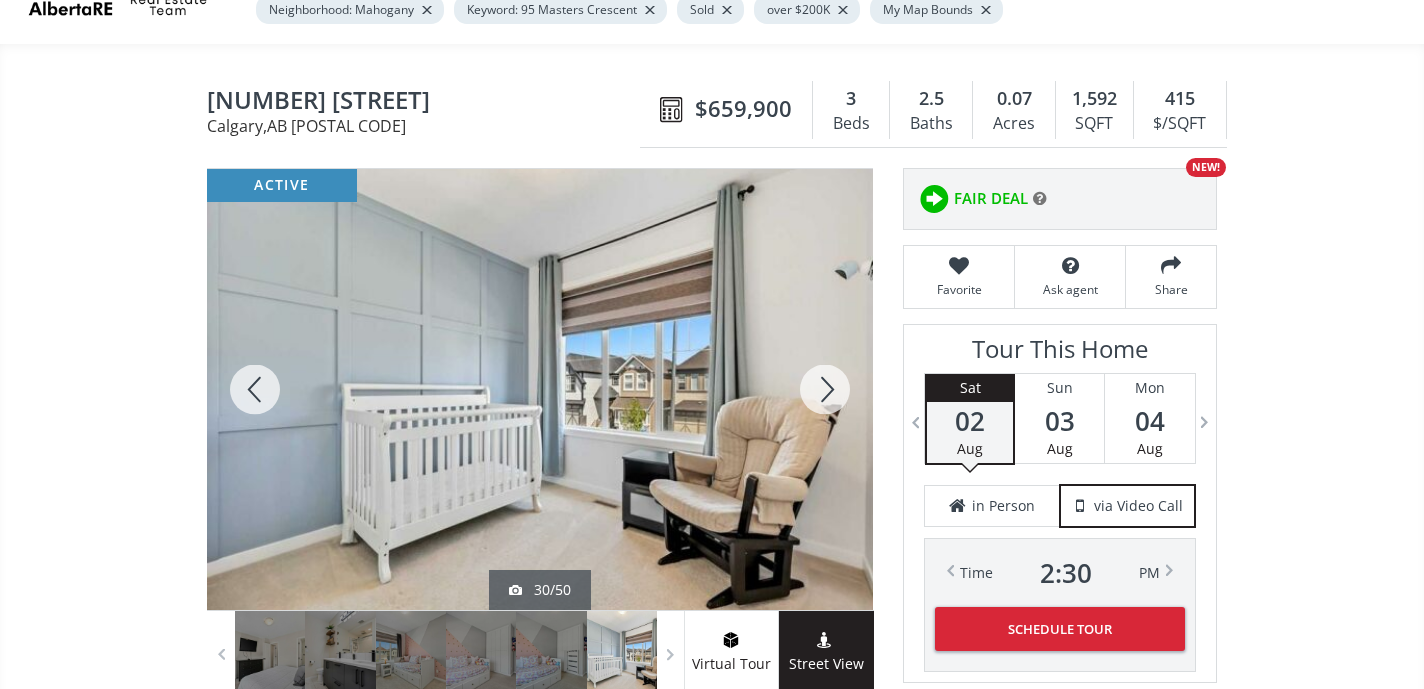 click at bounding box center (825, 389) 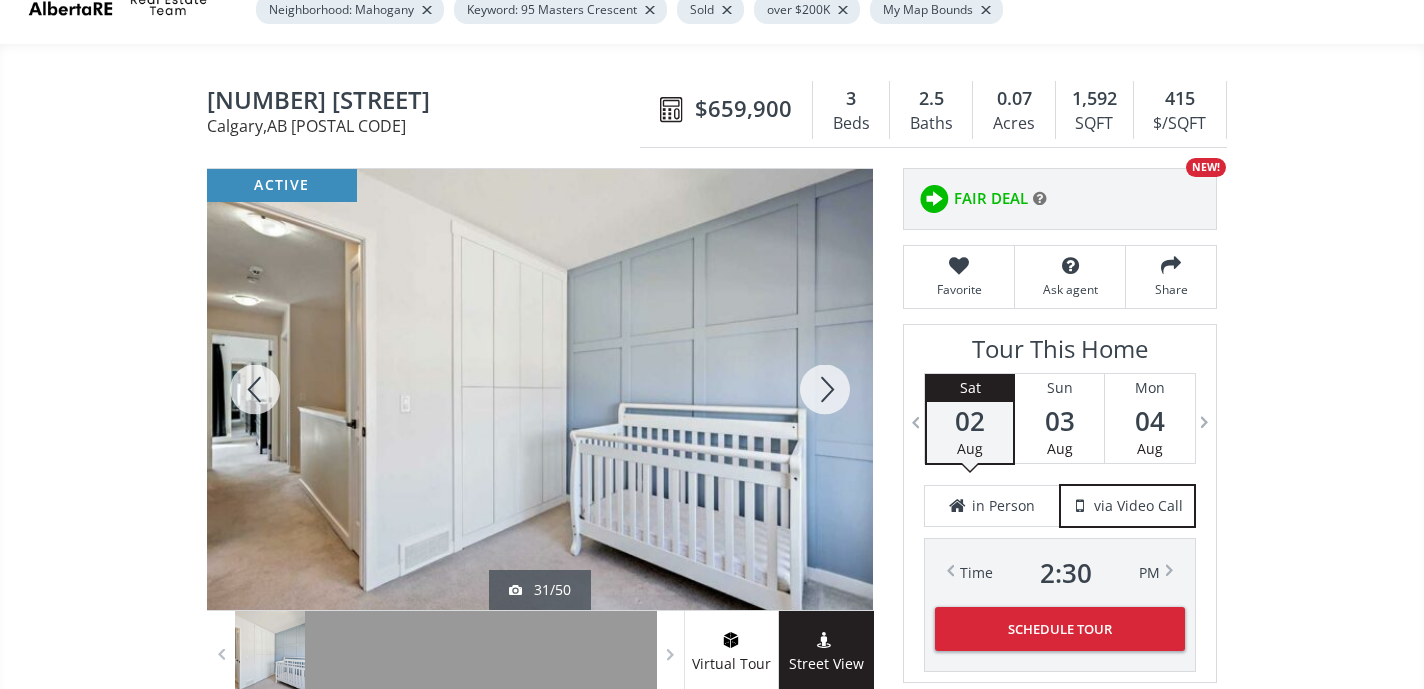 click at bounding box center [825, 389] 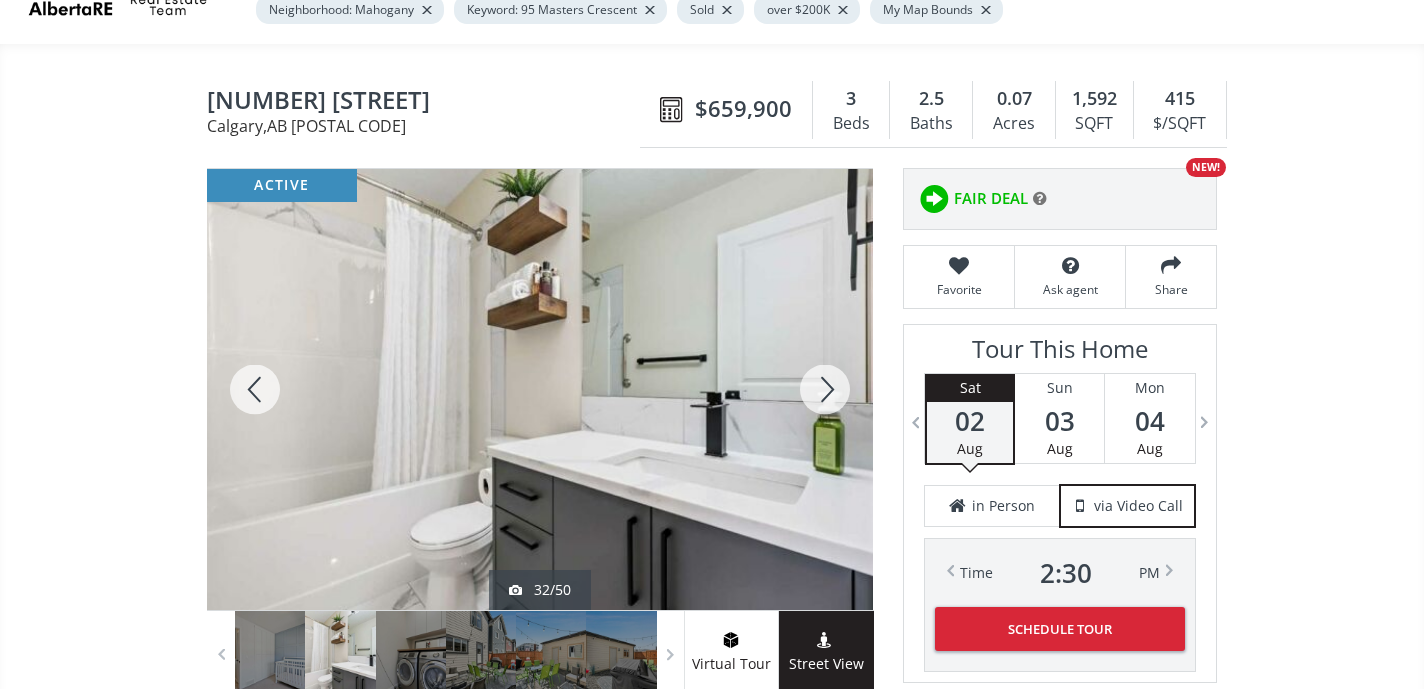 click at bounding box center [825, 389] 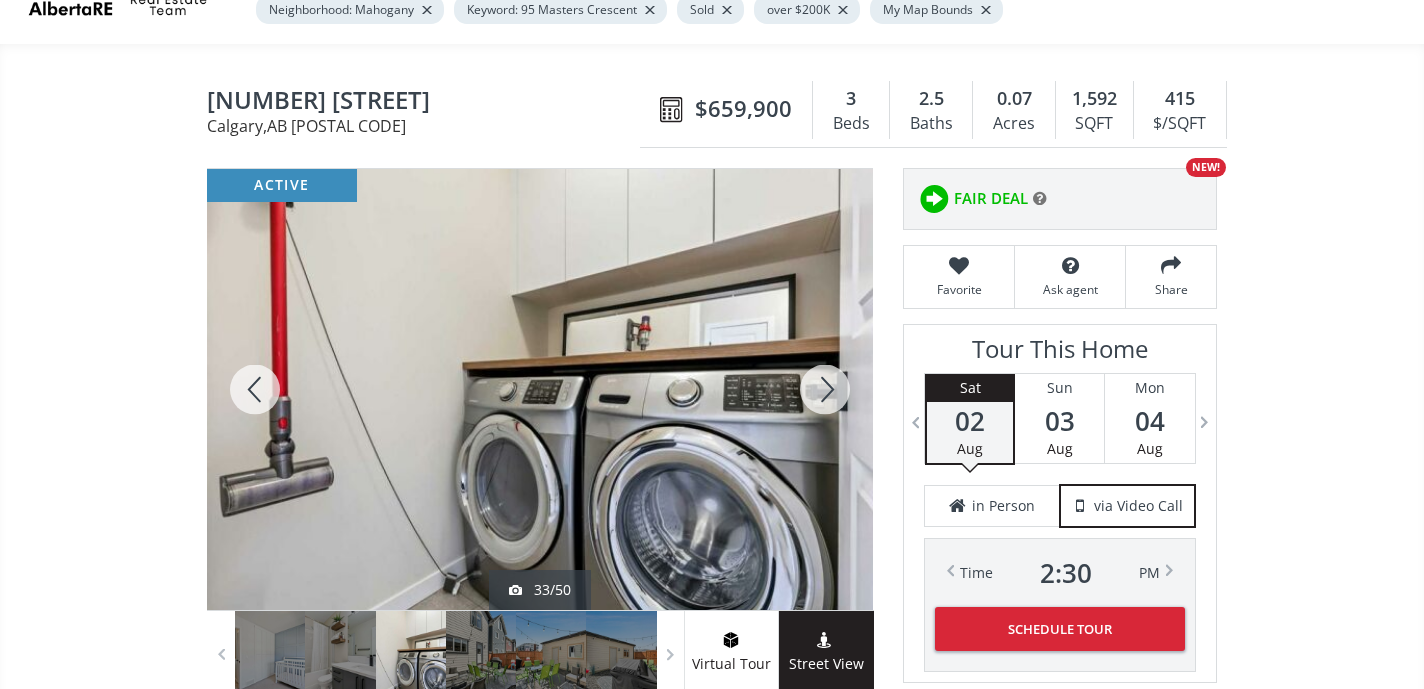click at bounding box center [825, 389] 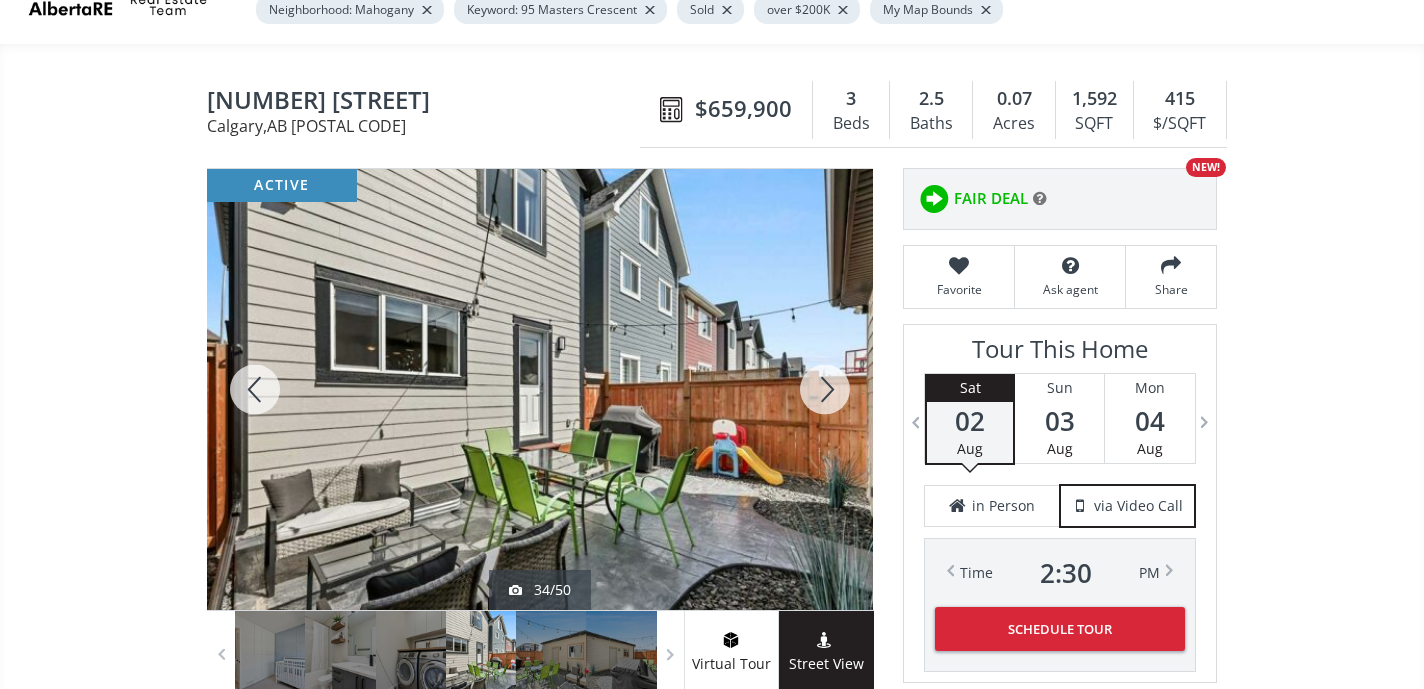 click at bounding box center (825, 389) 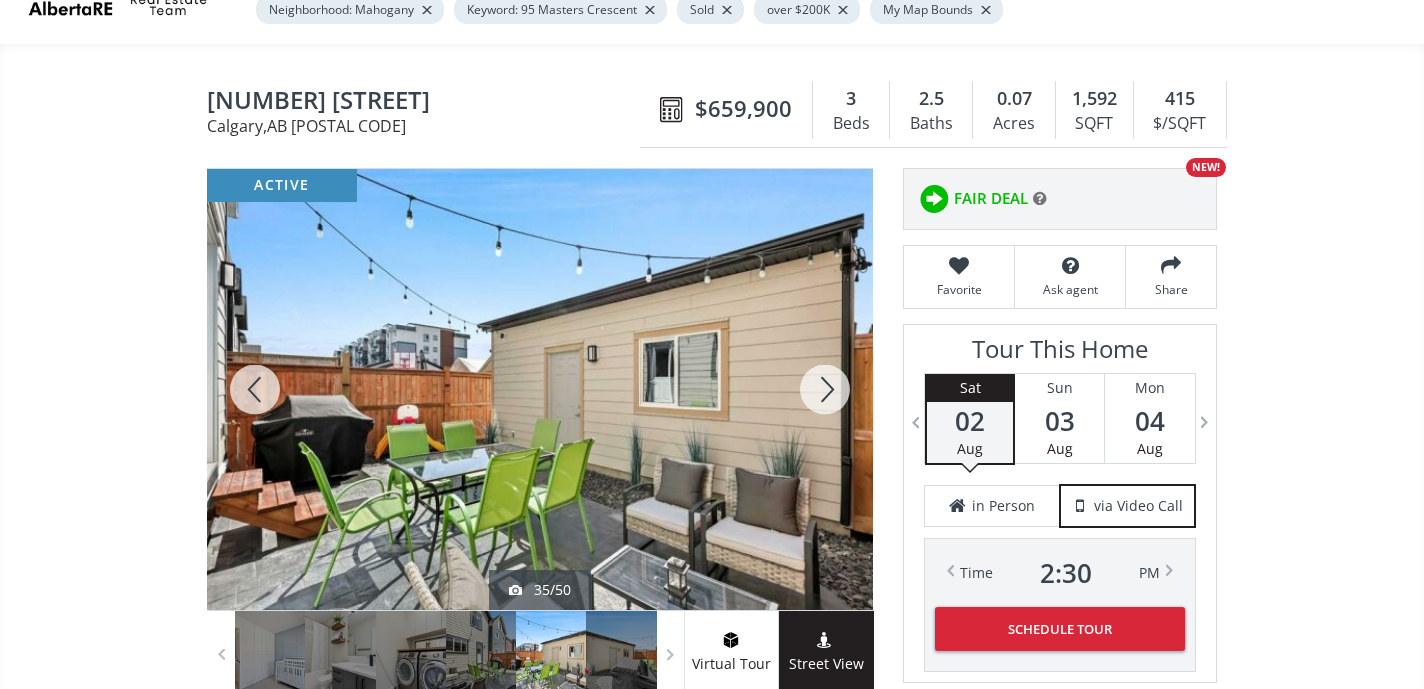 click at bounding box center (825, 389) 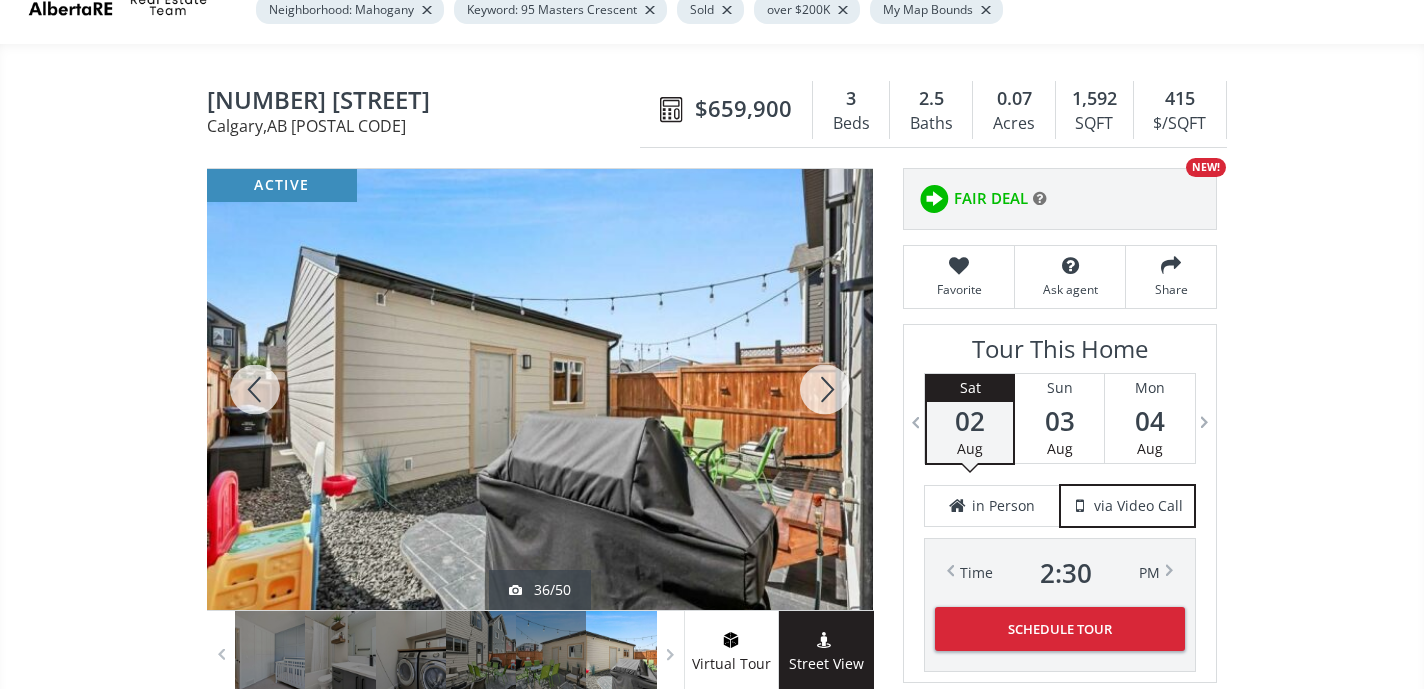 click at bounding box center [825, 389] 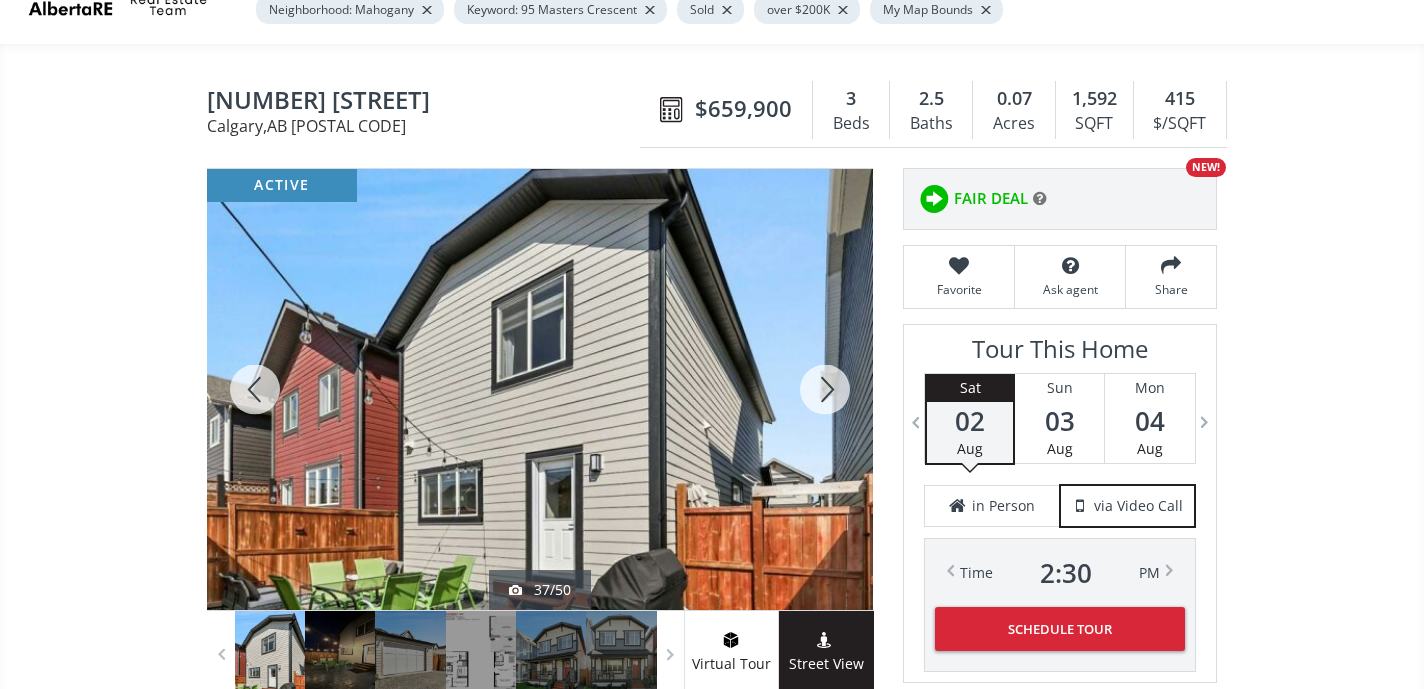 click at bounding box center [825, 389] 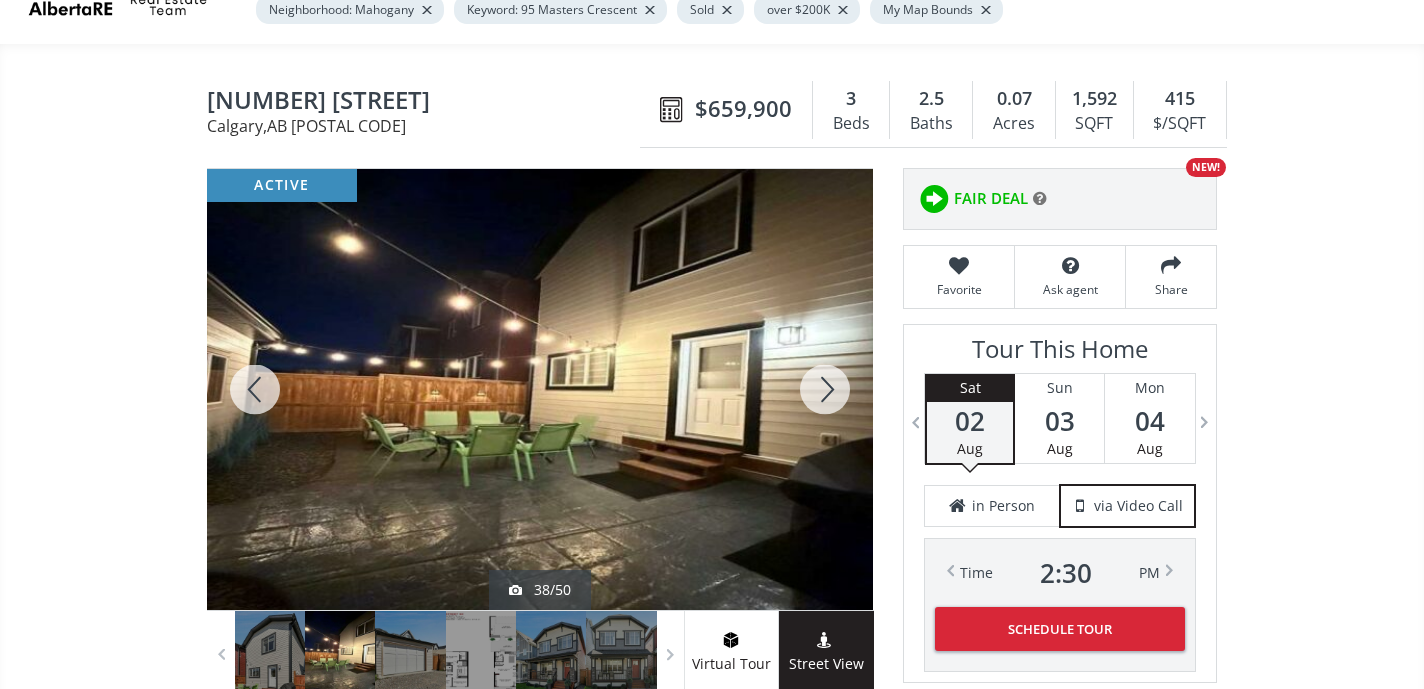 click at bounding box center [825, 389] 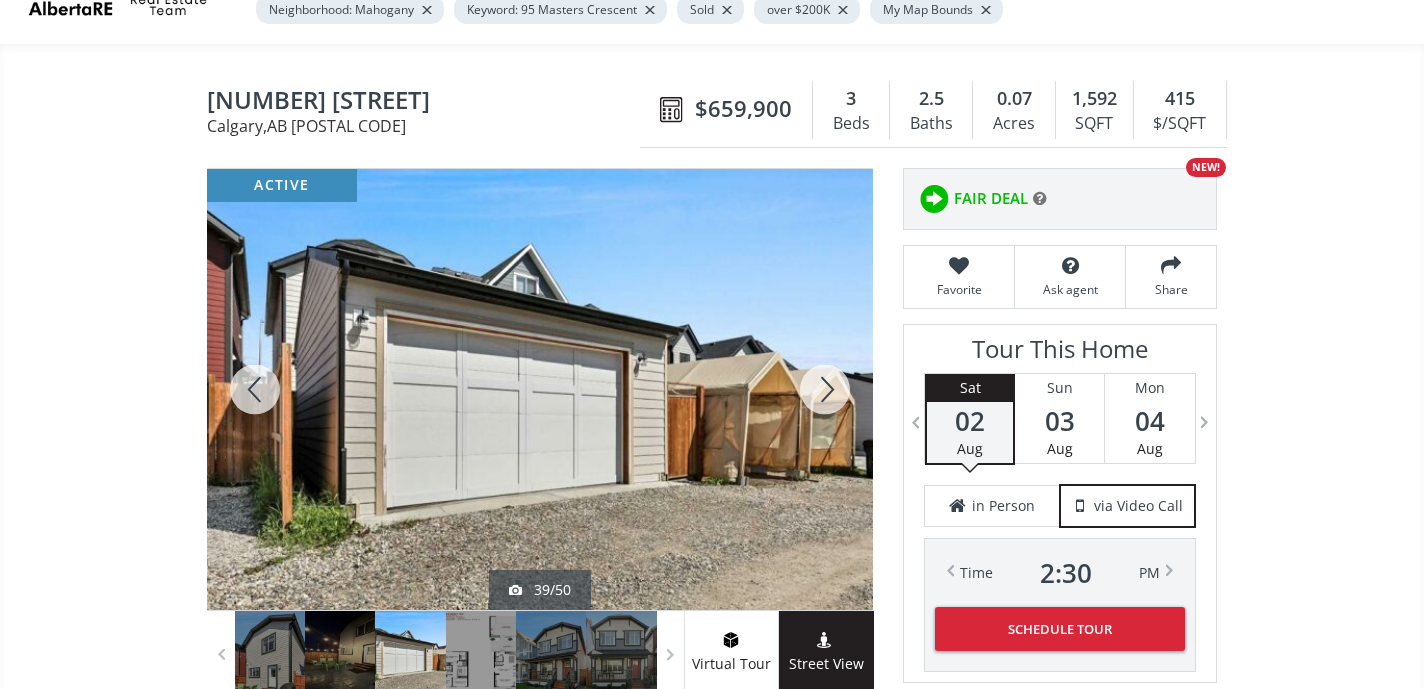 click at bounding box center [825, 389] 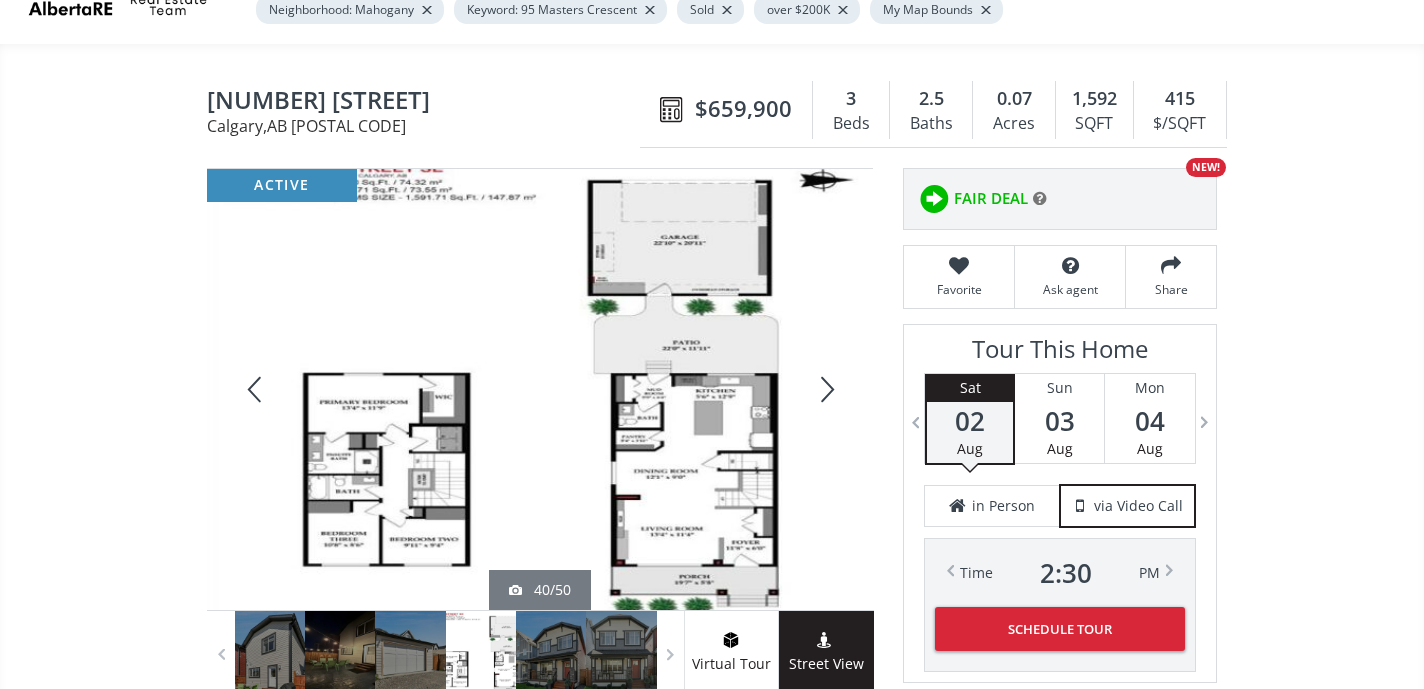 click at bounding box center [825, 389] 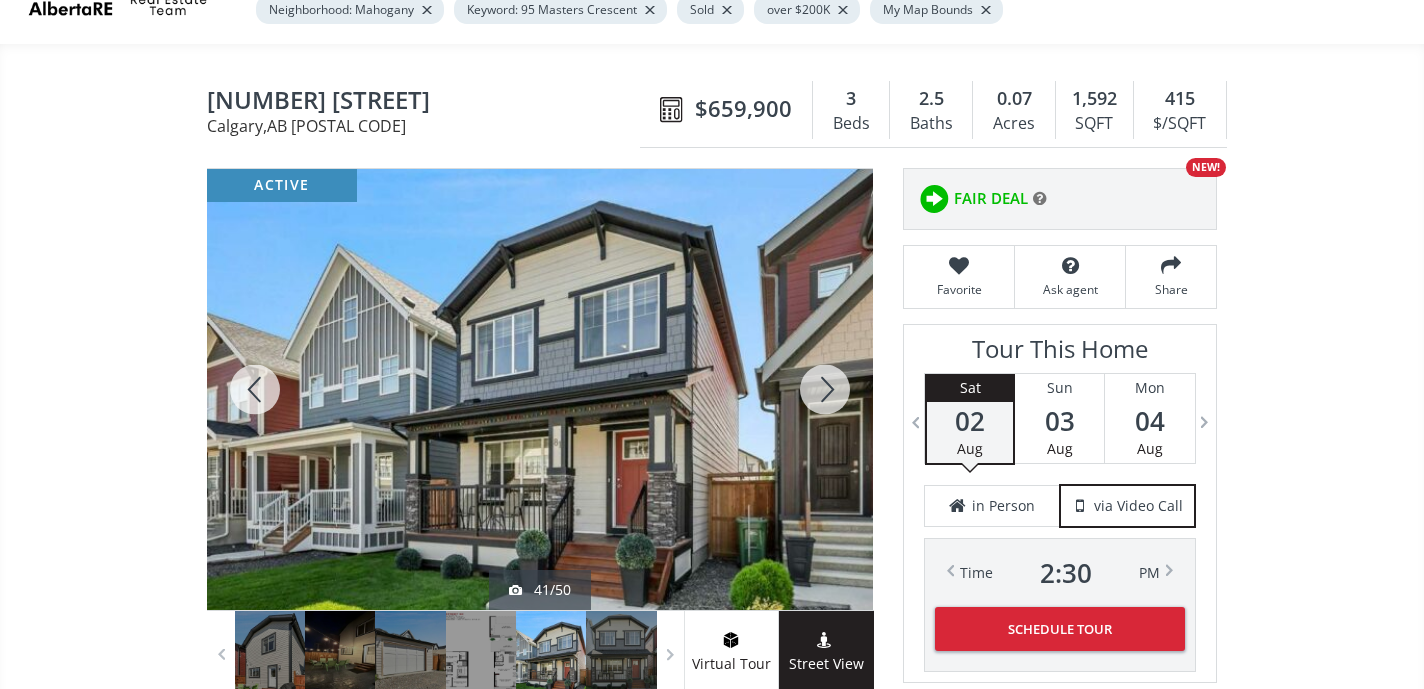 click at bounding box center (825, 389) 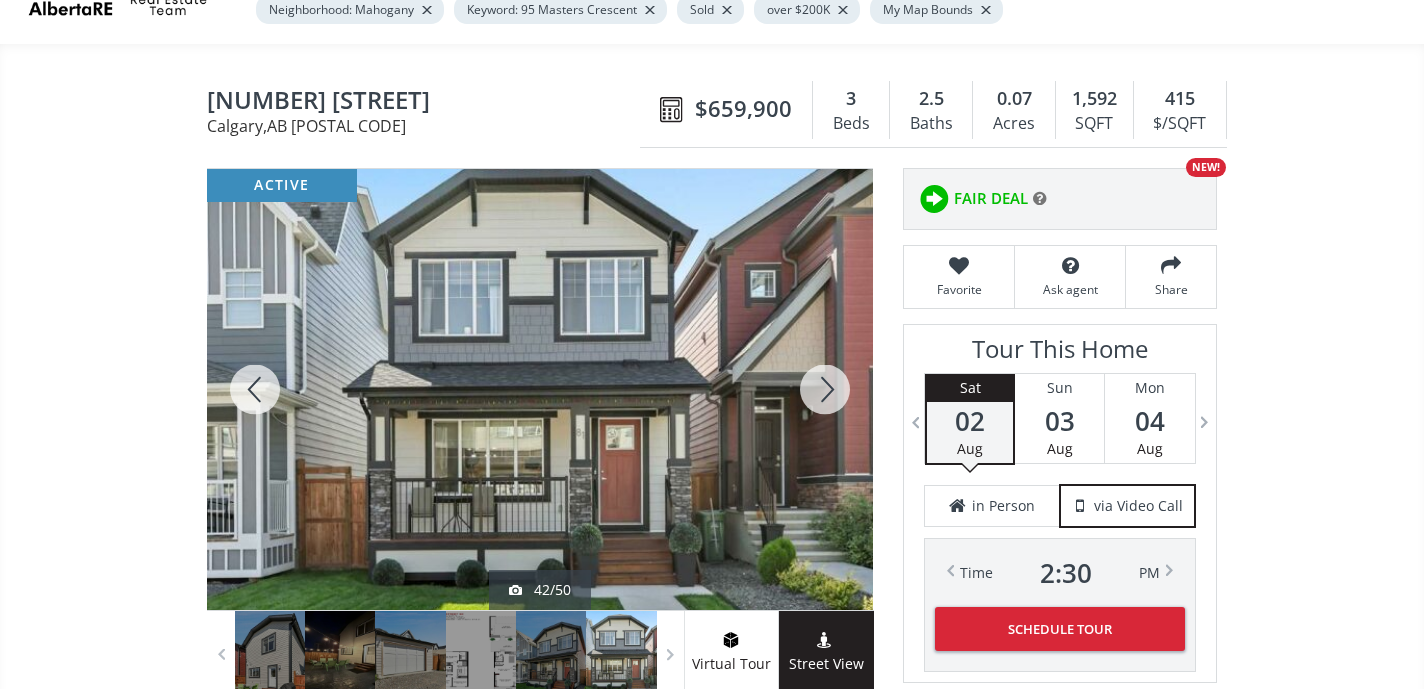 click at bounding box center (825, 389) 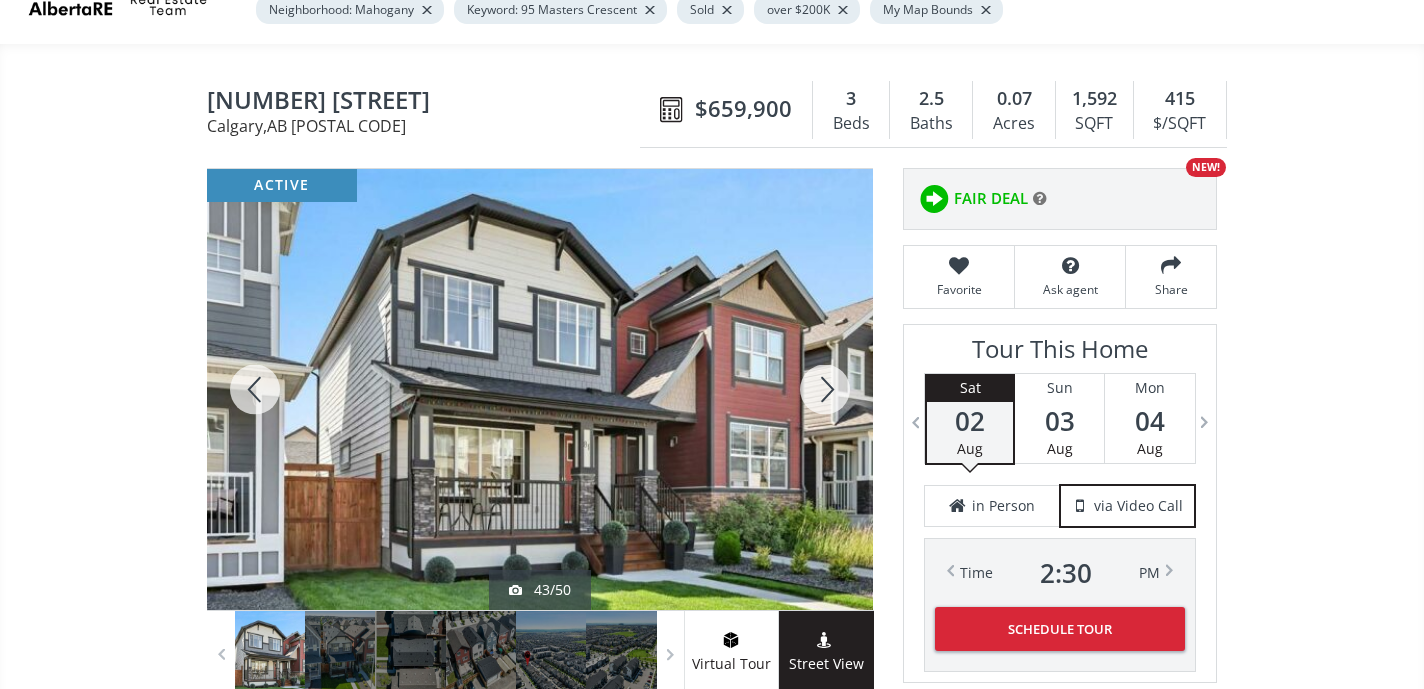 click at bounding box center [825, 389] 